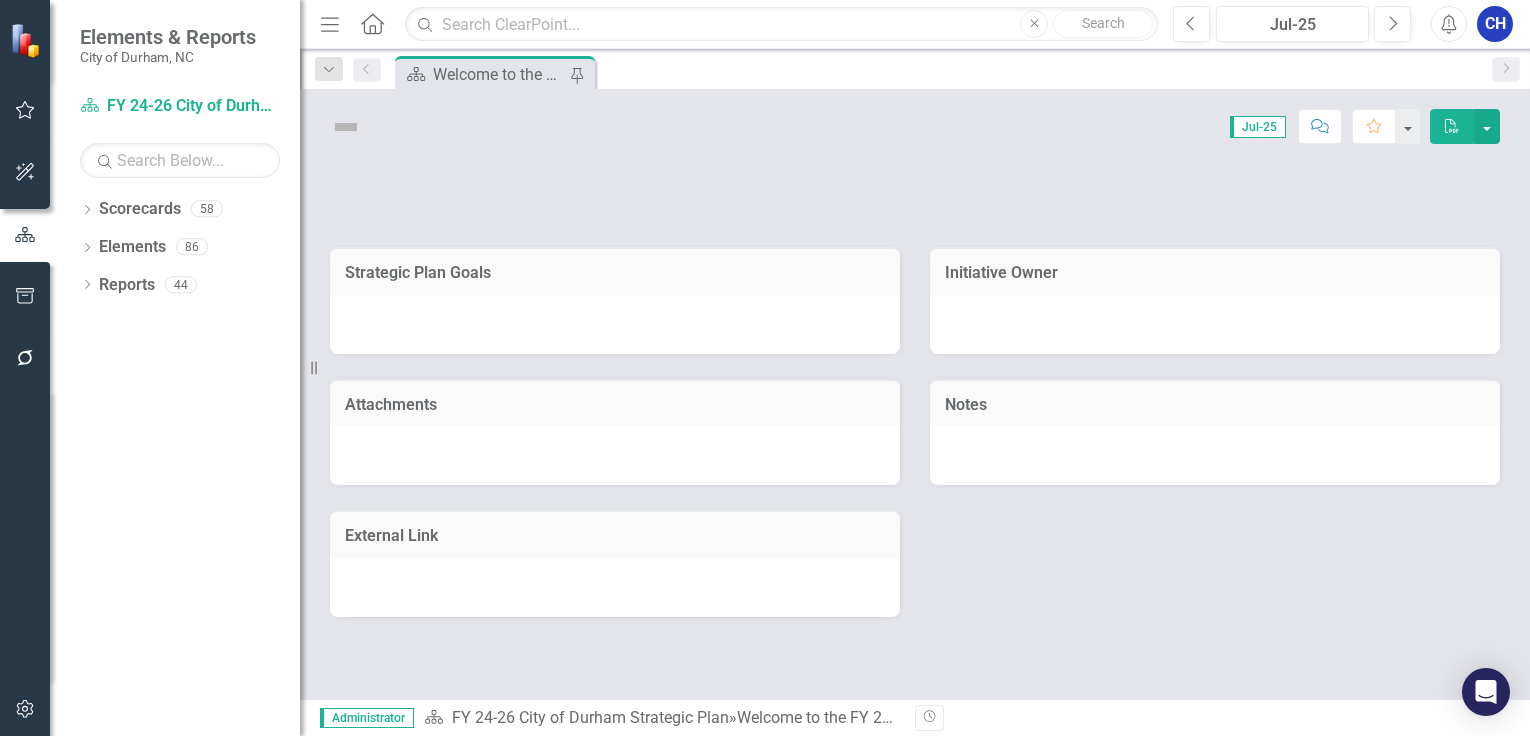 scroll, scrollTop: 0, scrollLeft: 0, axis: both 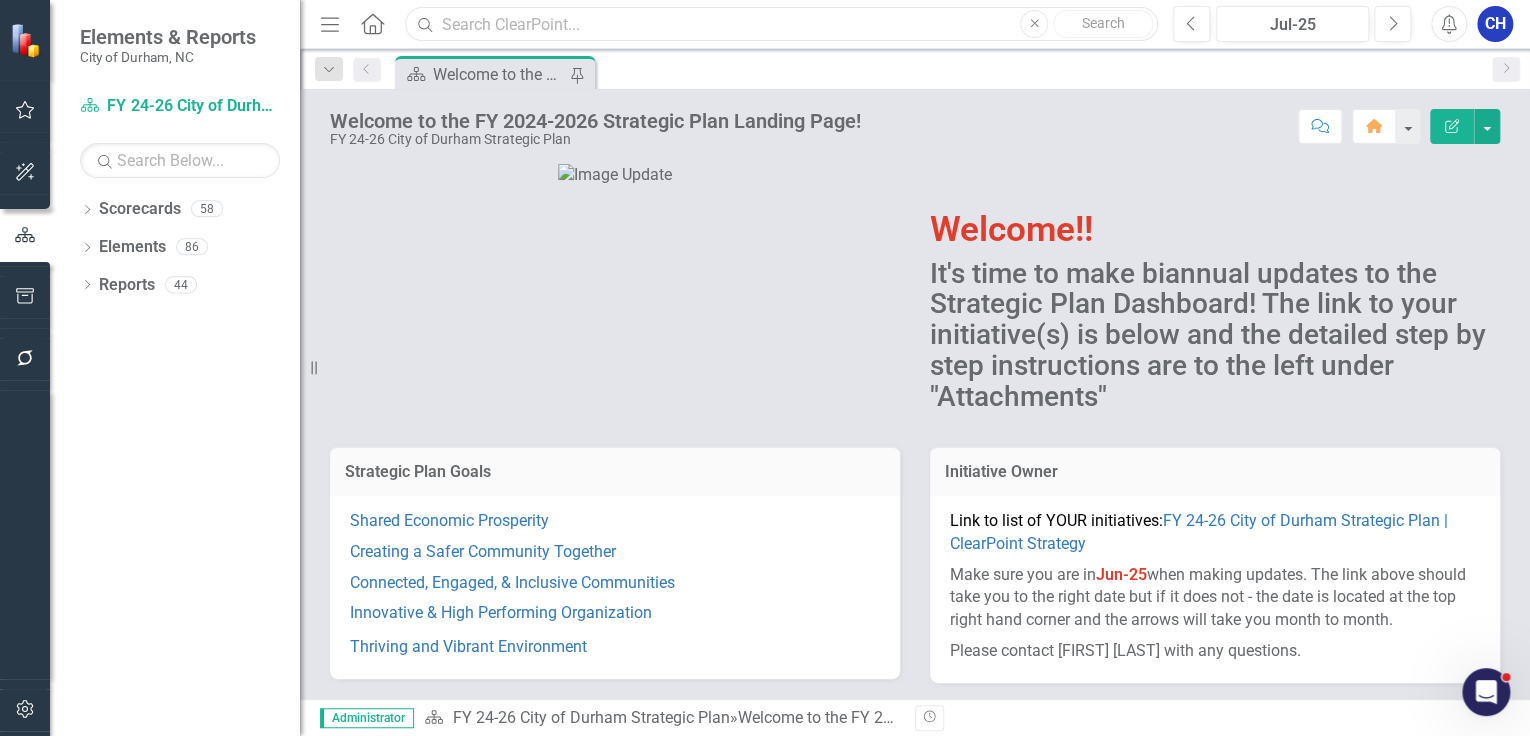 click at bounding box center (781, 24) 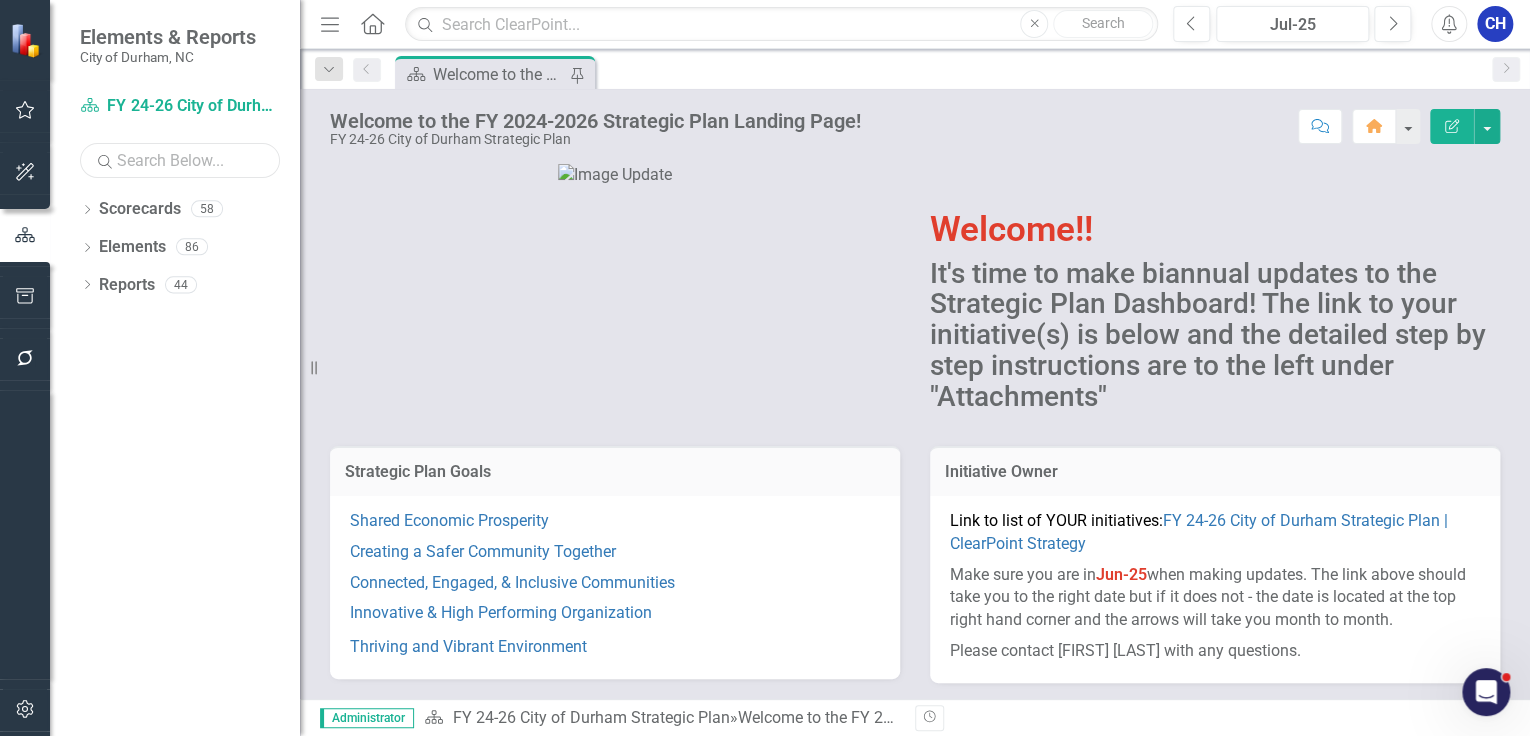 click at bounding box center (180, 160) 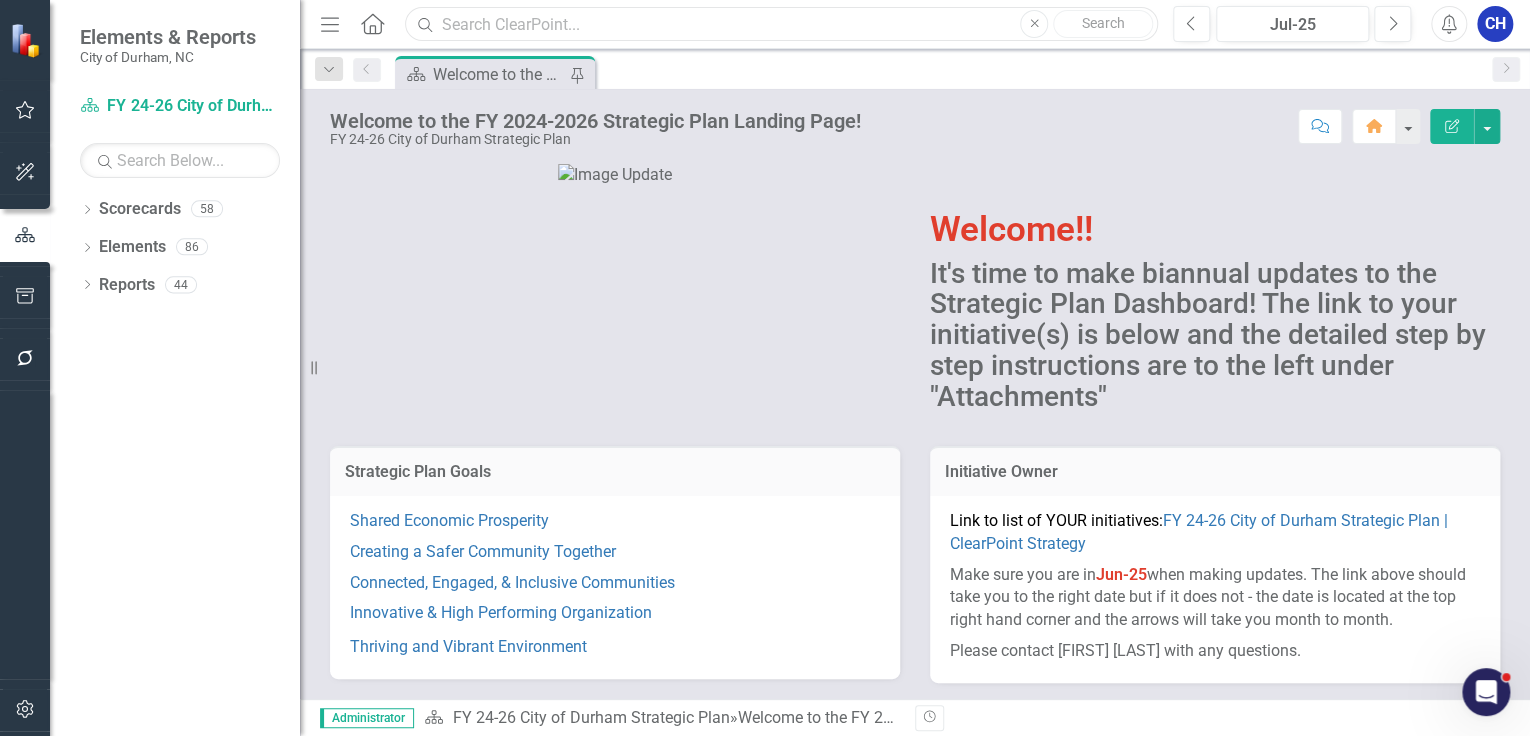 click at bounding box center [781, 24] 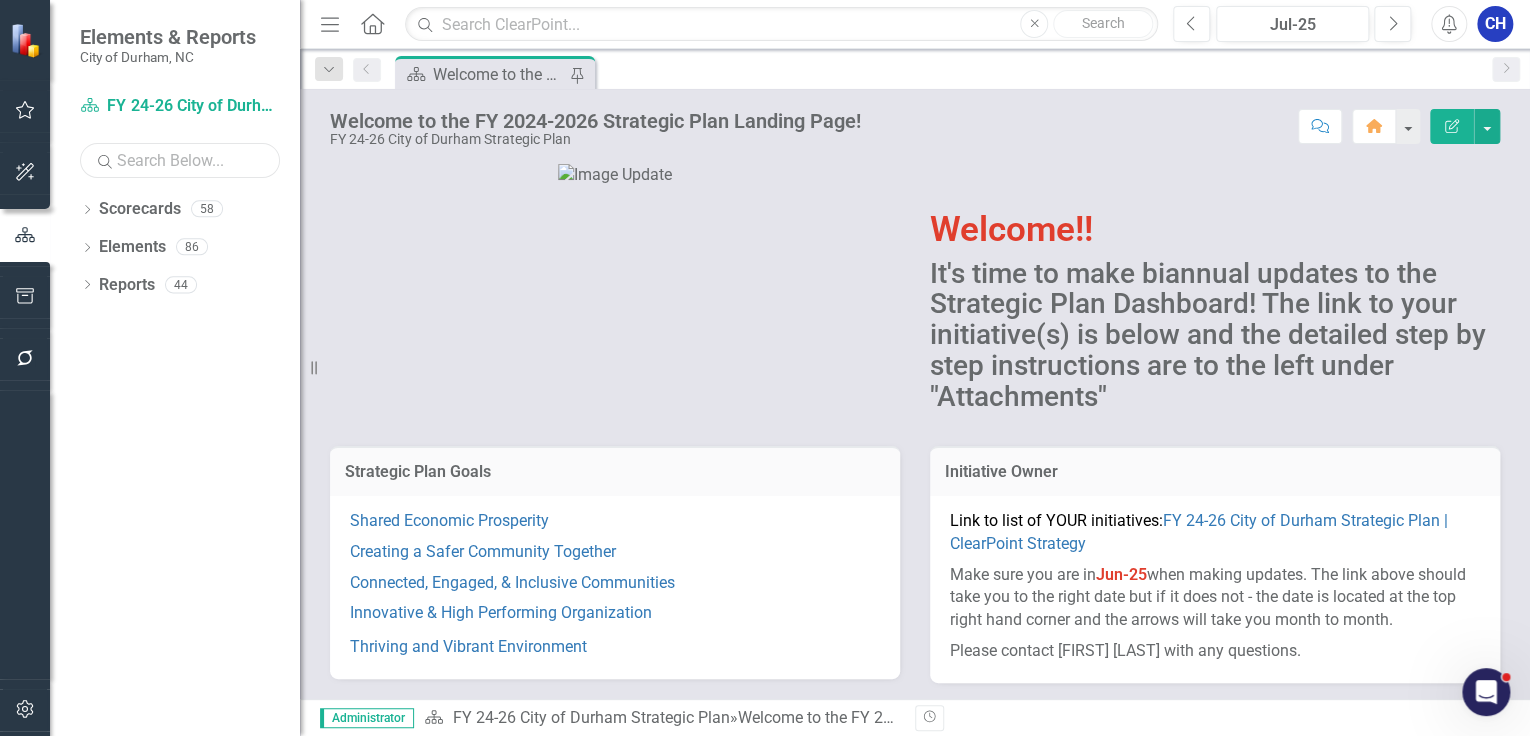 click at bounding box center [180, 160] 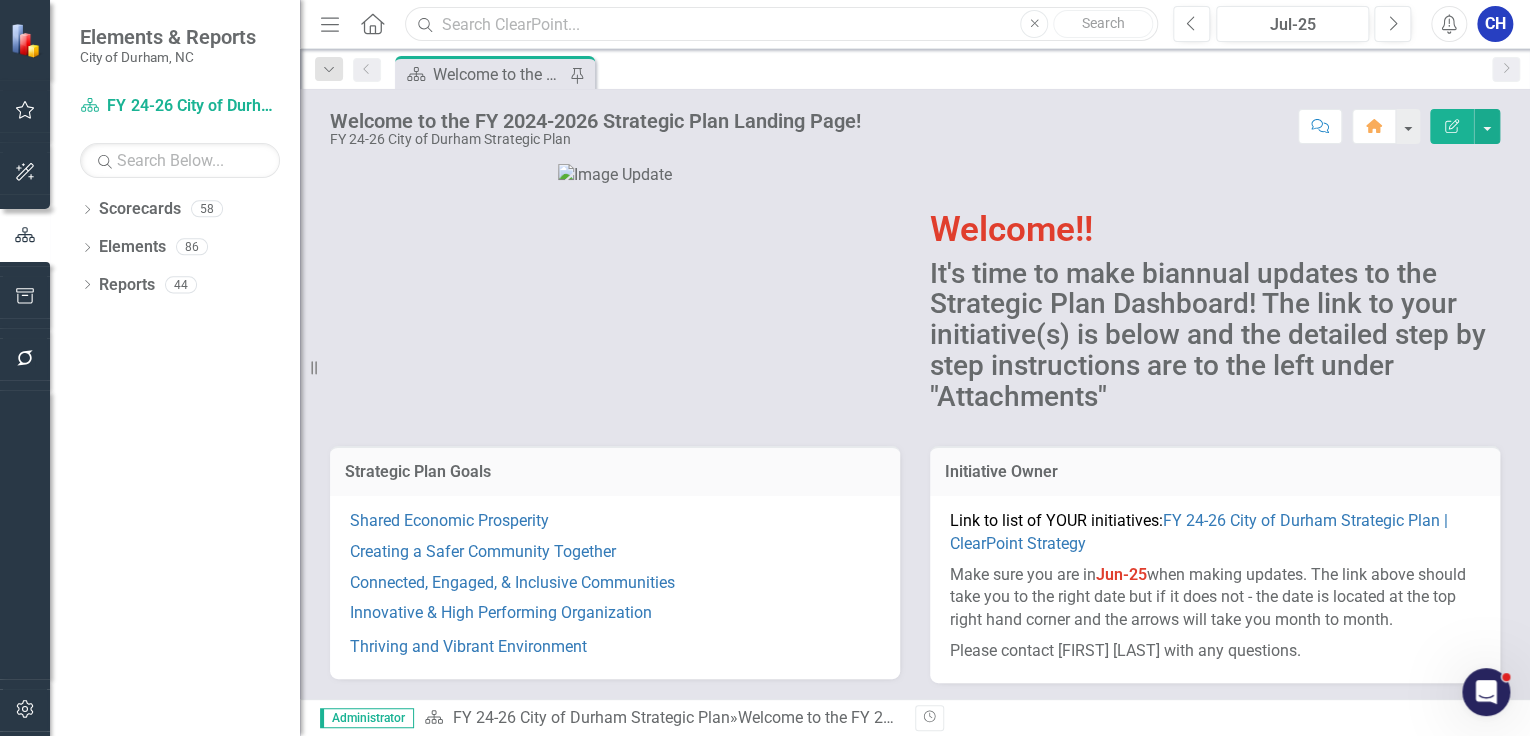 click at bounding box center [781, 24] 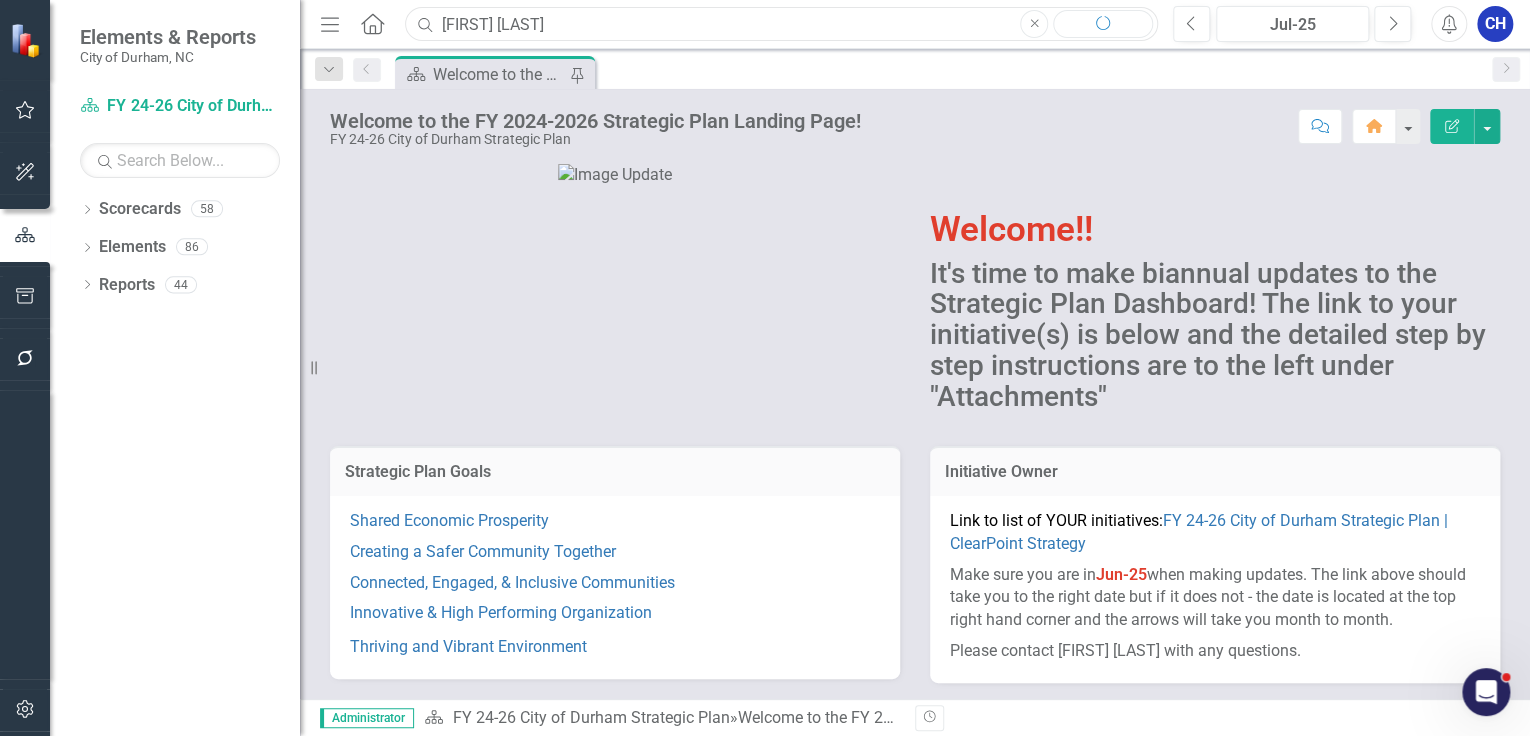 type on "[FIRST] [LAST]" 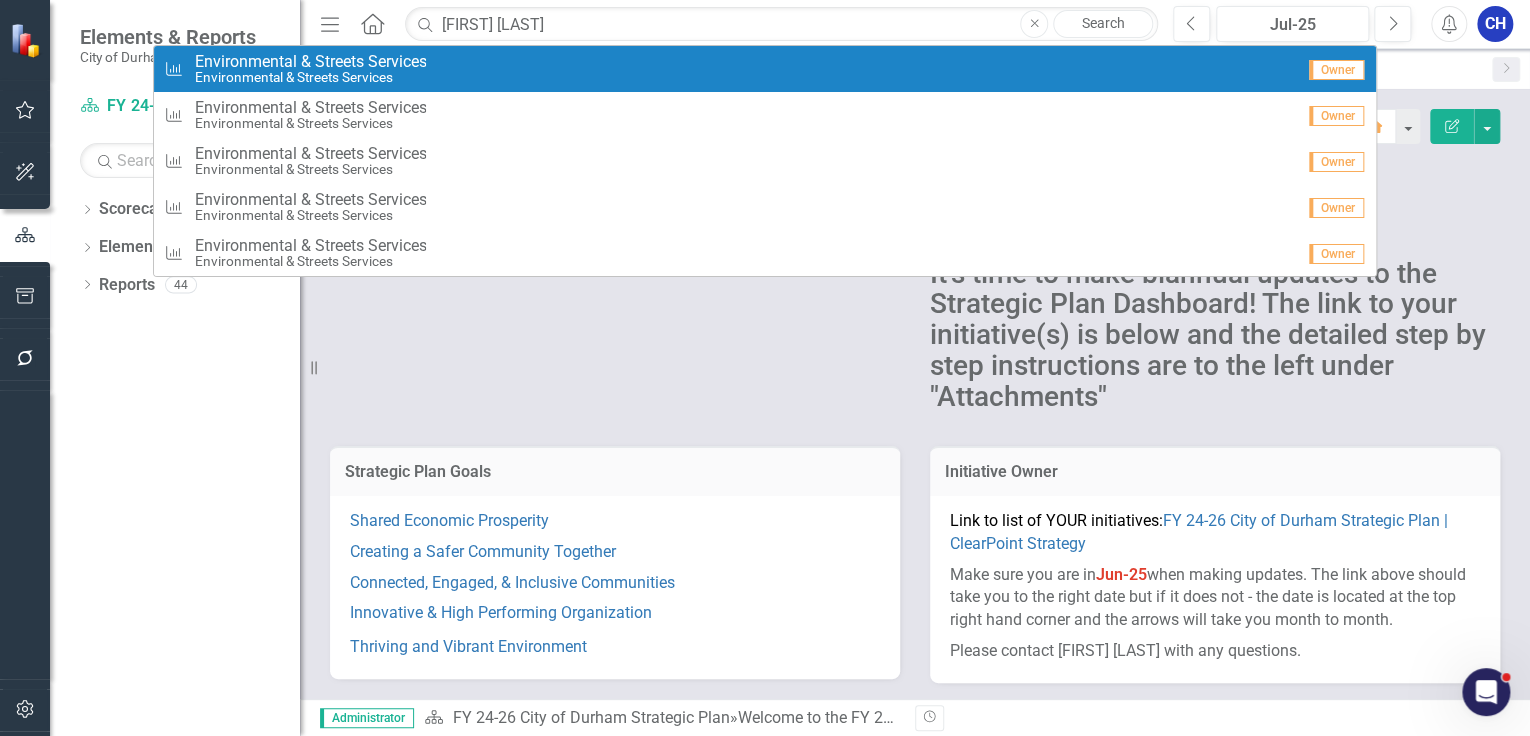 click on "Measure Environmental & Streets Services Environmental & Streets Services" at bounding box center (729, 69) 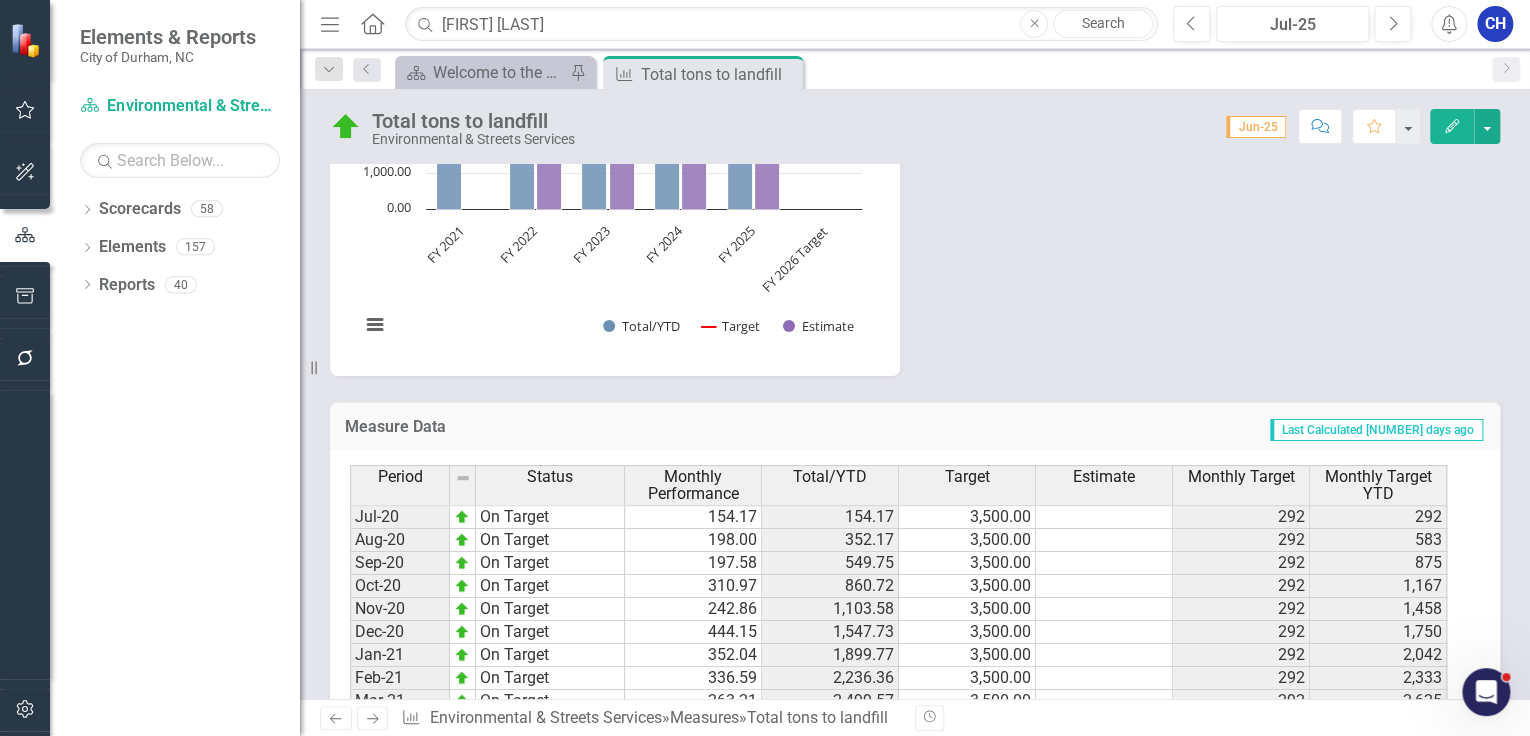 scroll, scrollTop: 852, scrollLeft: 0, axis: vertical 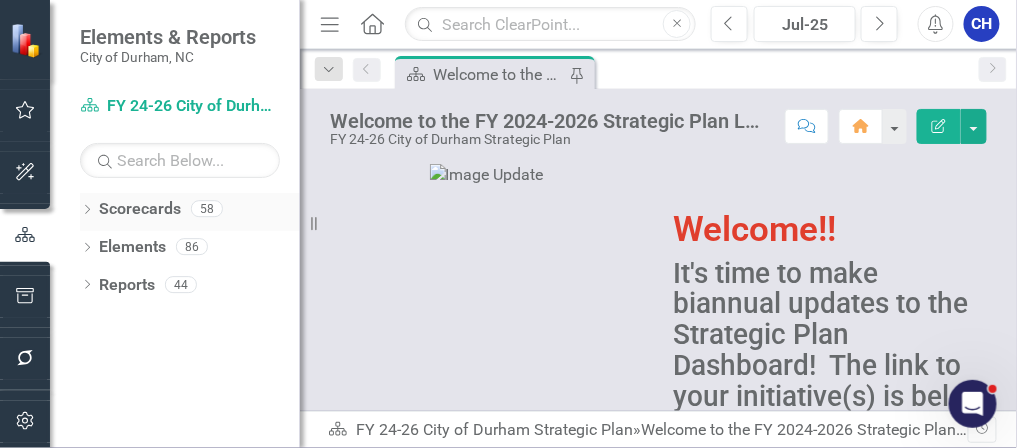 click on "Dropdown" 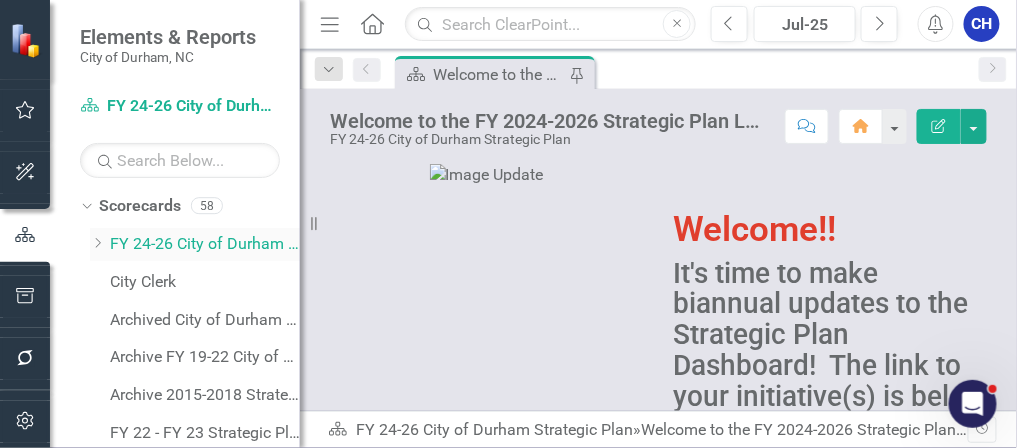 scroll, scrollTop: 0, scrollLeft: 0, axis: both 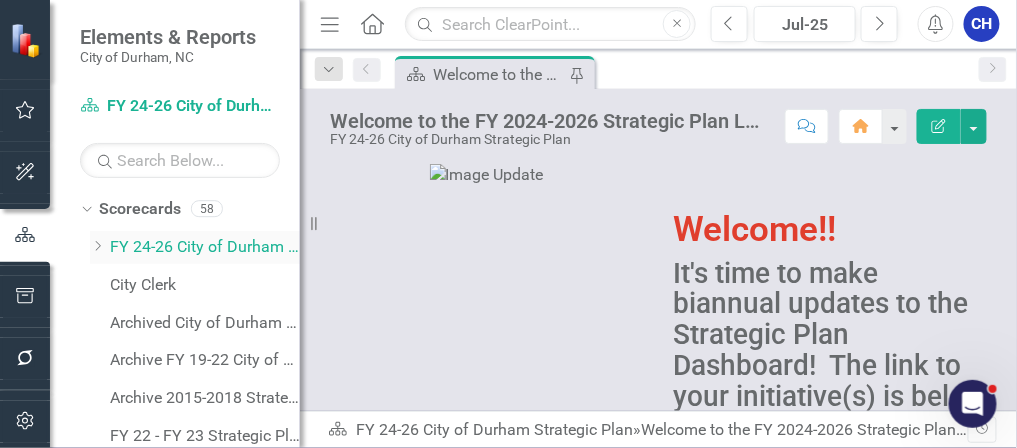 click on "Dropdown" 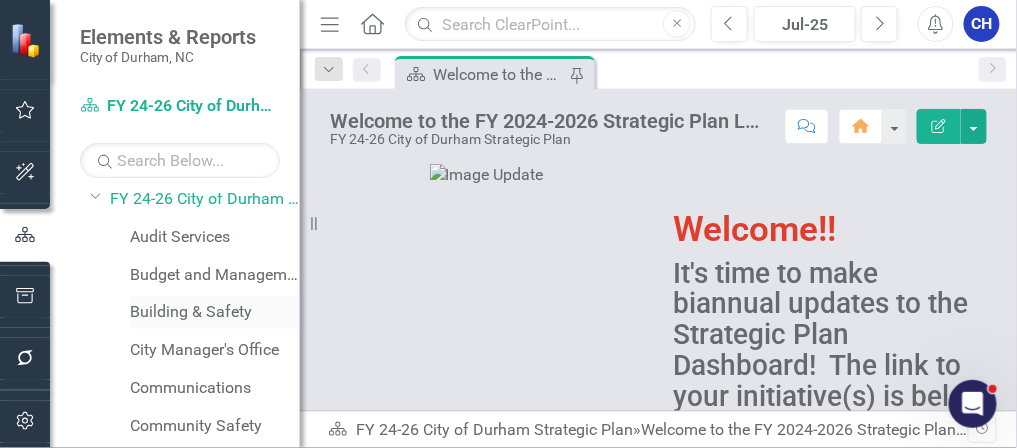 scroll, scrollTop: 0, scrollLeft: 0, axis: both 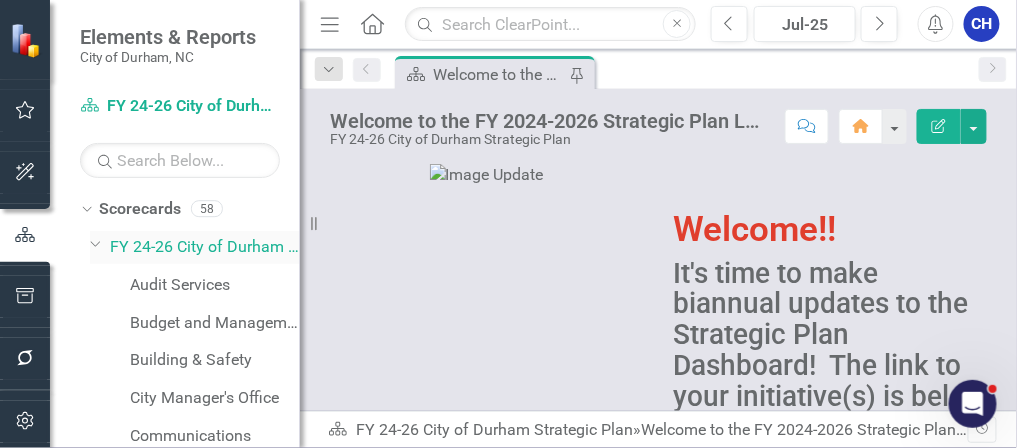 click on "FY 24-26 City of Durham Strategic Plan" at bounding box center [205, 247] 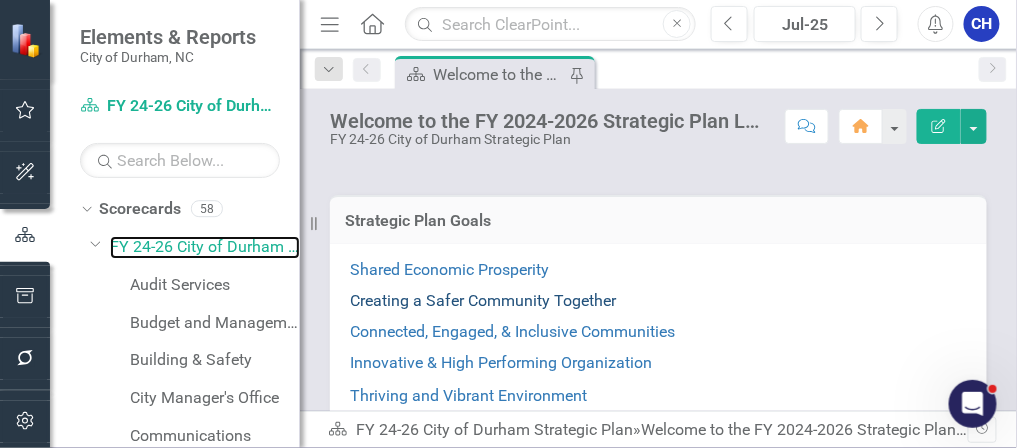 scroll, scrollTop: 400, scrollLeft: 0, axis: vertical 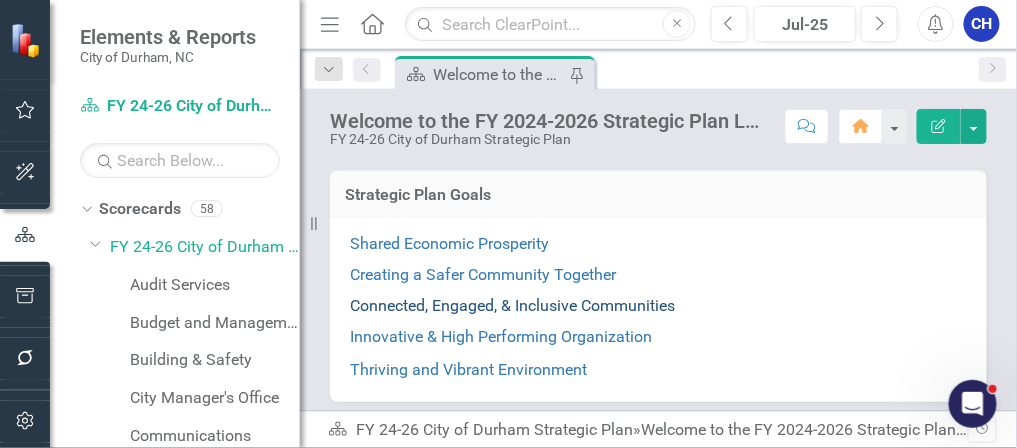 click on "Connected, Engaged, & Inclusive Communities" at bounding box center [512, 305] 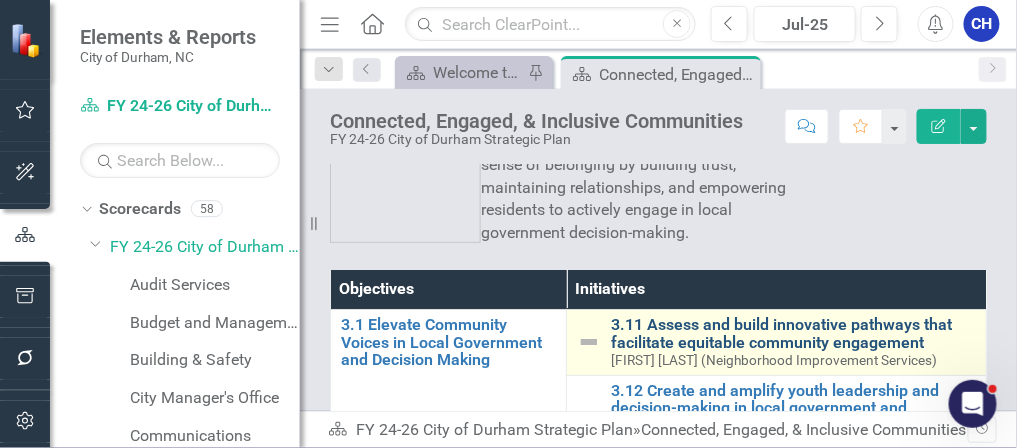 scroll, scrollTop: 160, scrollLeft: 0, axis: vertical 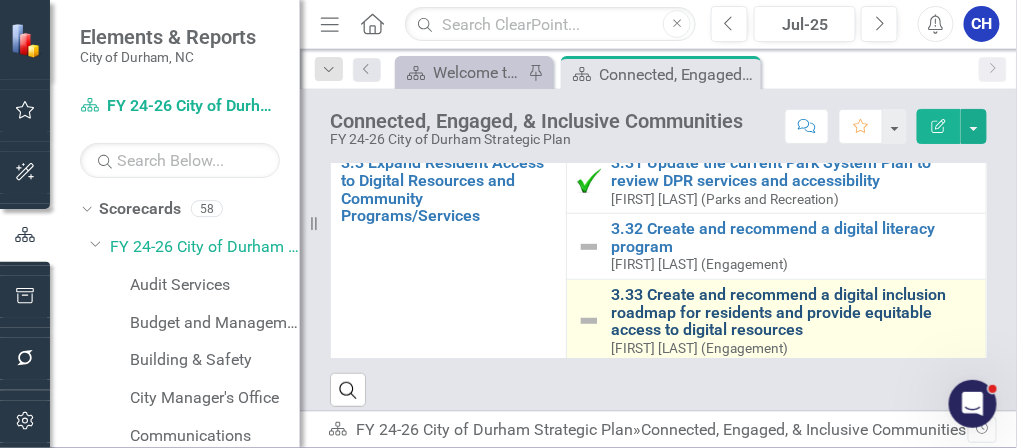click on "3.33 Create and recommend a digital inclusion roadmap for residents and provide equitable access to digital resources" at bounding box center (793, 312) 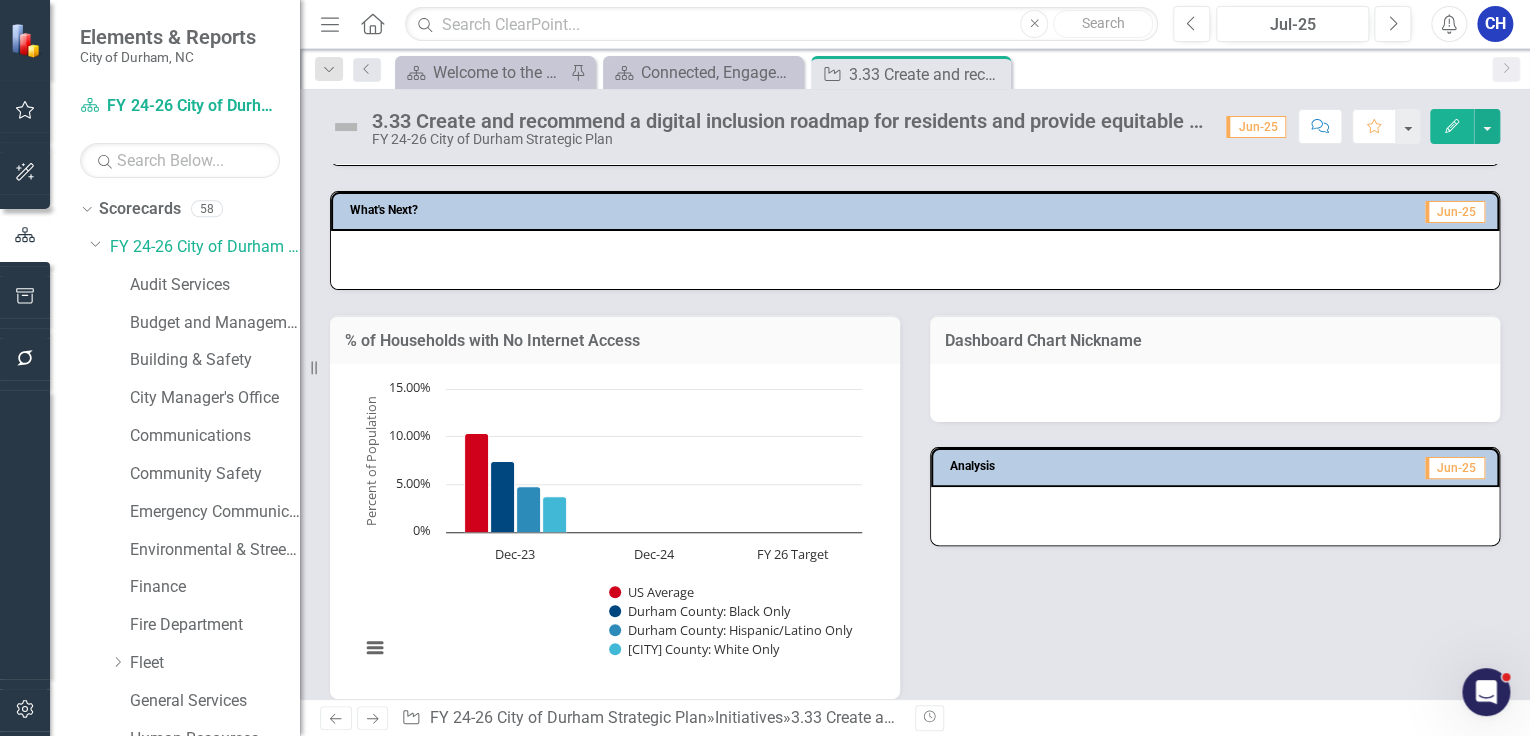 scroll, scrollTop: 800, scrollLeft: 0, axis: vertical 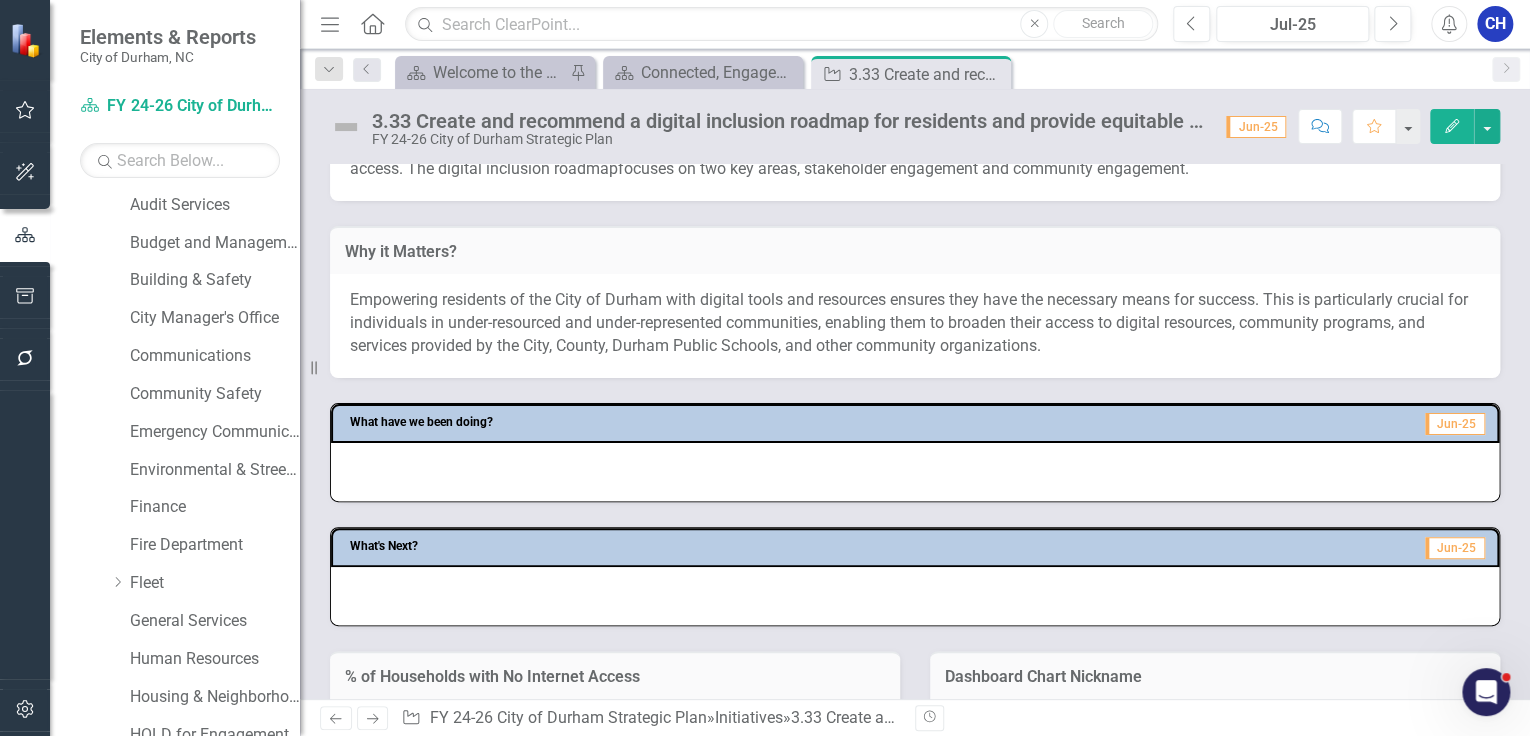 click at bounding box center (915, 472) 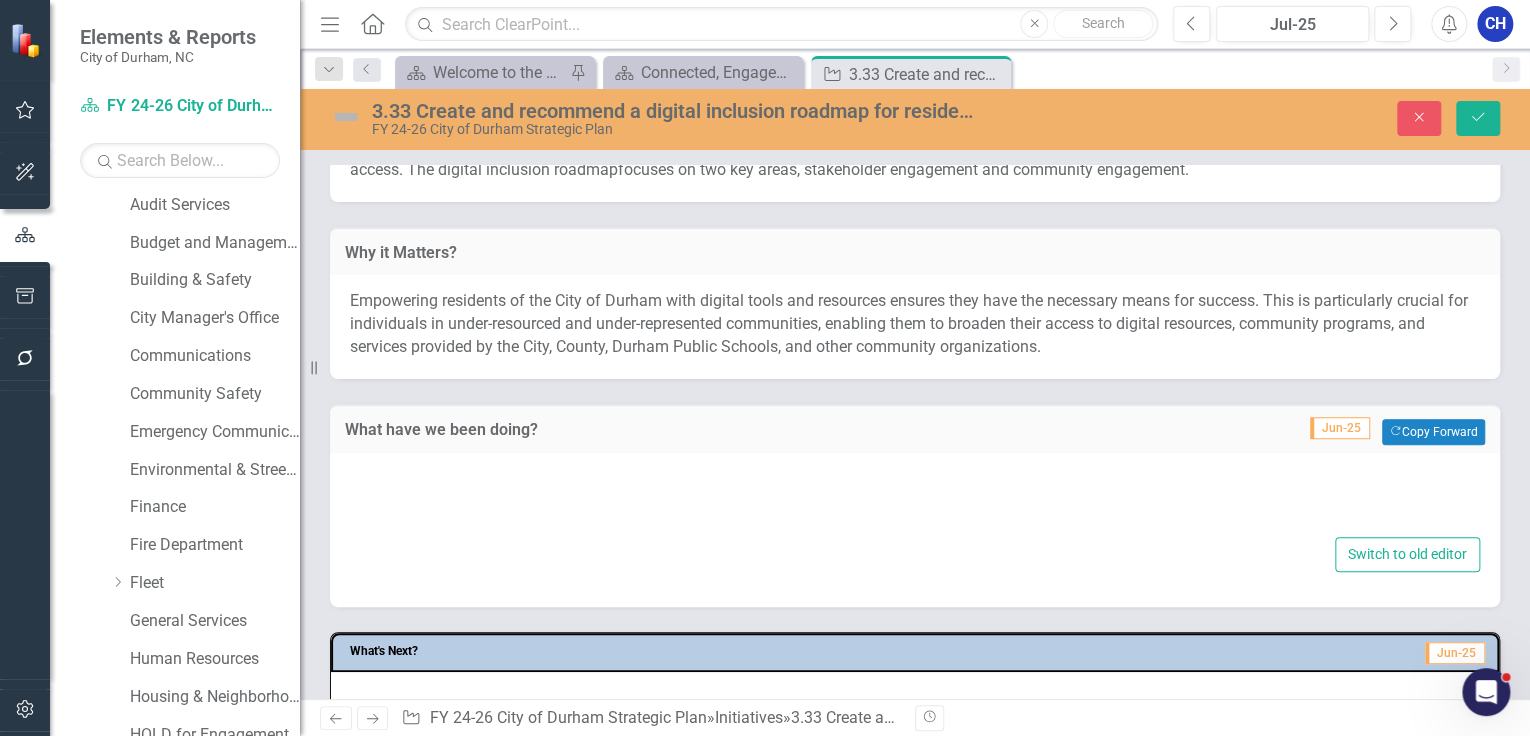 click at bounding box center (915, 500) 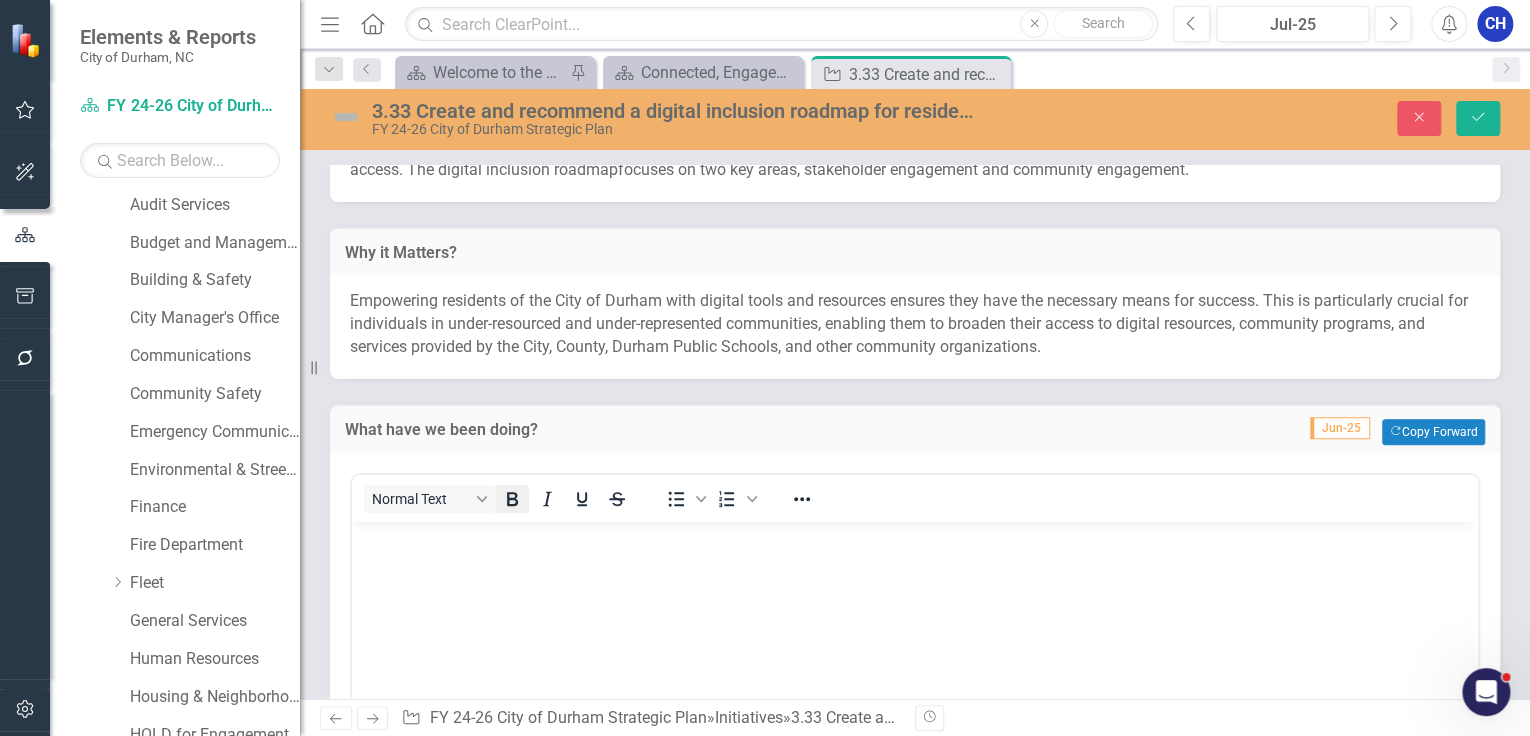 scroll, scrollTop: 0, scrollLeft: 0, axis: both 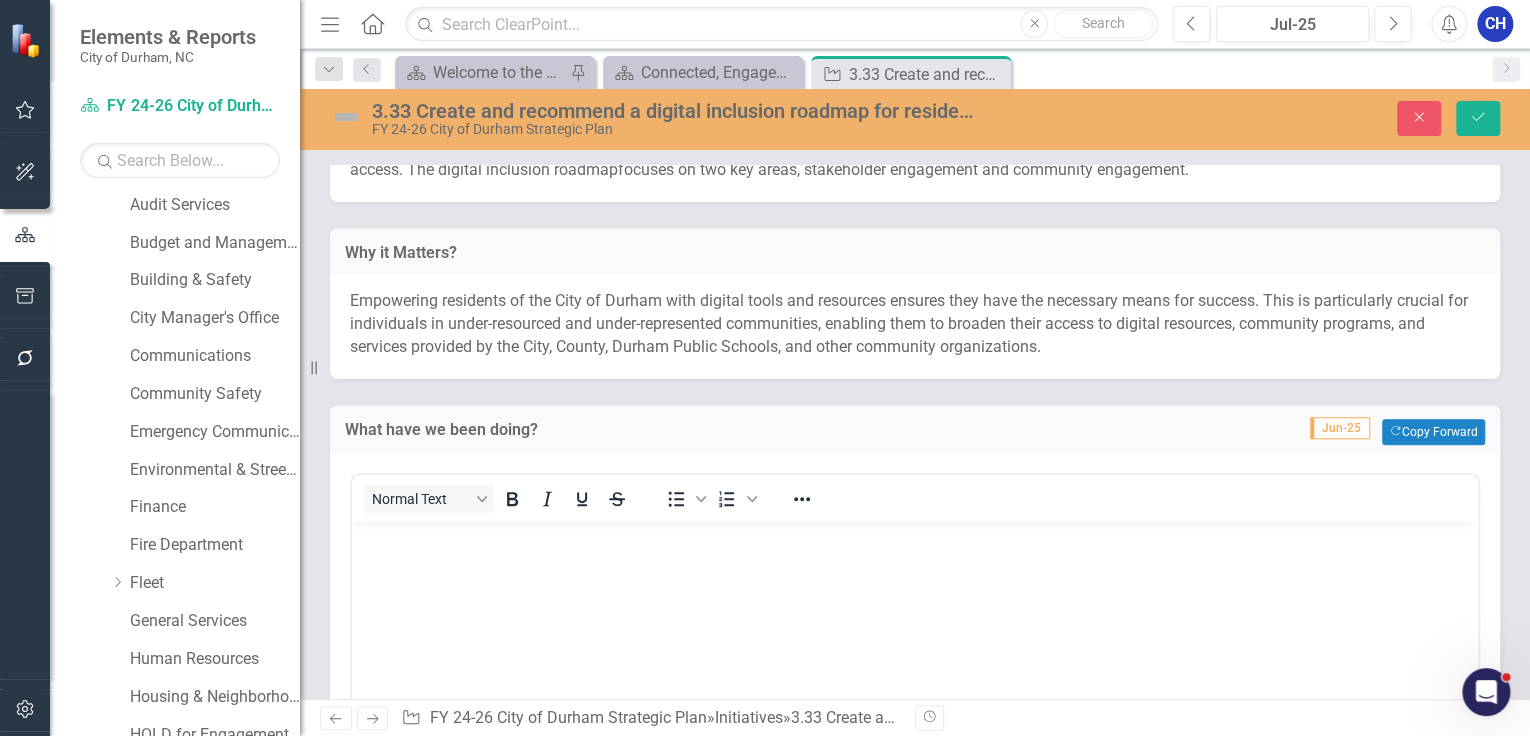 click at bounding box center (915, 539) 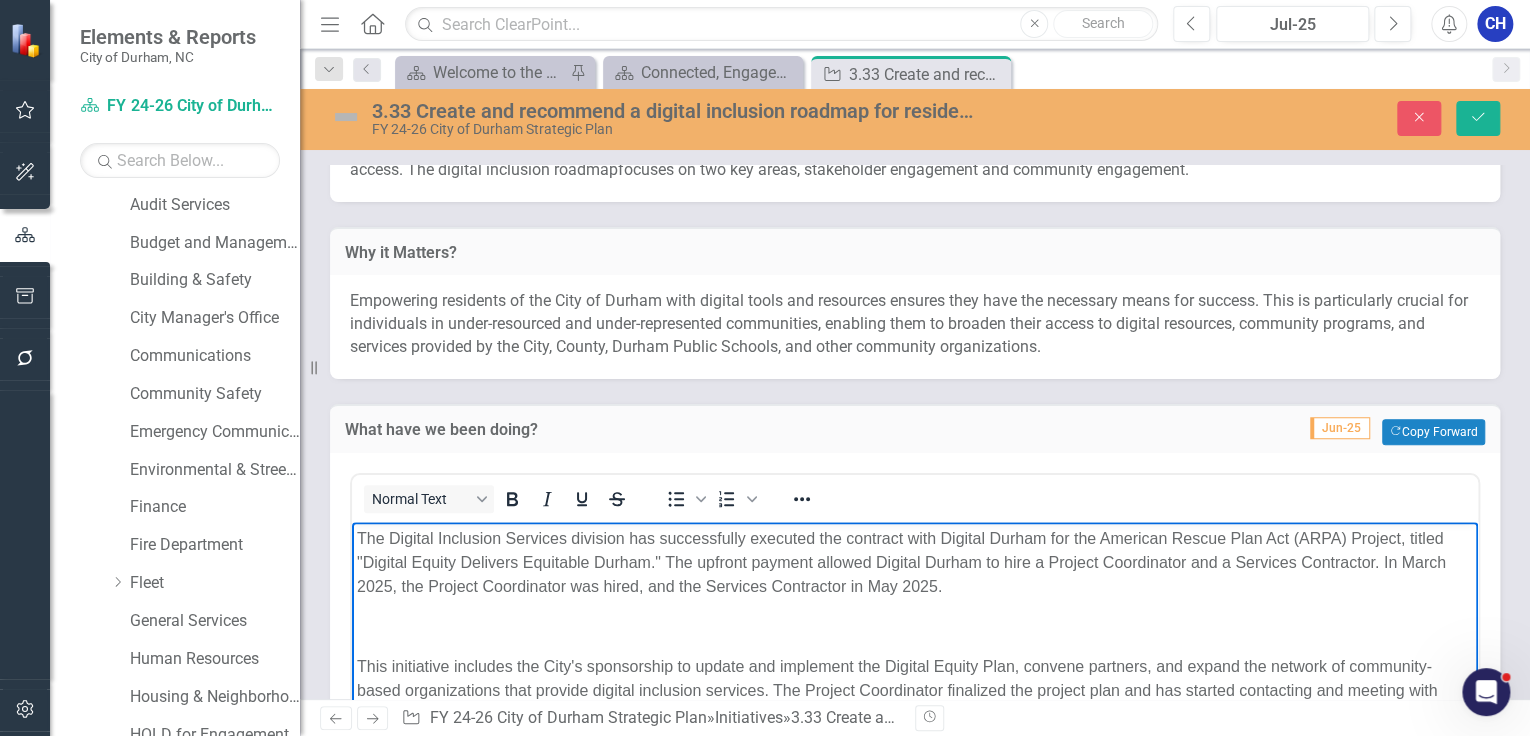 scroll, scrollTop: 203, scrollLeft: 0, axis: vertical 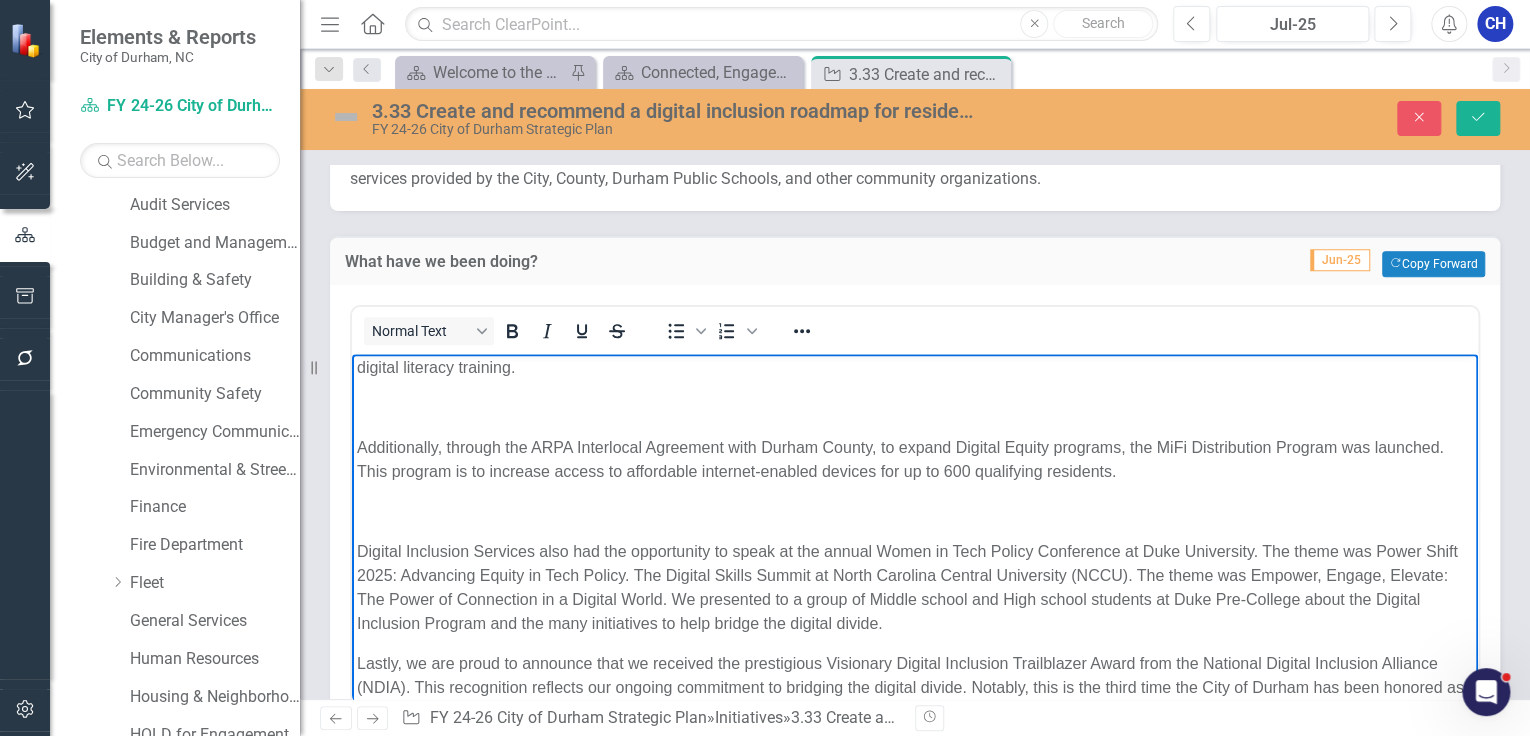 click at bounding box center (915, 408) 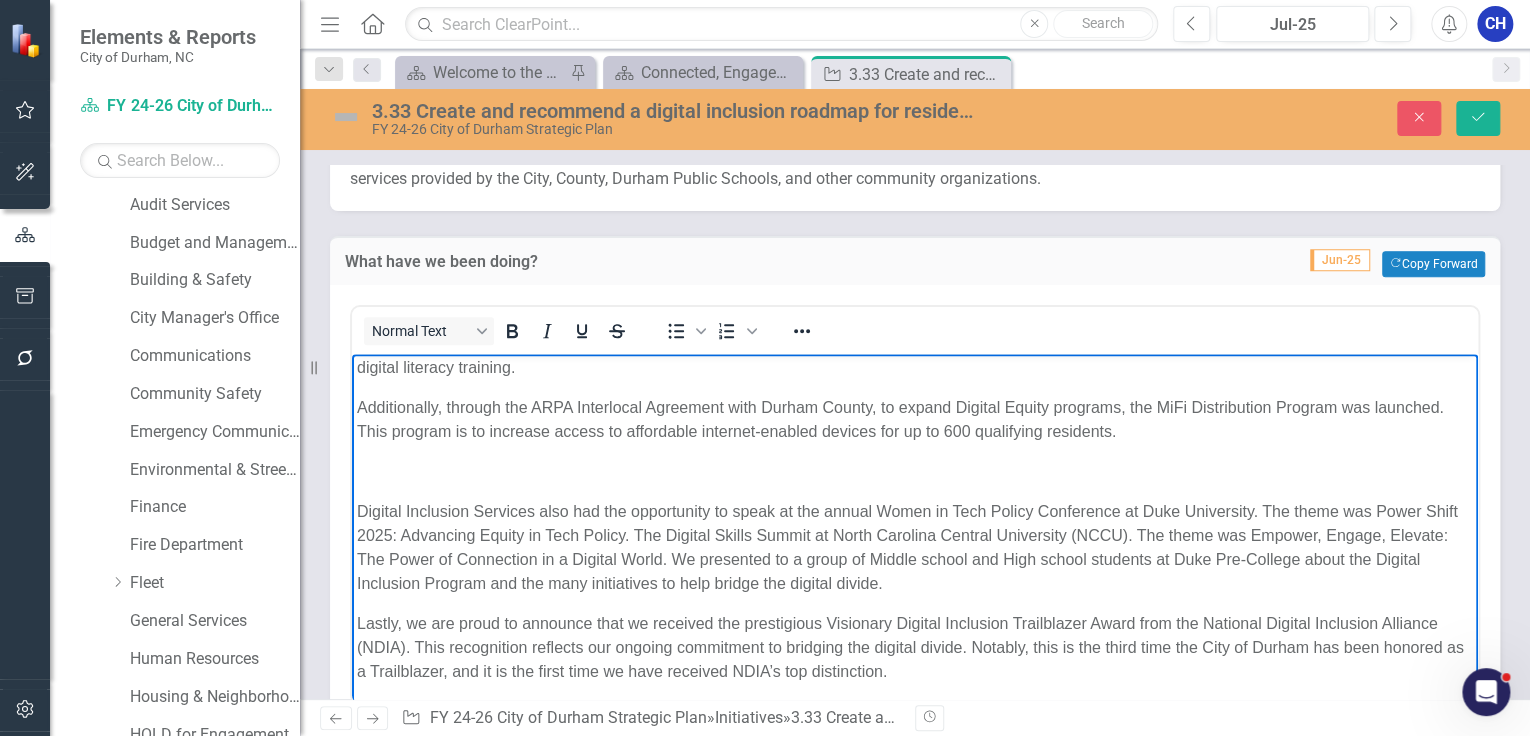 click on "The Digital Inclusion Services division has successfully executed the contract with Digital Durham for the American Rescue Plan Act (ARPA) Project, titled "Digital Equity Delivers Equitable Durham." The upfront payment allowed Digital Durham to hire a Project Coordinator and a Services Contractor.  In March 2025, the Project Coordinator was hired, and the Services Contractor in May 2025. This initiative includes the City's sponsorship to update and implement the Digital Equity Plan, convene partners, and expand the network of community-based organizations that provide digital inclusion services. The Project Coordinator finalized the project plan and has started contacting and meeting with Community Base Organizations (CBOs). In partnership with the Services Contractor, CBOs are being identified to participate in the Computer Club, providing digital literacy training." at bounding box center (915, 428) 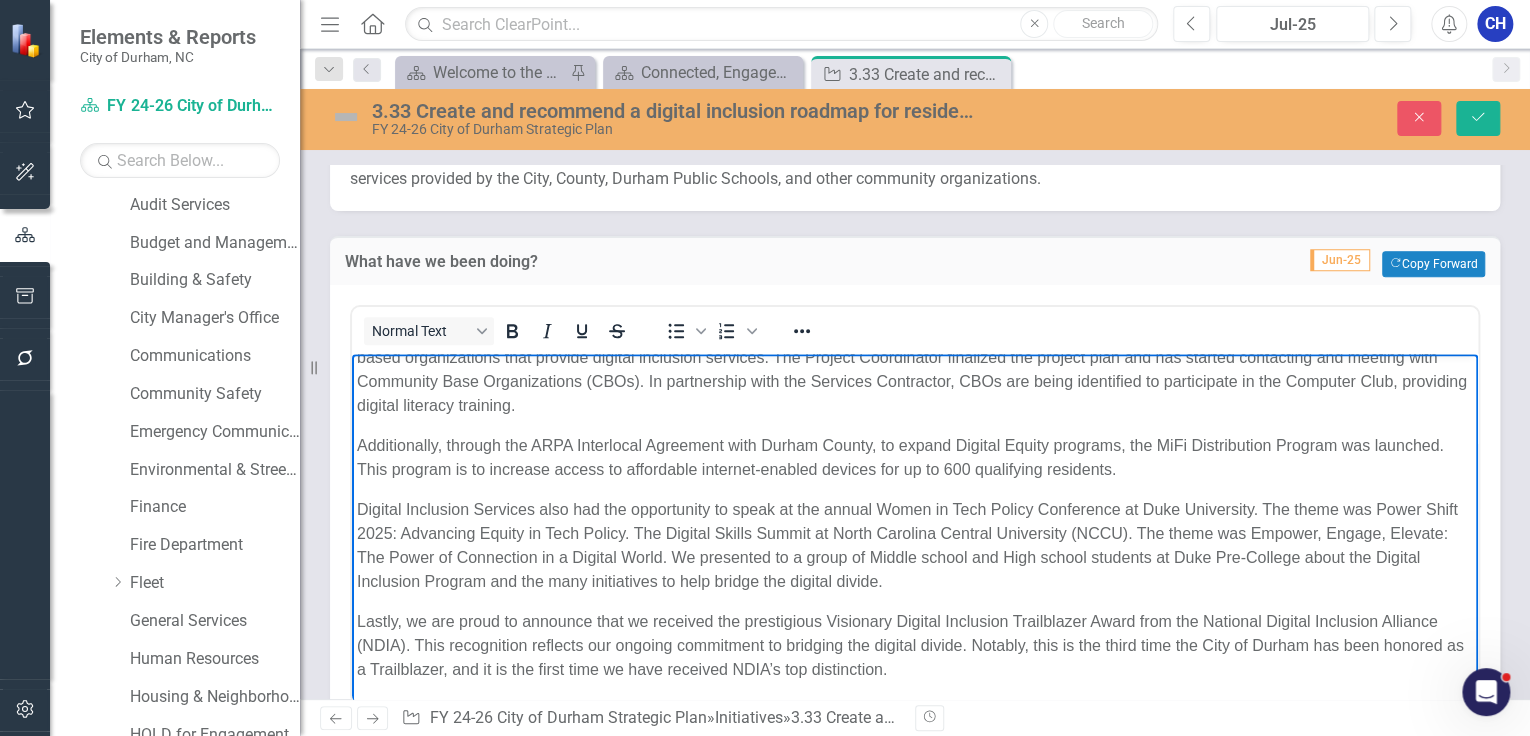 scroll, scrollTop: 164, scrollLeft: 0, axis: vertical 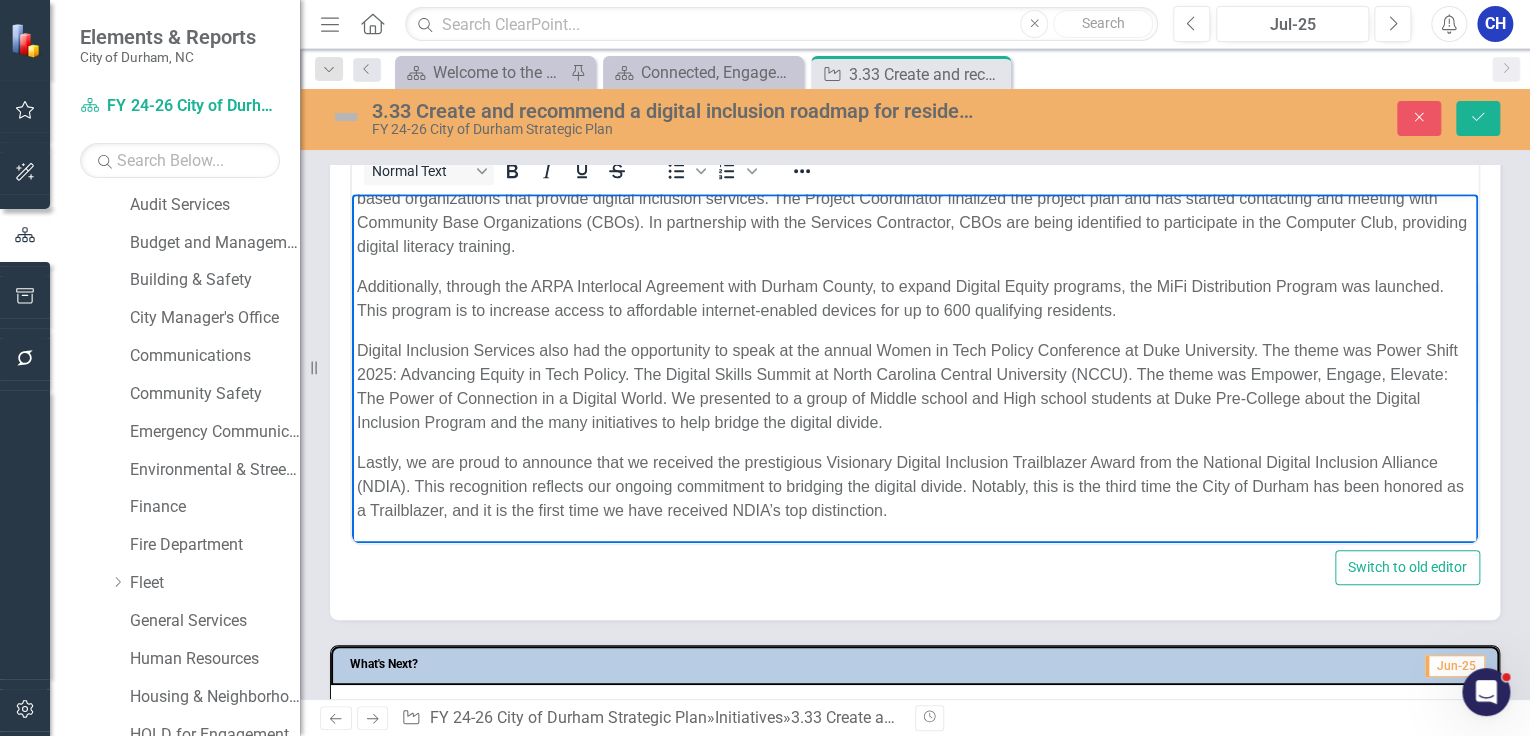 click on "Digital Inclusion Services also had the opportunity to speak at the annual Women in Tech Policy Conference at Duke University. The theme was Power Shift 2025: Advancing Equity in Tech Policy. The Digital Skills Summit at North Carolina Central University (NCCU). The theme was Empower, Engage, Elevate: The Power of Connection in a Digital World. We presented to a group of Middle school and High school students at Duke Pre-College about the Digital Inclusion Program and the many initiatives to help bridge the digital divide." at bounding box center [915, 387] 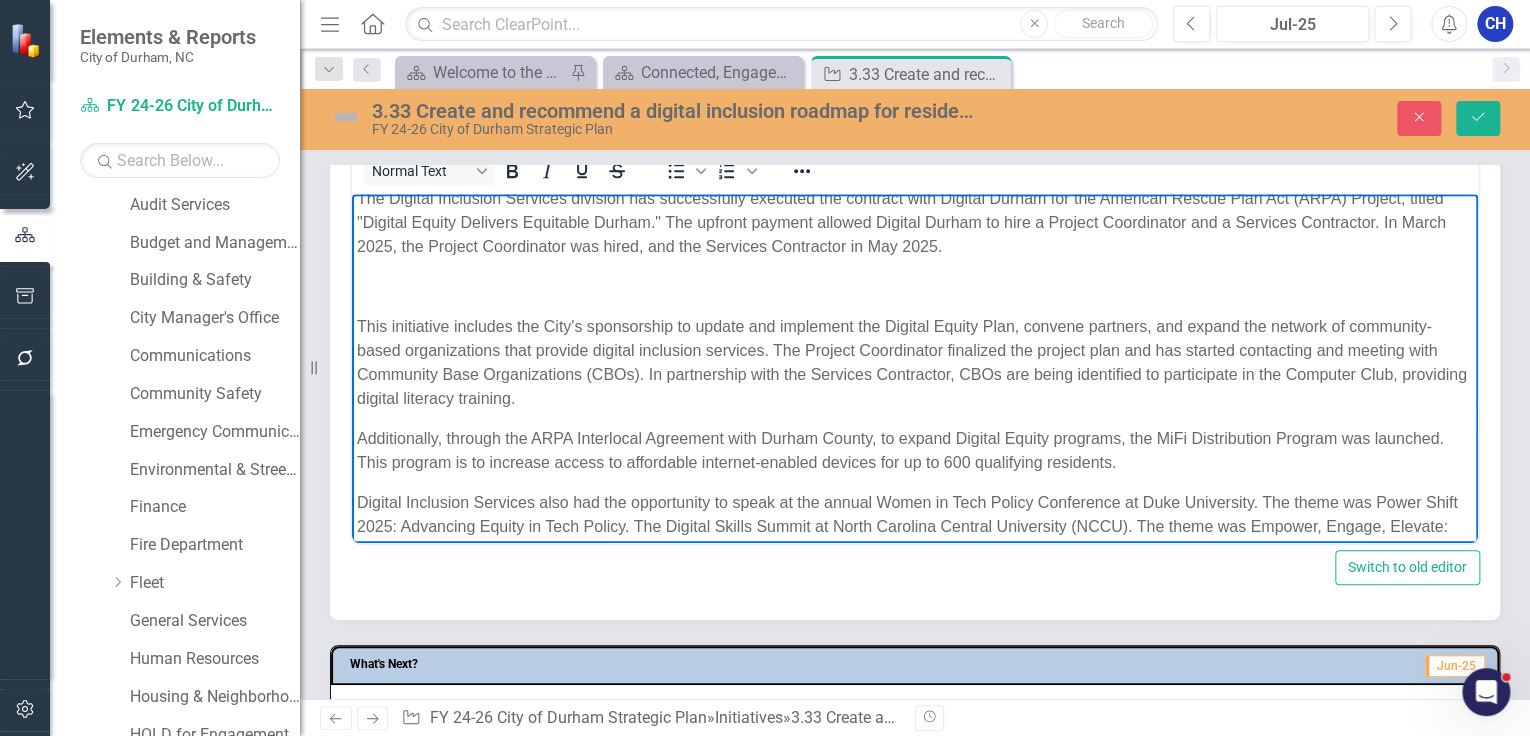 scroll, scrollTop: 0, scrollLeft: 0, axis: both 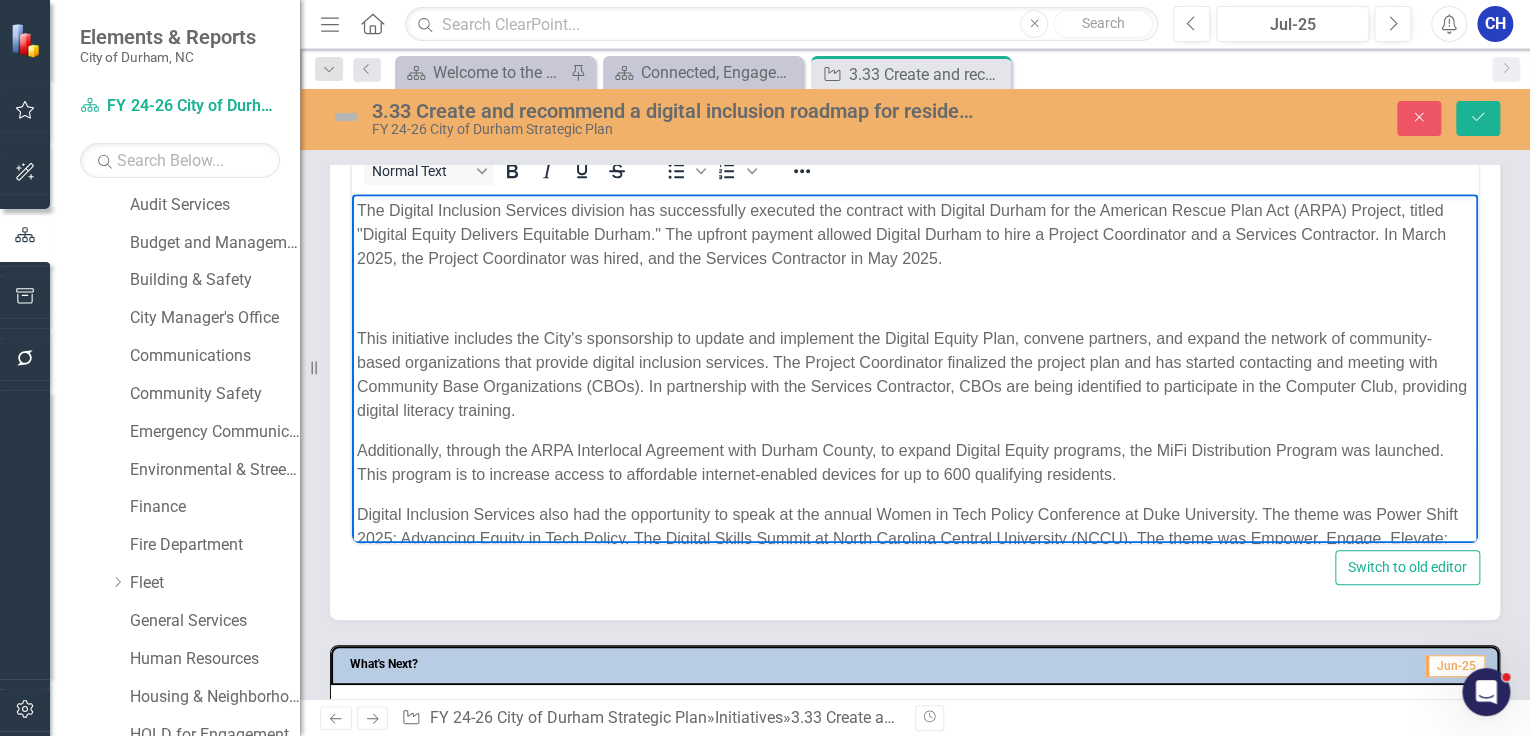 click on "The Digital Inclusion Services division has successfully executed the contract with Digital Durham for the American Rescue Plan Act (ARPA) Project, titled "Digital Equity Delivers Equitable Durham." The upfront payment allowed Digital Durham to hire a Project Coordinator and a Services Contractor.  In March 2025, the Project Coordinator was hired, and the Services Contractor in May 2025. This initiative includes the City's sponsorship to update and implement the Digital Equity Plan, convene partners, and expand the network of community-based organizations that provide digital inclusion services. The Project Coordinator finalized the project plan and has started contacting and meeting with Community Base Organizations (CBOs). In partnership with the Services Contractor, CBOs are being identified to participate in the Computer Club, providing digital literacy training." at bounding box center (915, 451) 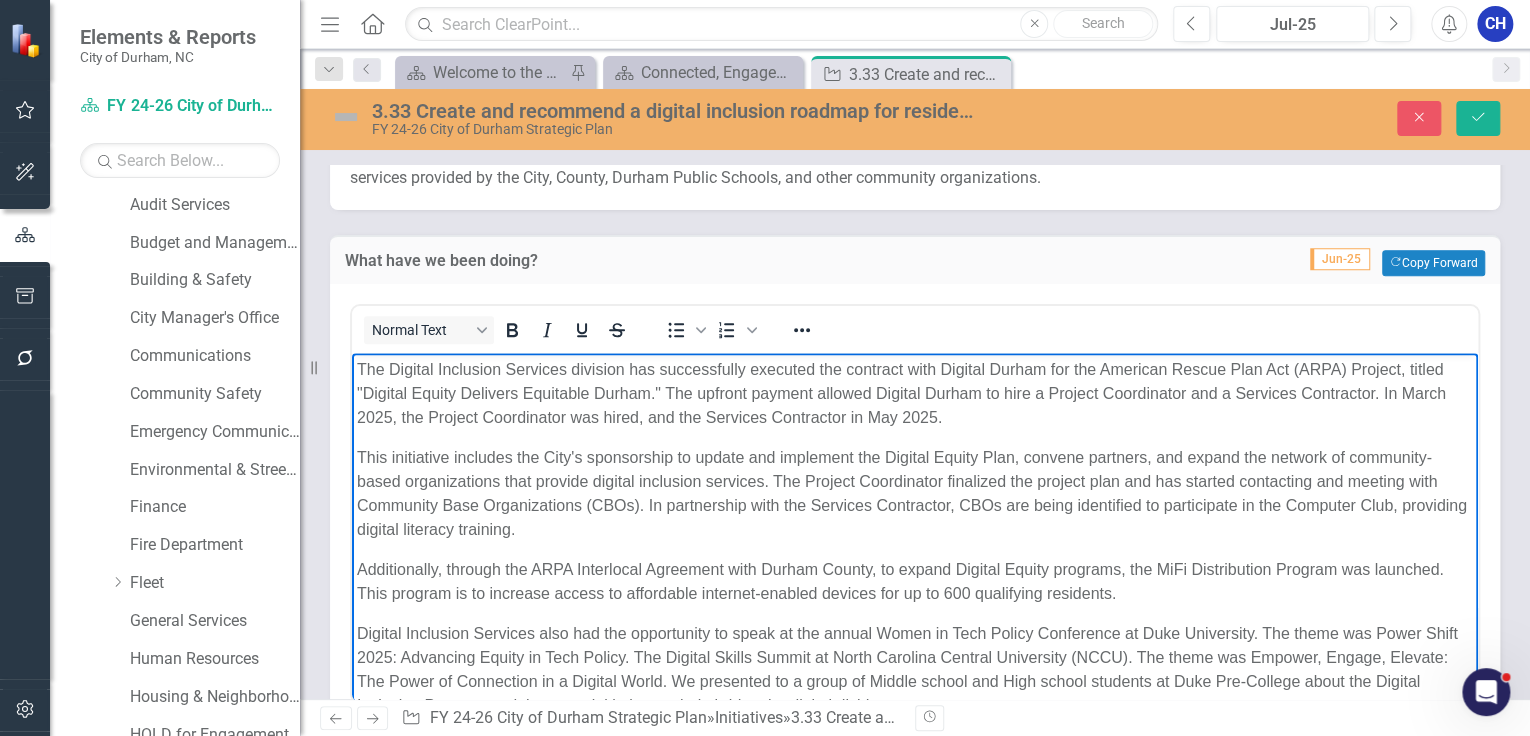 scroll, scrollTop: 712, scrollLeft: 0, axis: vertical 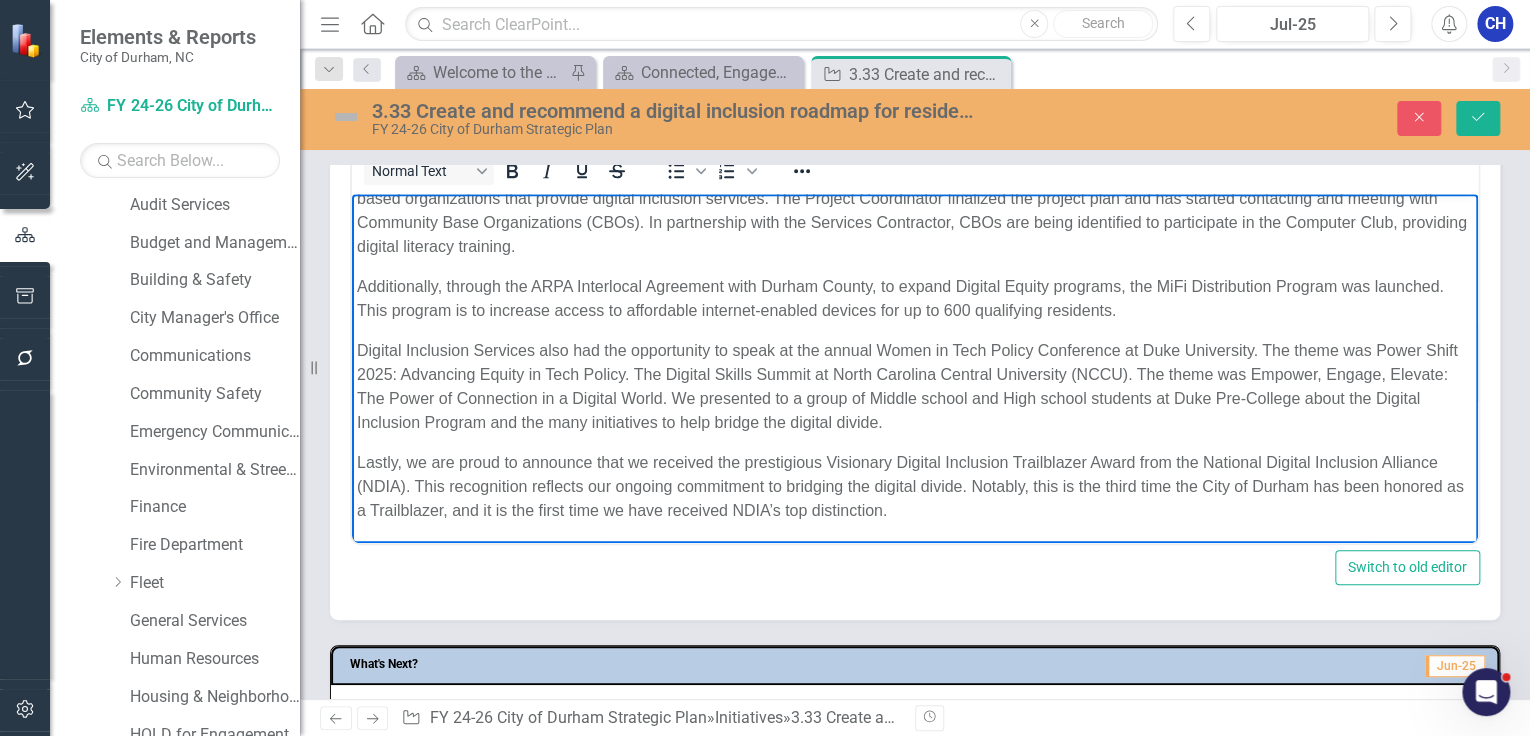 click on "The Digital Inclusion Services division has successfully executed the contract with Digital Durham for the American Rescue Plan Act (ARPA) Project, titled "Digital Equity Delivers Equitable Durham." The upfront payment allowed Digital Durham to hire a Project Coordinator and a Services Contractor.  In March 2025, the Project Coordinator was hired, and the Services Contractor in May 2025. This initiative includes the City's sponsorship to update and implement the Digital Equity Plan, convene partners, and expand the network of community-based organizations that provide digital inclusion services. The Project Coordinator finalized the project plan and has started contacting and meeting with Community Base Organizations (CBOs). In partnership with the Services Contractor, CBOs are being identified to participate in the Computer Club, providing digital literacy training." at bounding box center (915, 307) 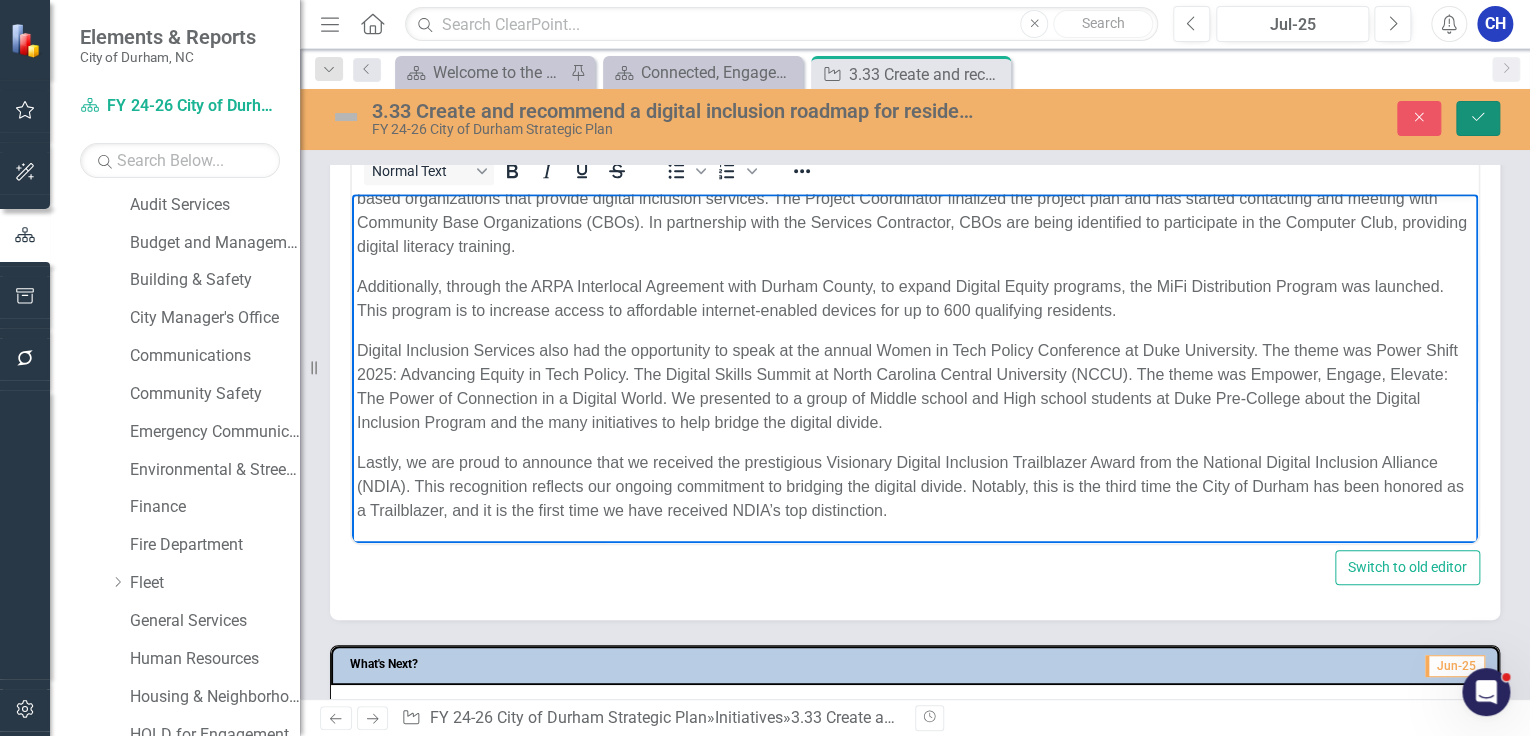 click on "Save" 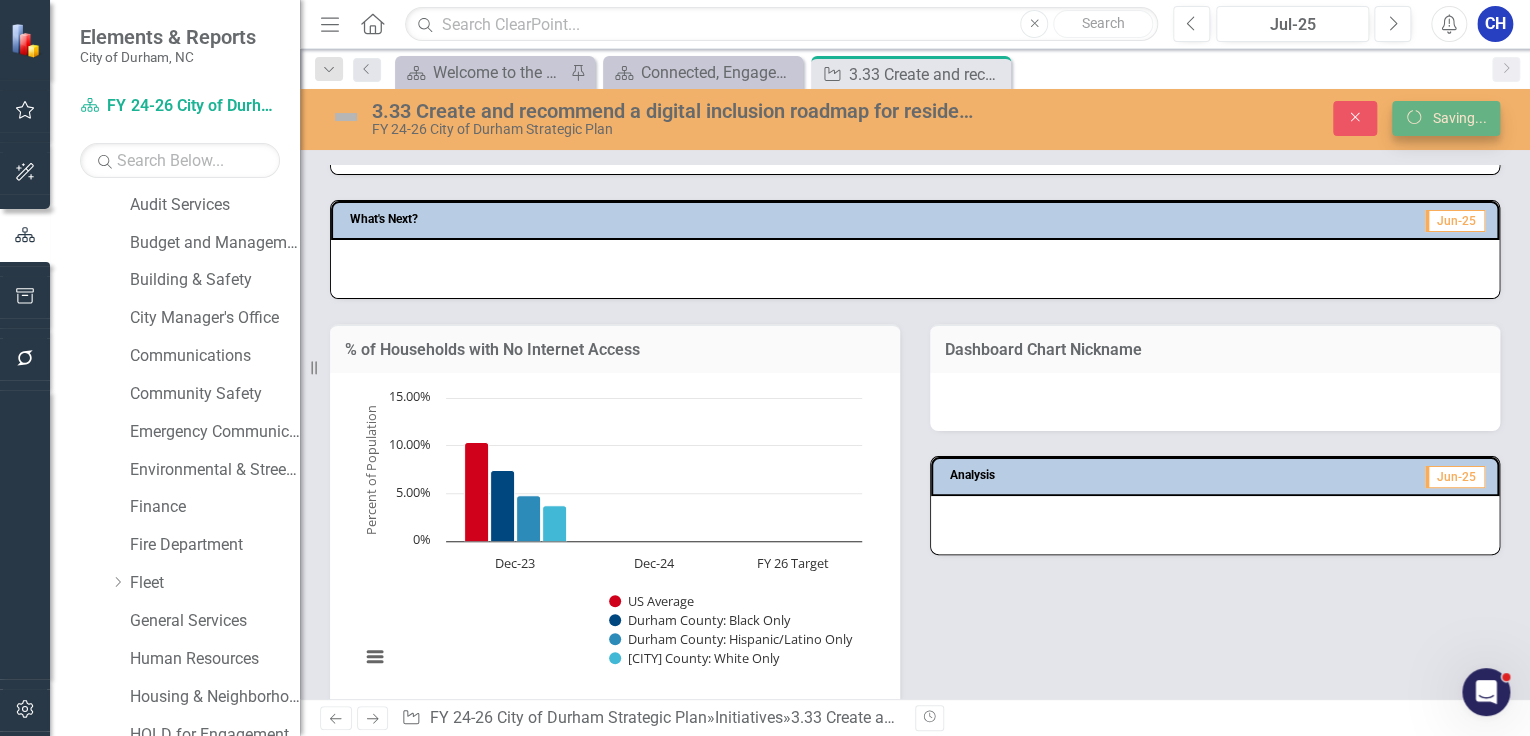 scroll, scrollTop: 863, scrollLeft: 0, axis: vertical 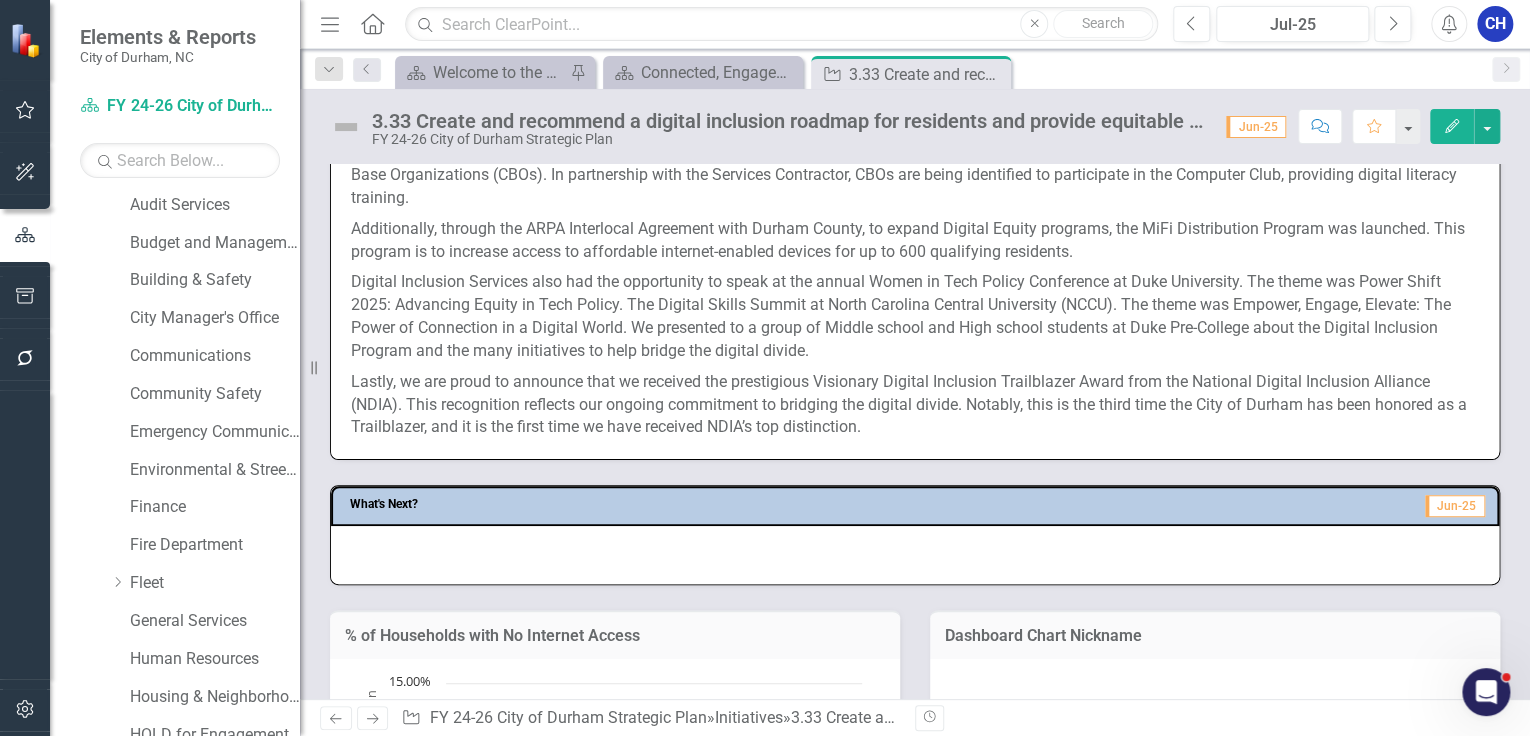 click at bounding box center (915, 555) 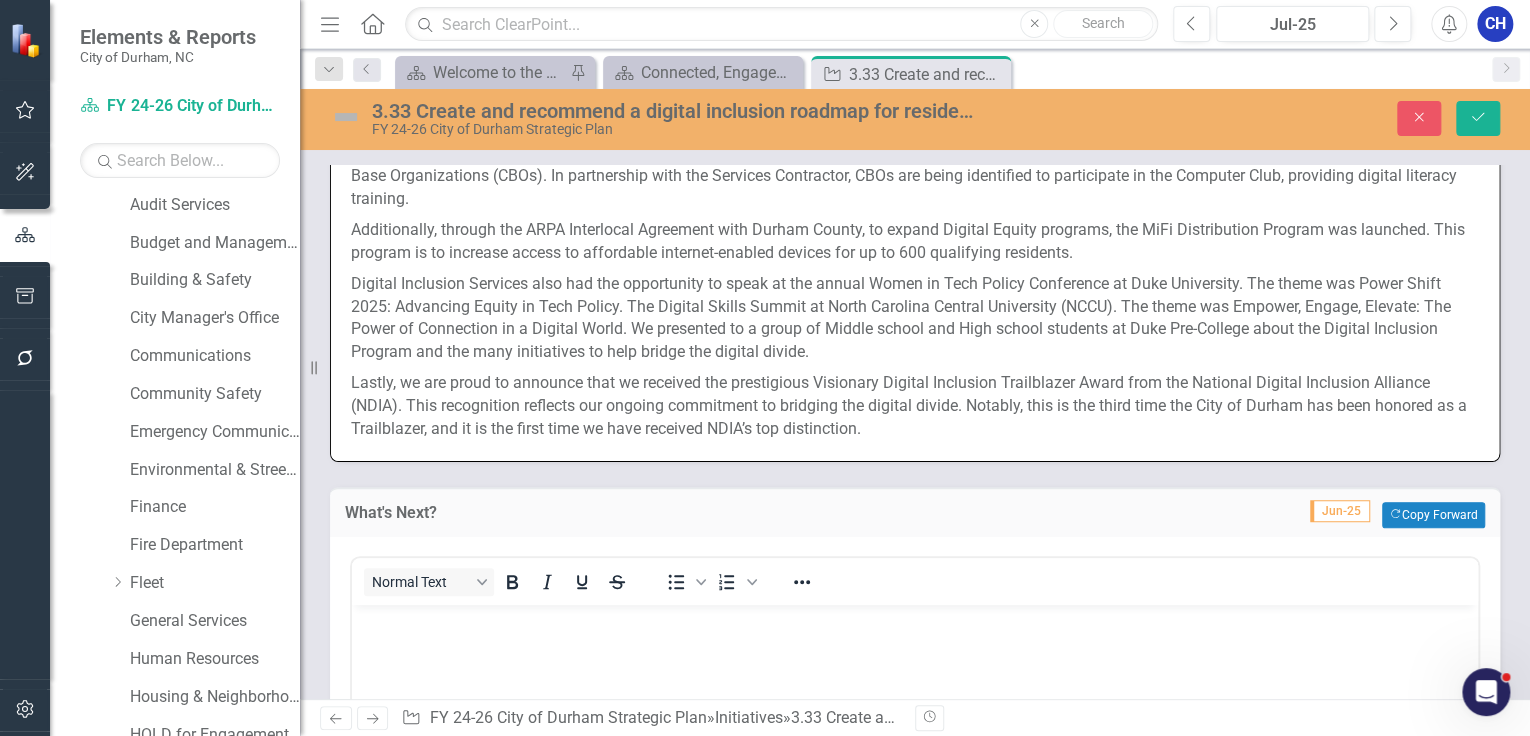 scroll, scrollTop: 0, scrollLeft: 0, axis: both 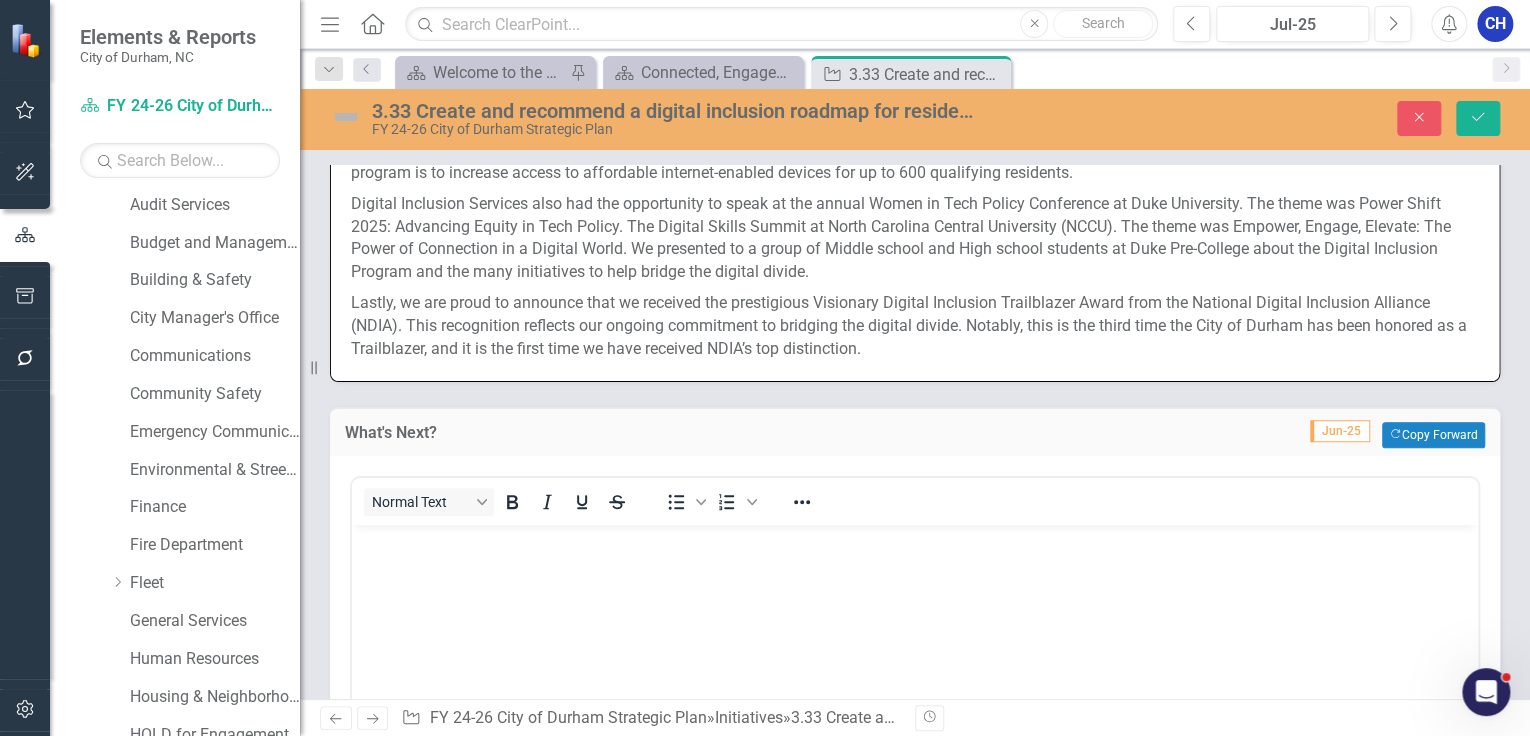 click at bounding box center [915, 674] 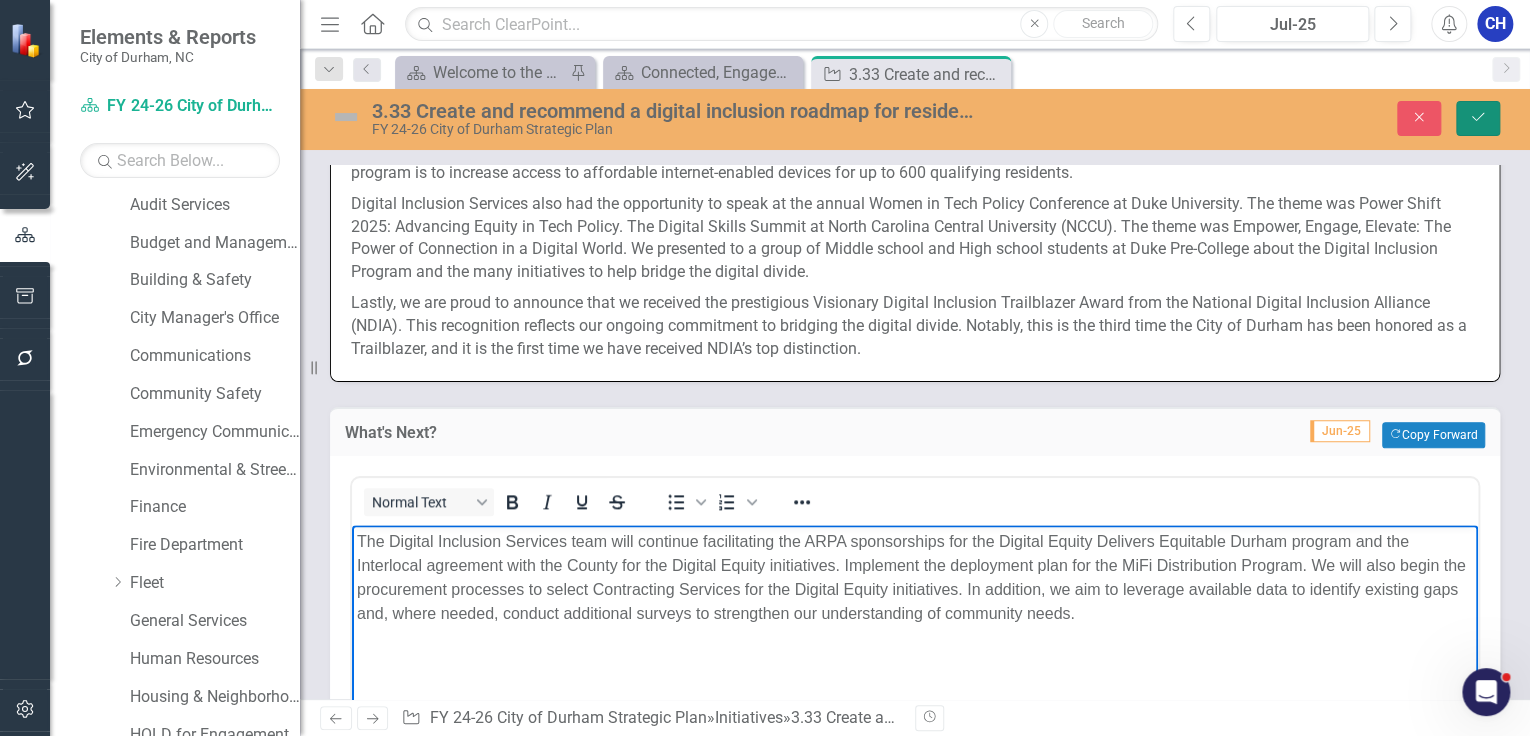 click on "Save" 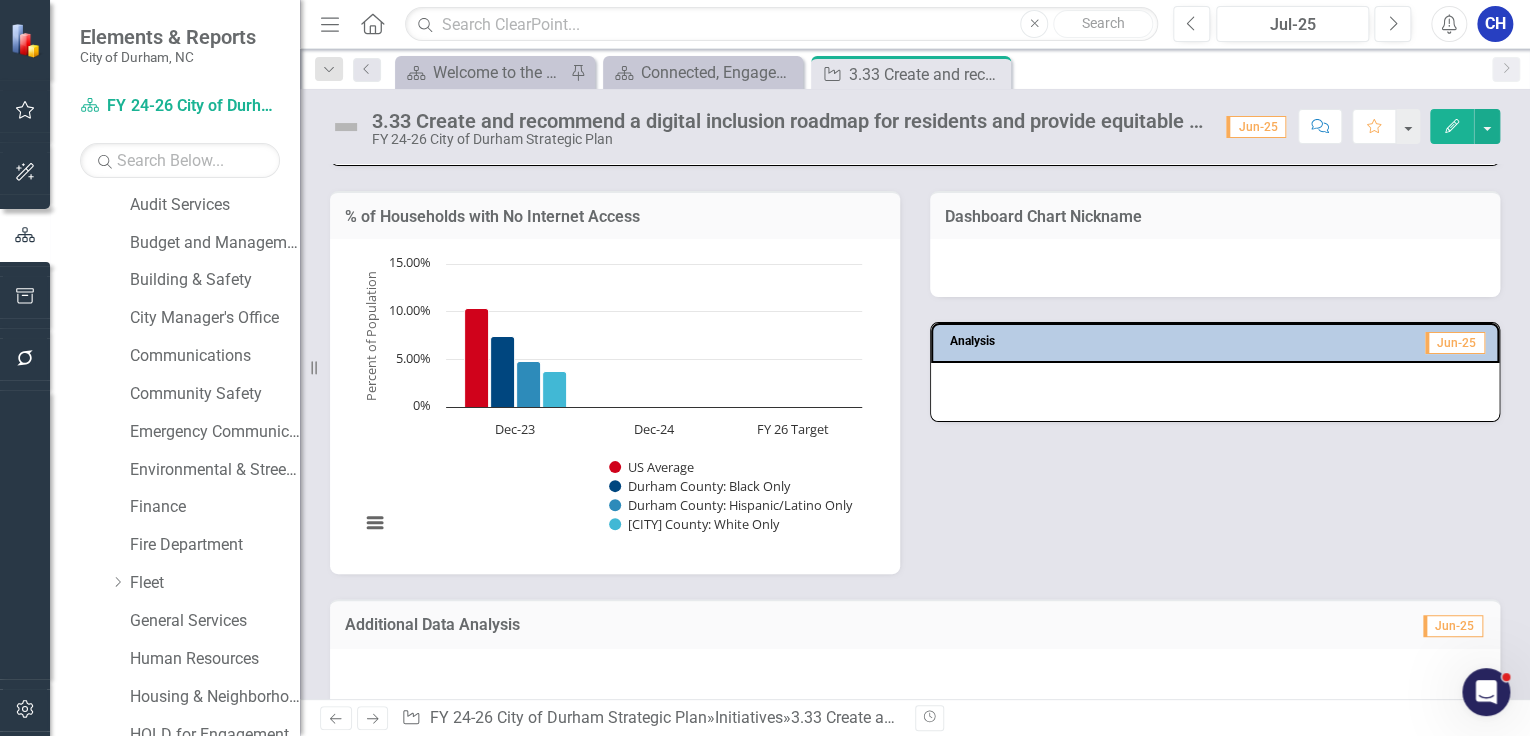 scroll, scrollTop: 1498, scrollLeft: 0, axis: vertical 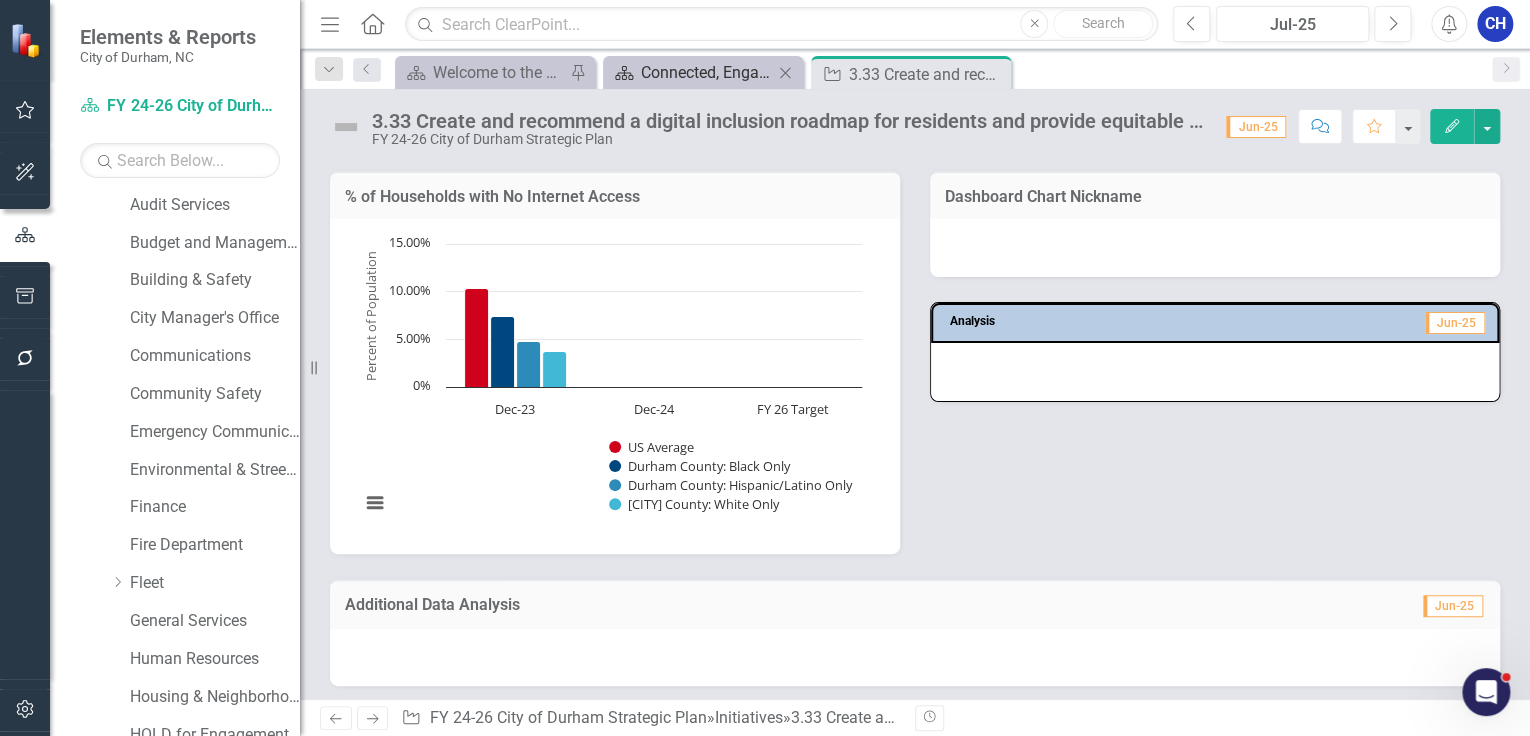 click on "Connected, Engaged, & Inclusive Communities" at bounding box center [707, 72] 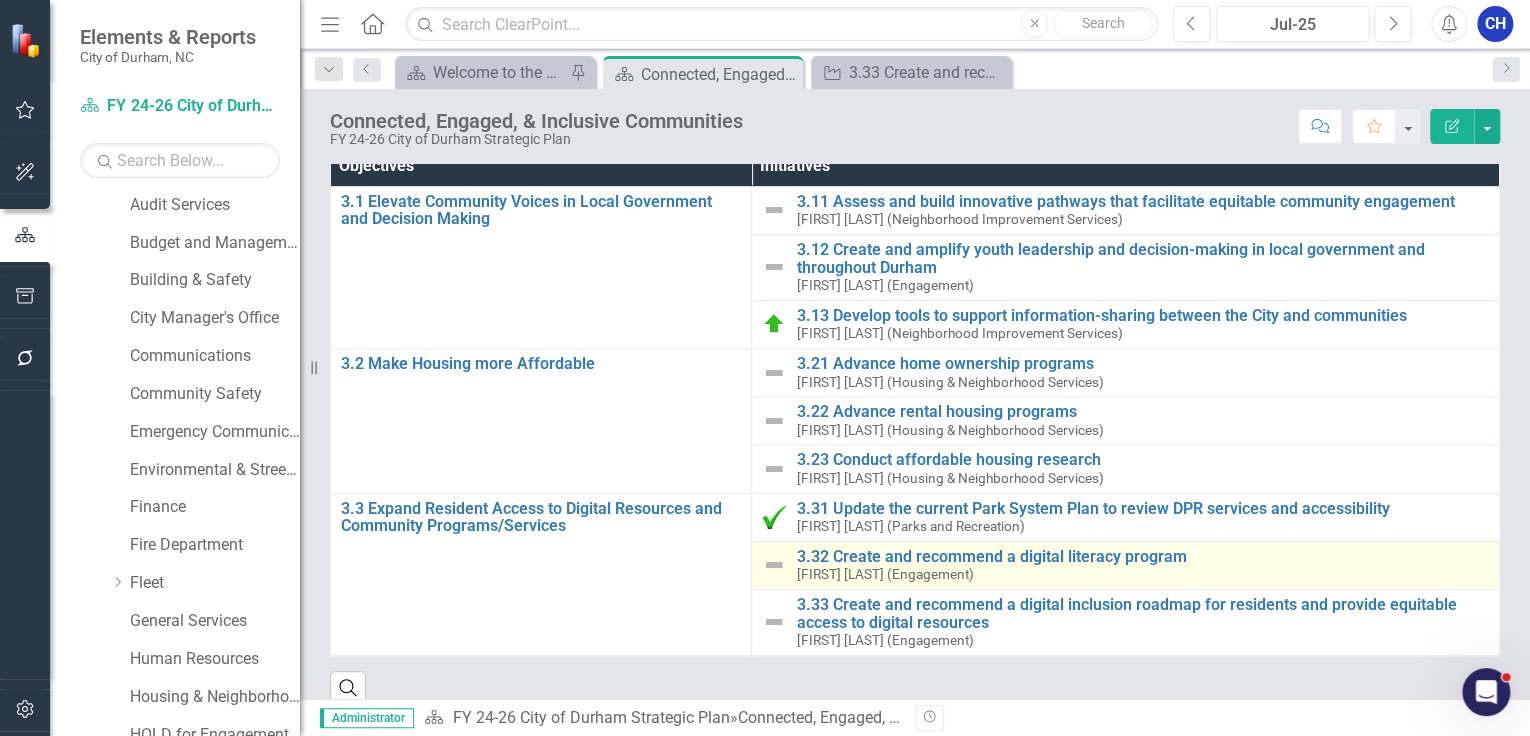 scroll, scrollTop: 216, scrollLeft: 0, axis: vertical 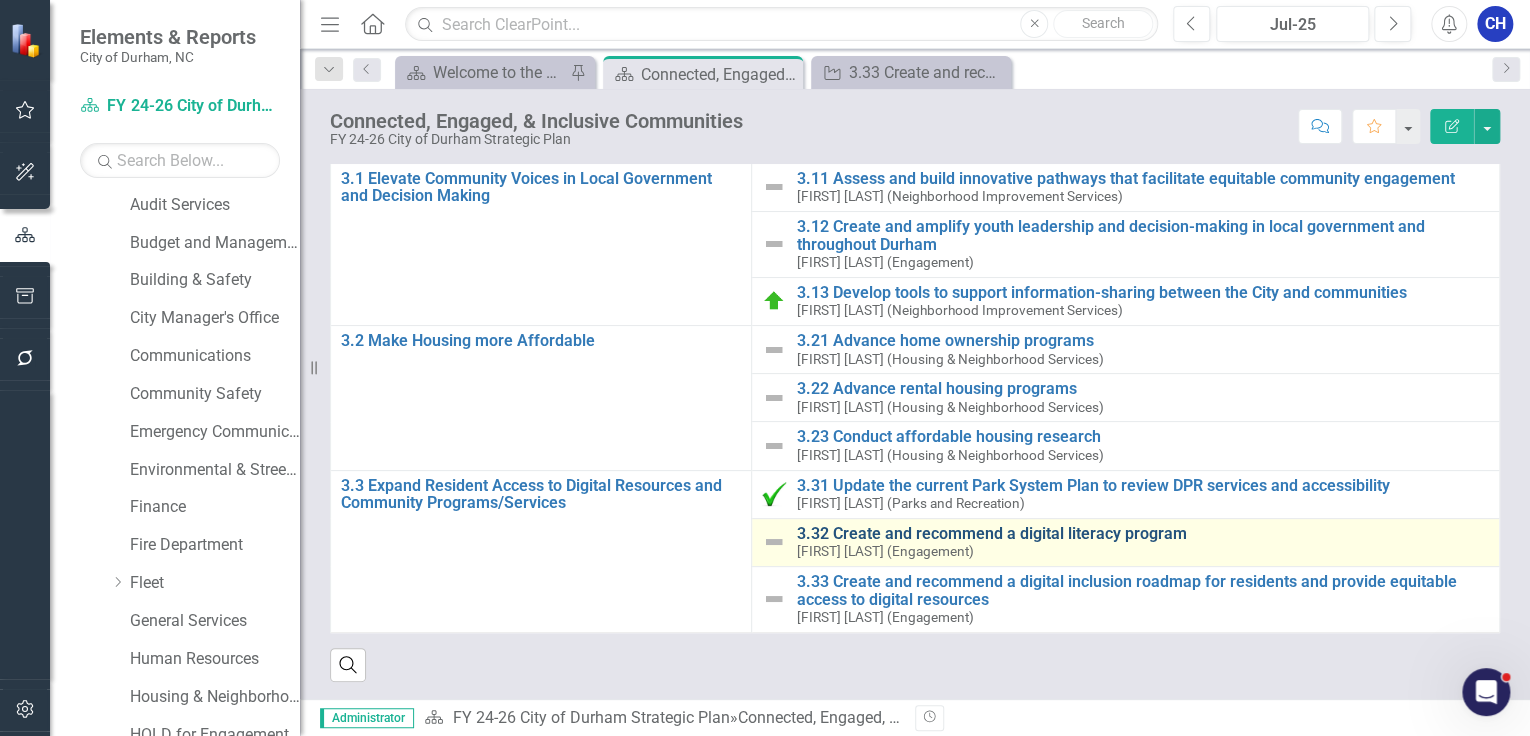 click on "3.32 Create and recommend a digital literacy program" at bounding box center (1142, 534) 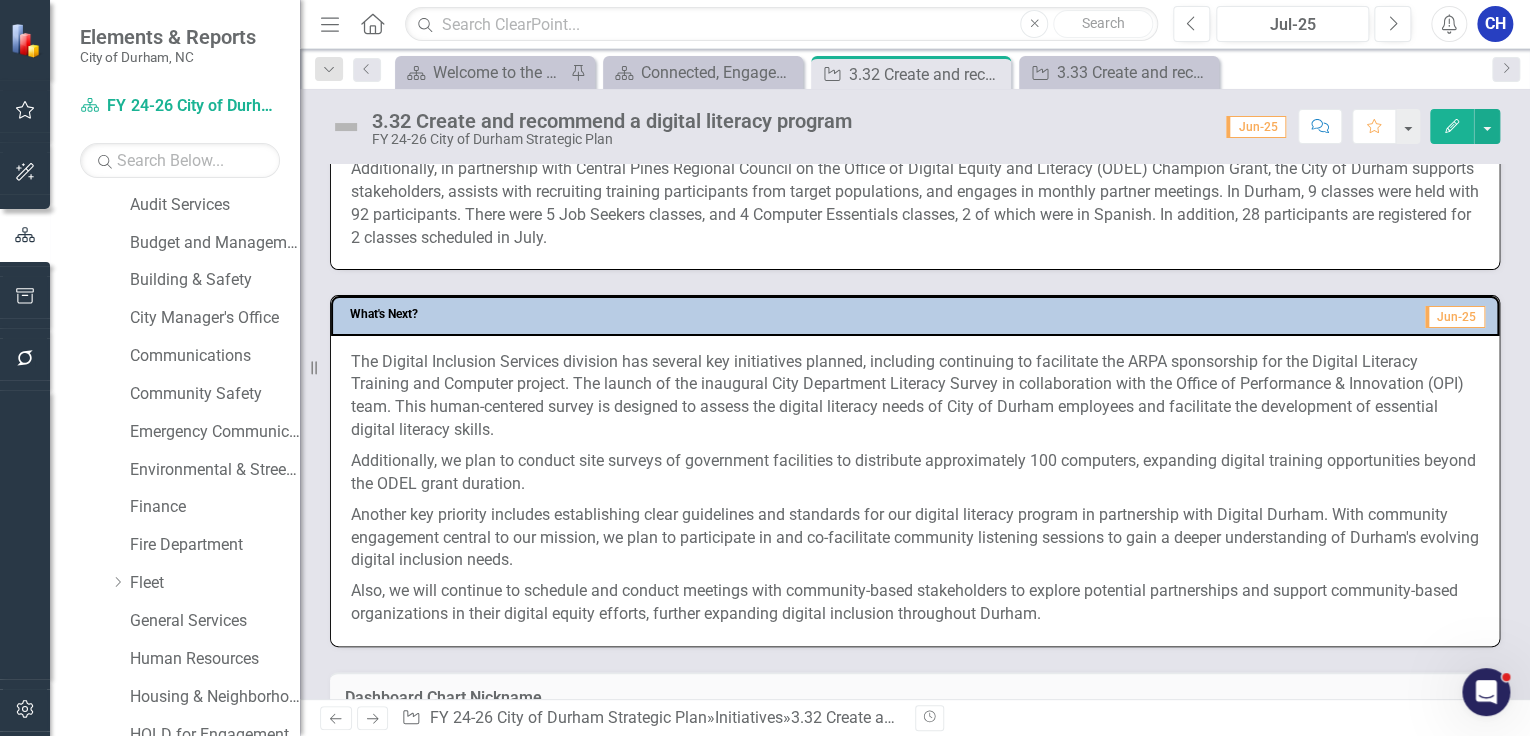 scroll, scrollTop: 999, scrollLeft: 0, axis: vertical 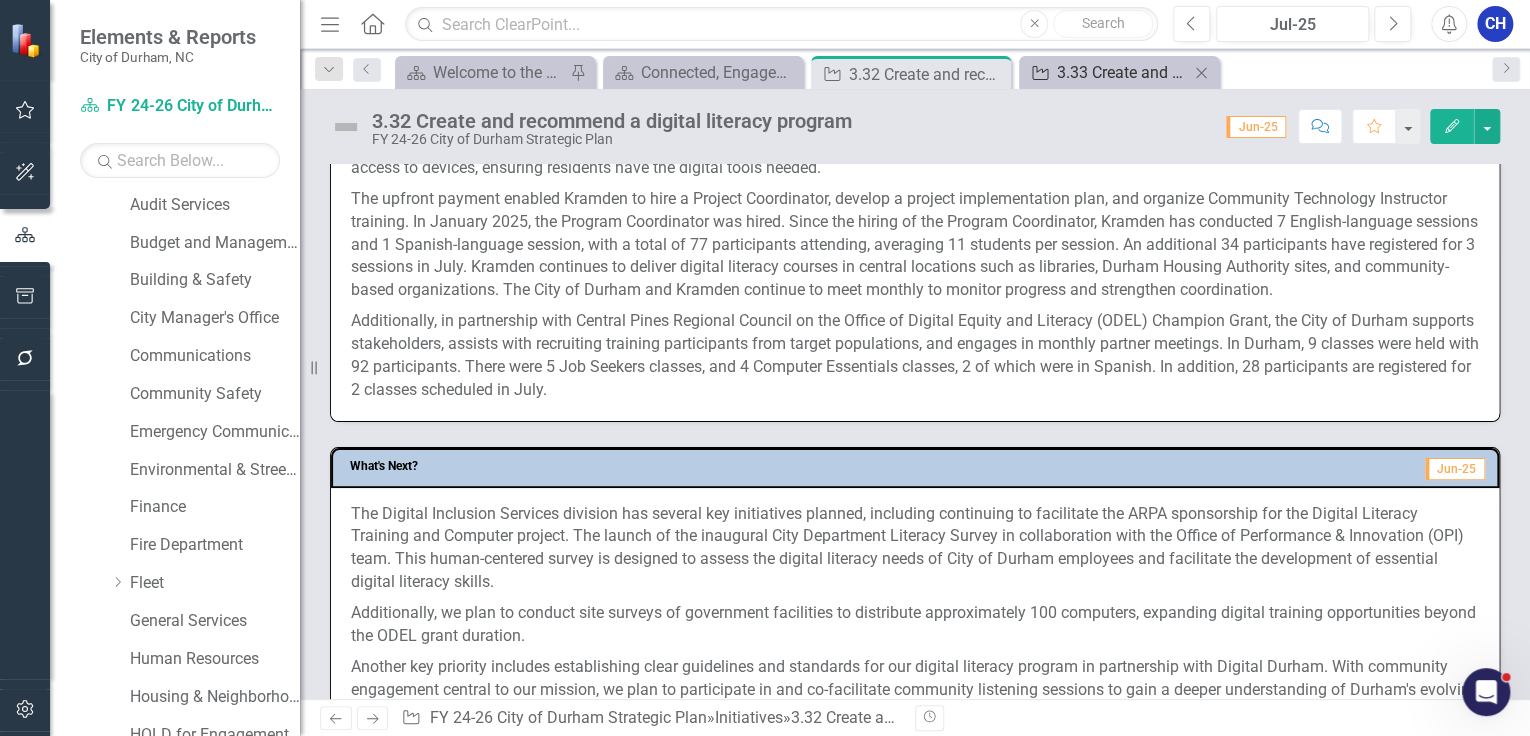 click on "3.33 Create and recommend a digital inclusion roadmap for residents and provide equitable access to digital resources" at bounding box center [1123, 72] 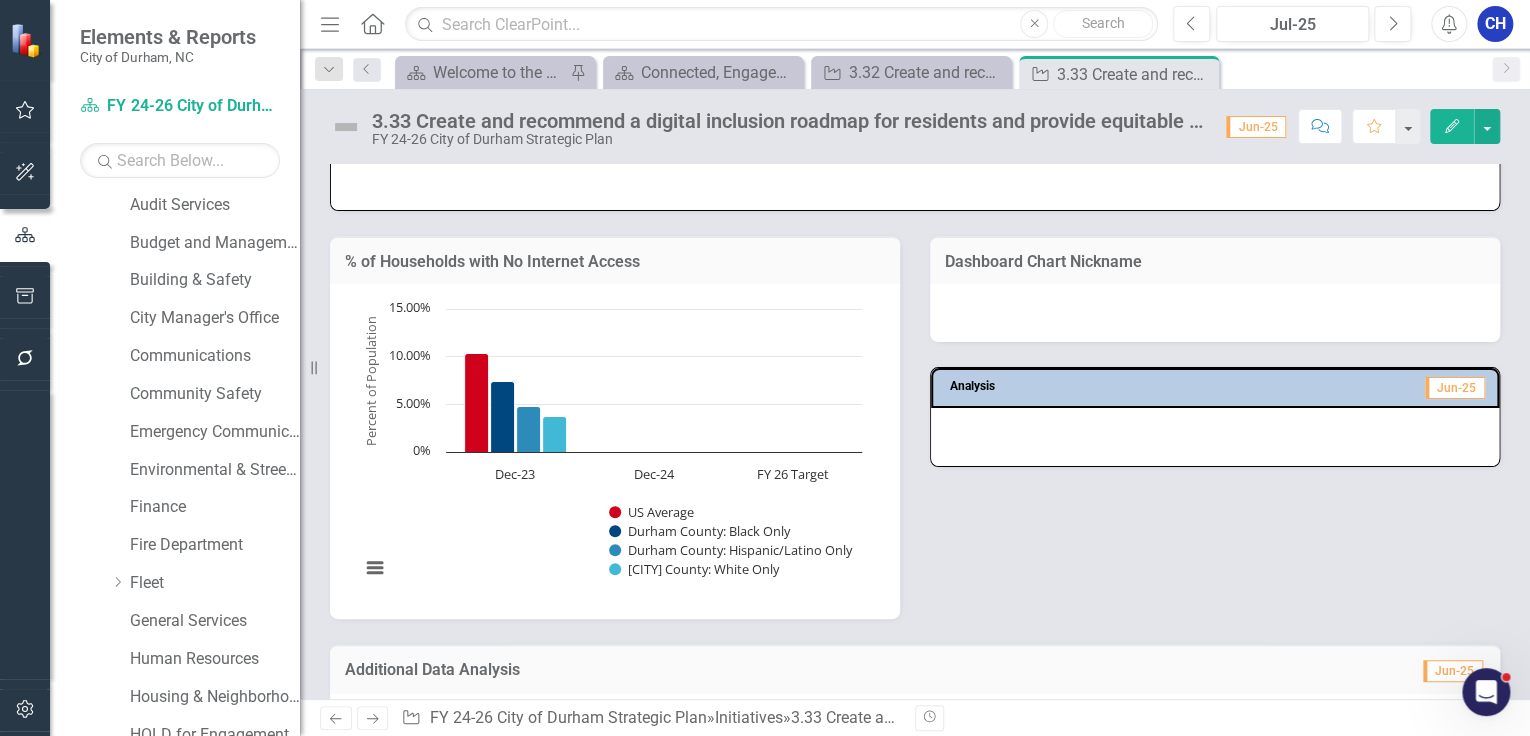 scroll, scrollTop: 1498, scrollLeft: 0, axis: vertical 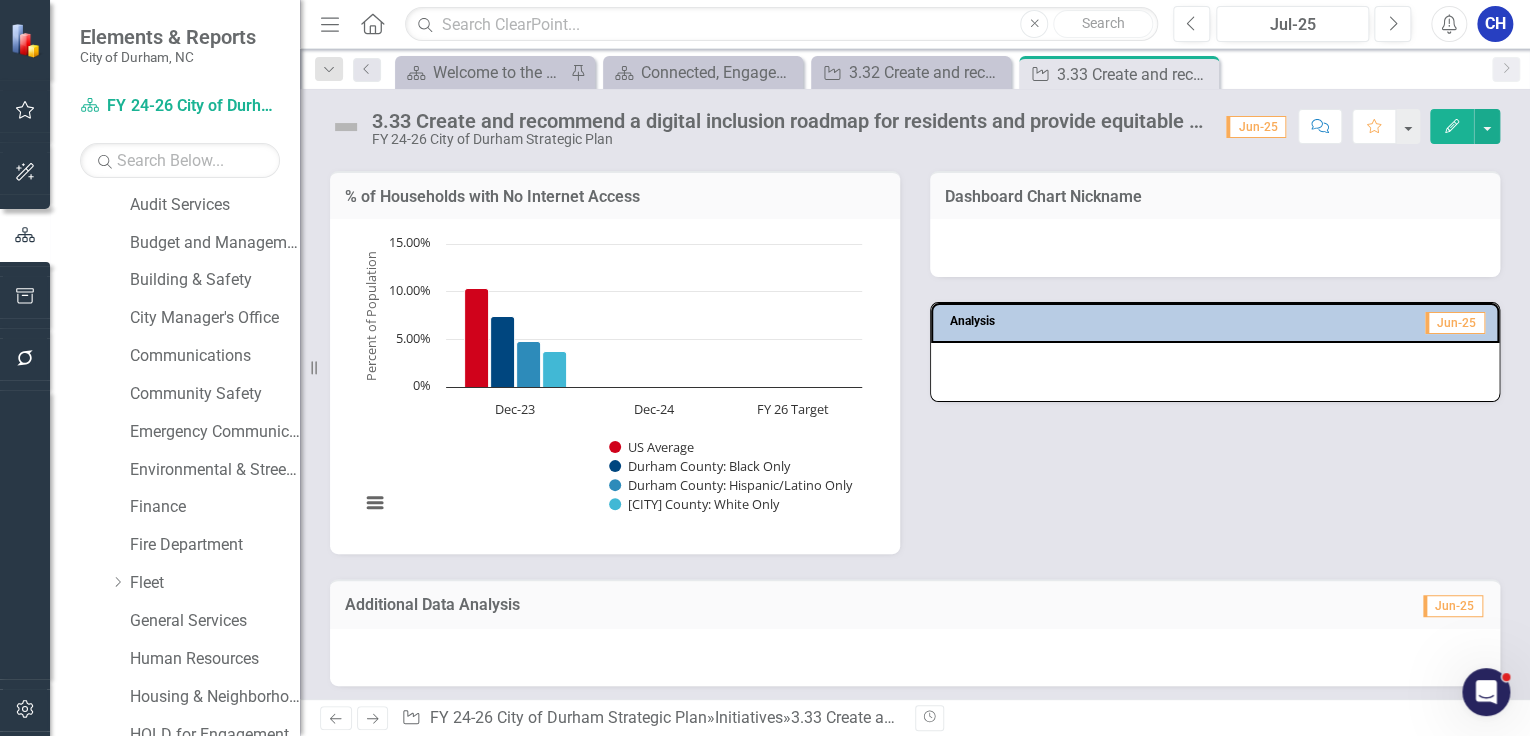 click at bounding box center (1215, 372) 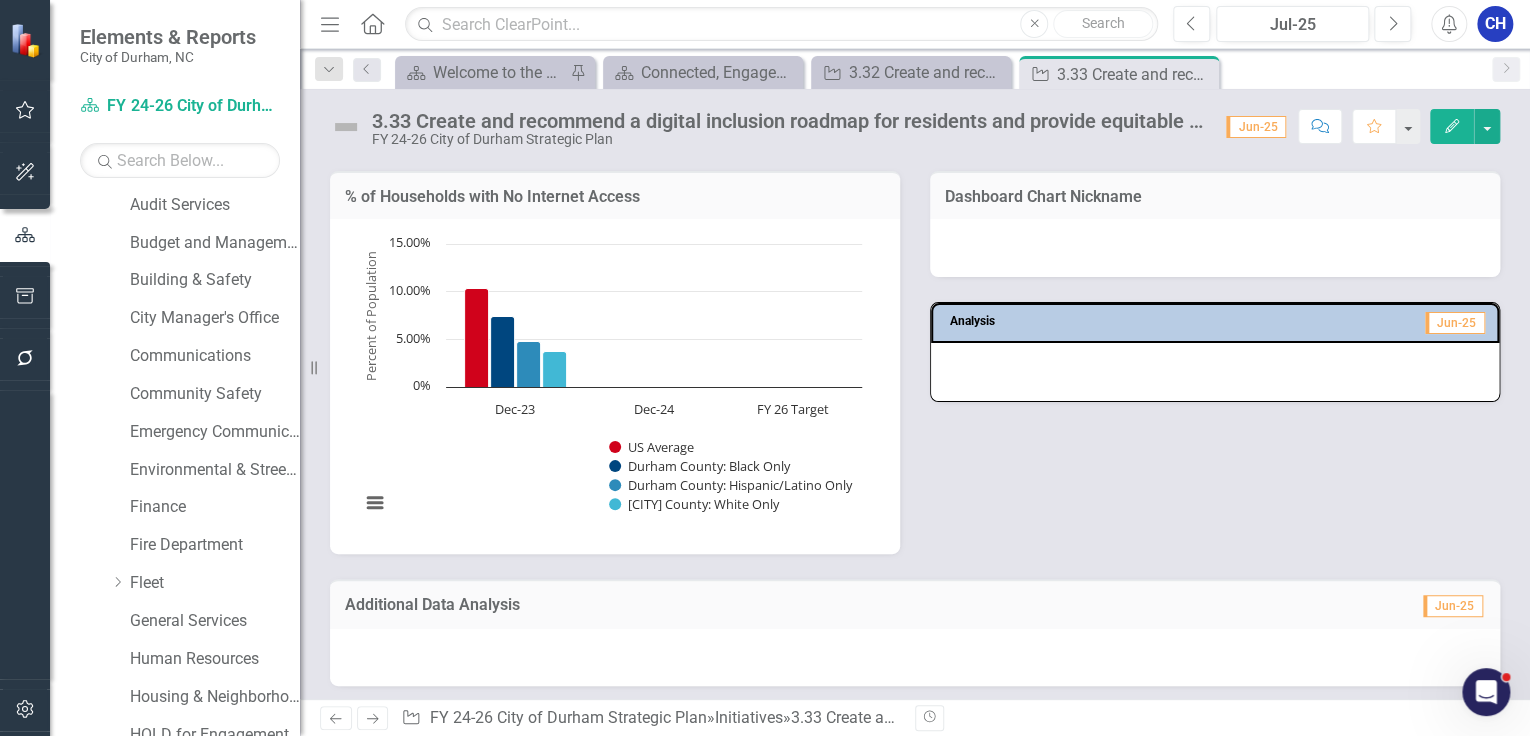 click at bounding box center [1215, 372] 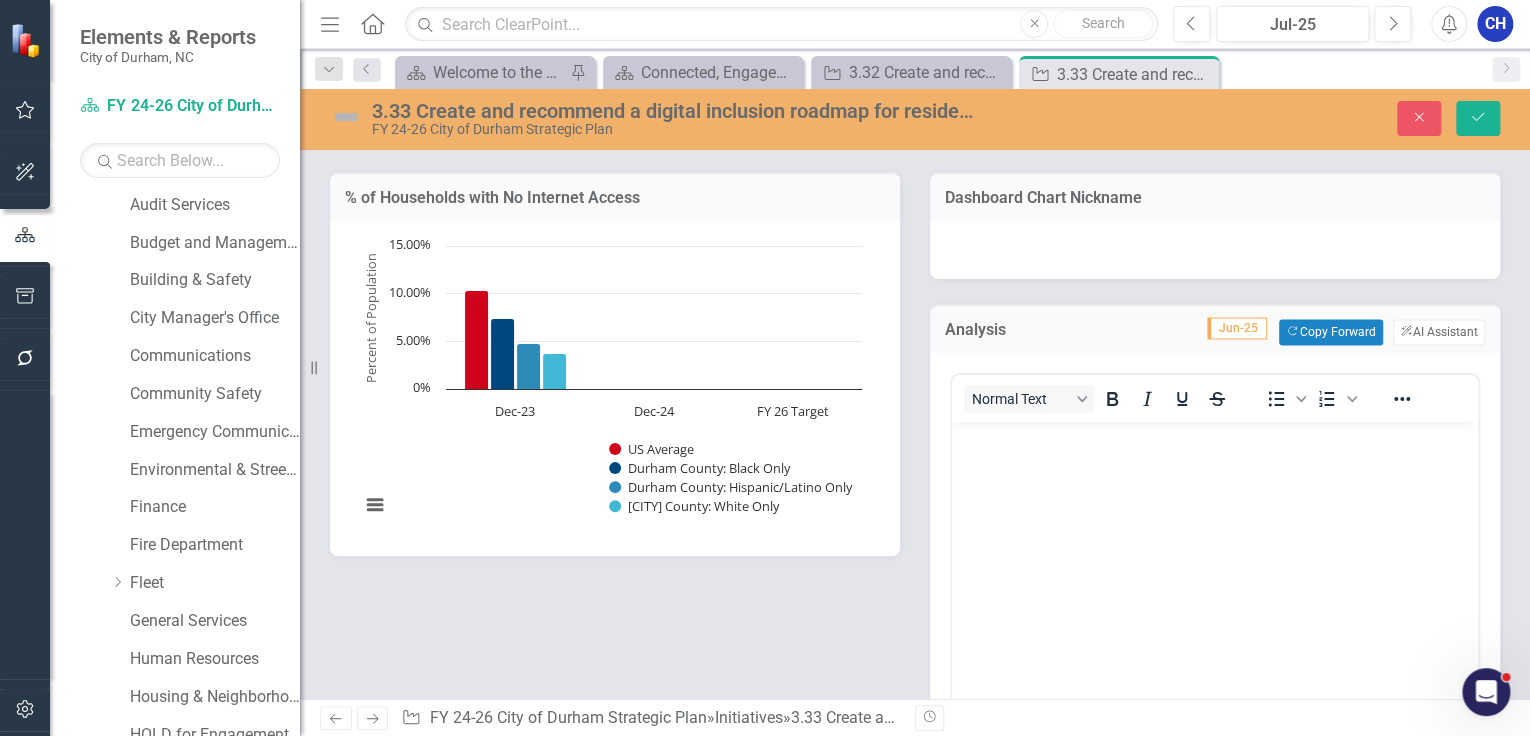 scroll, scrollTop: 0, scrollLeft: 0, axis: both 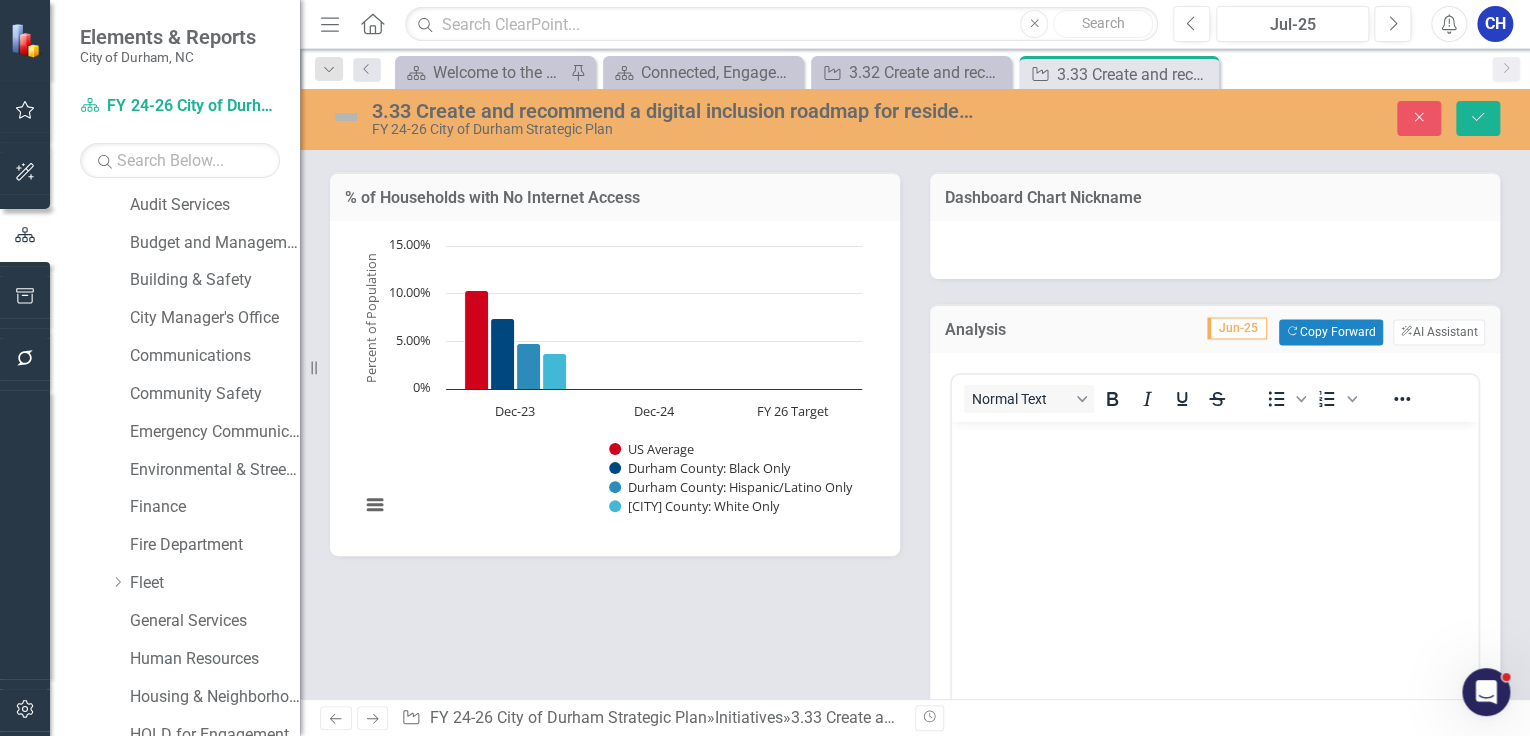 click at bounding box center (1215, 438) 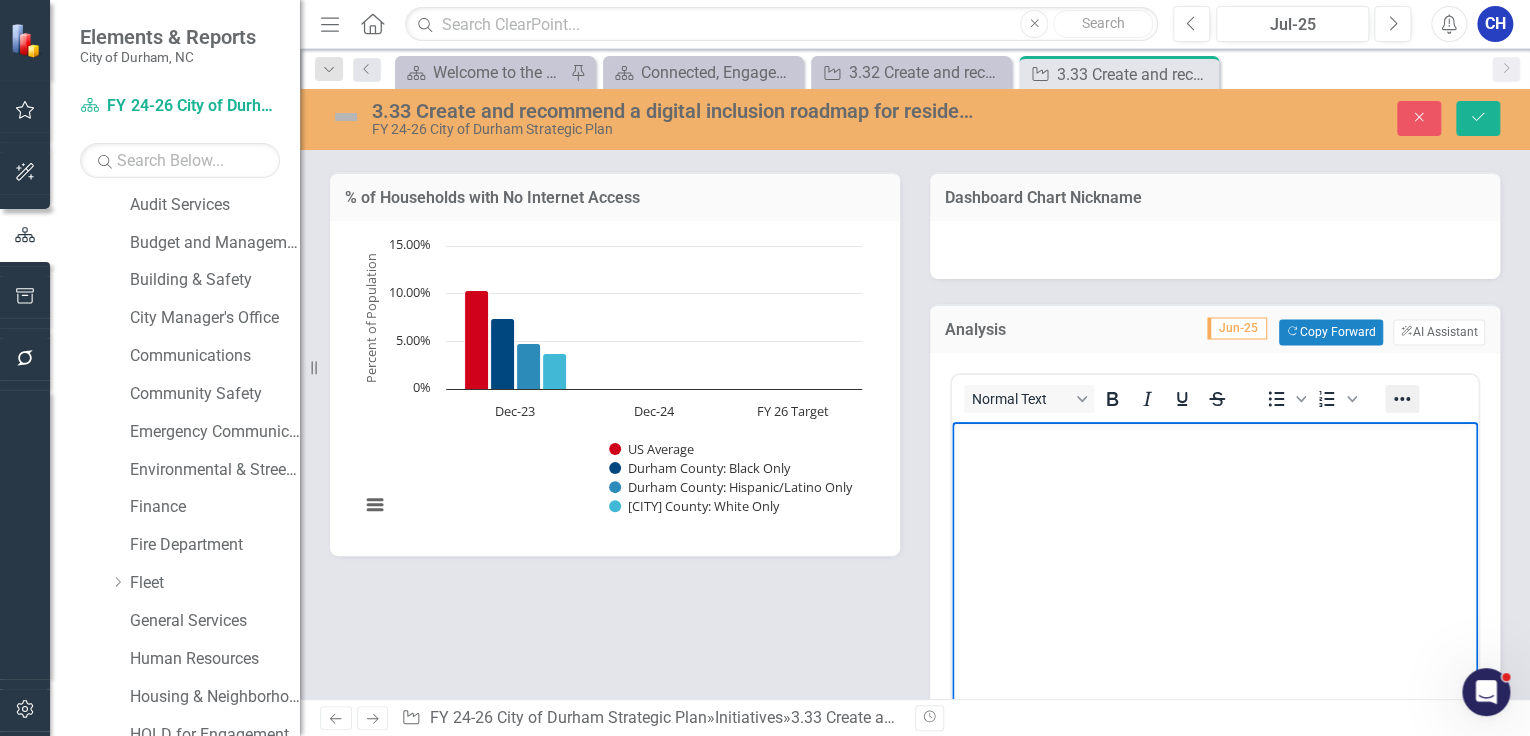 click 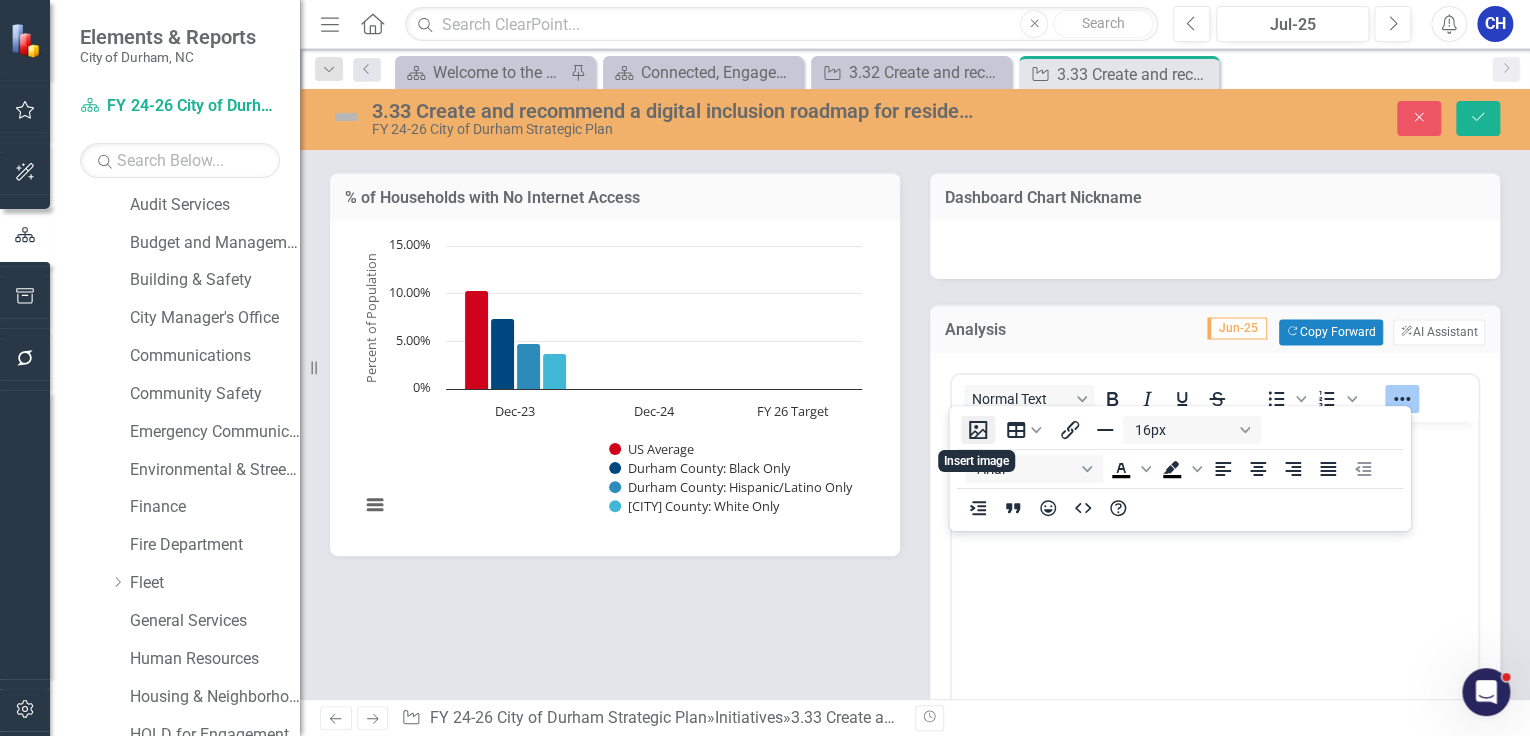 click at bounding box center [978, 430] 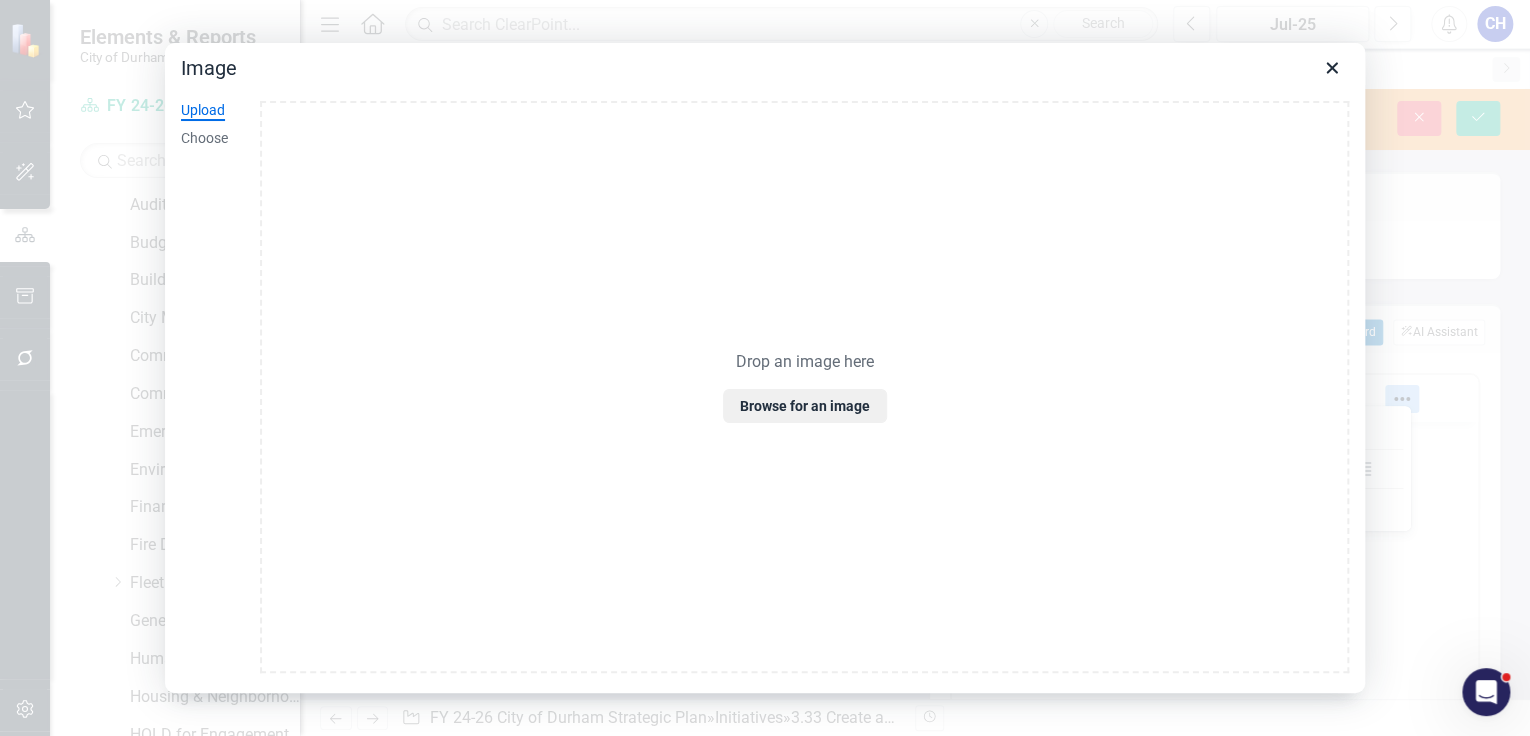 click on "Upload" at bounding box center [203, 111] 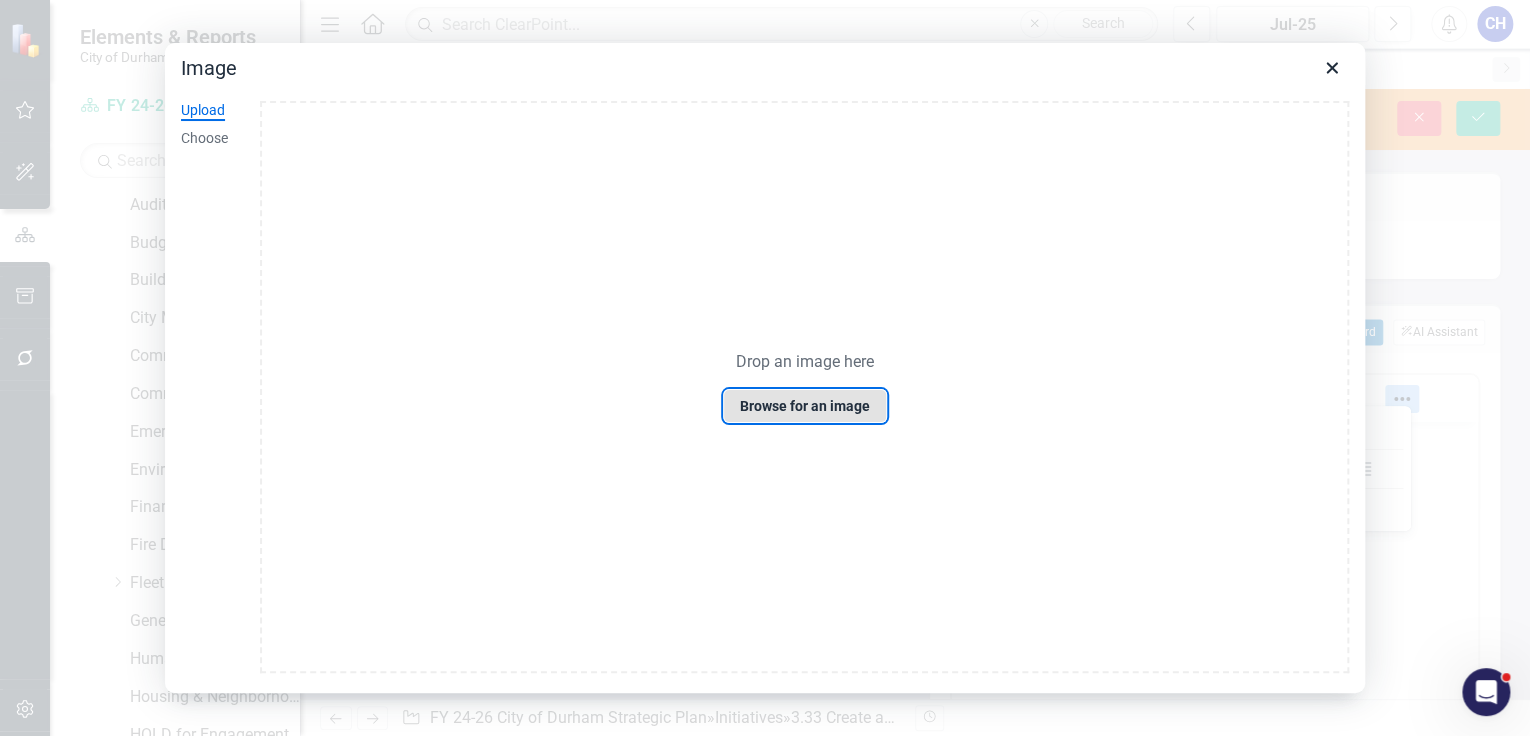 click on "Browse for an image" at bounding box center [805, 406] 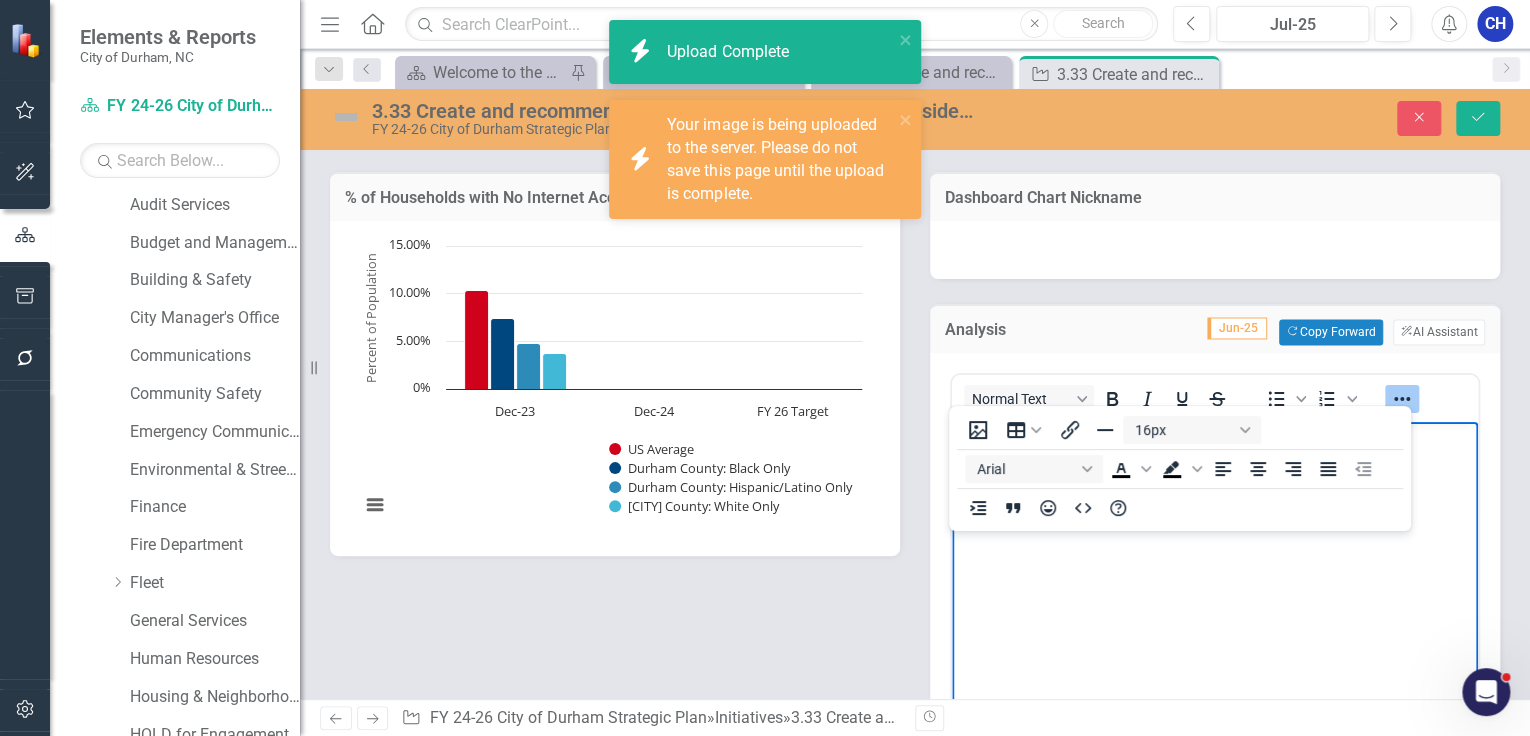 scroll, scrollTop: 80, scrollLeft: 0, axis: vertical 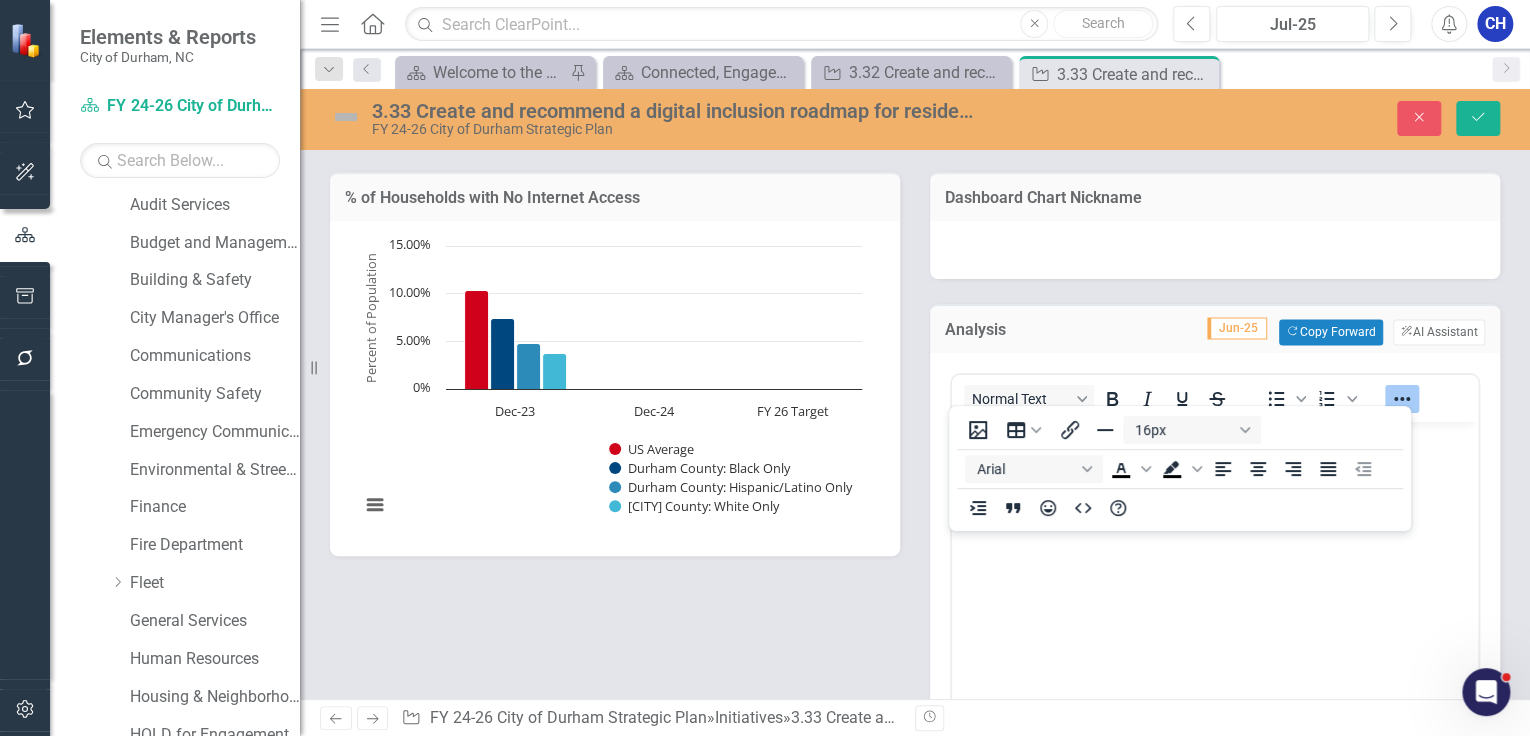 click on "Normal Text To open the popup, press Shift+Enter To open the popup, press Shift+Enter Switch to old editor" at bounding box center [1215, 600] 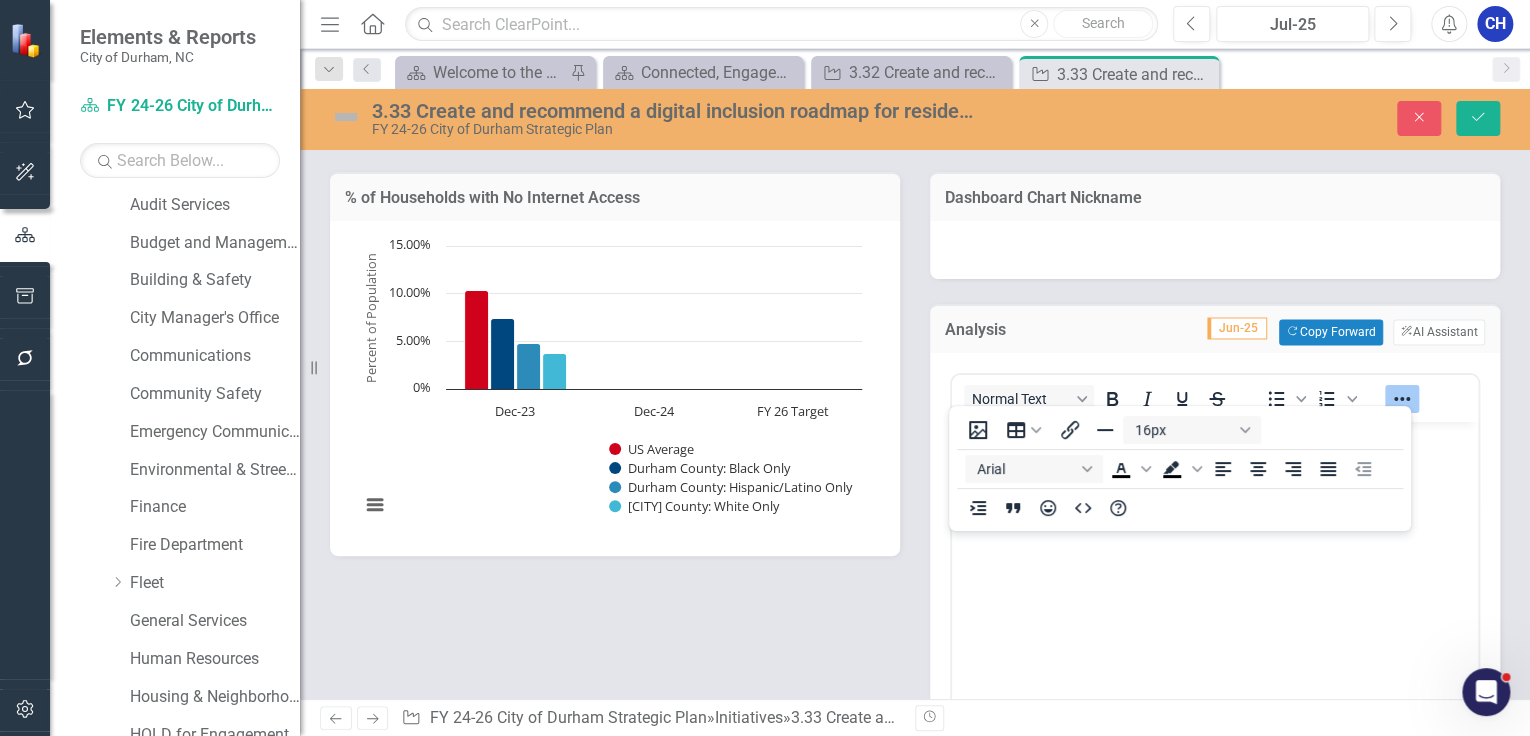 click 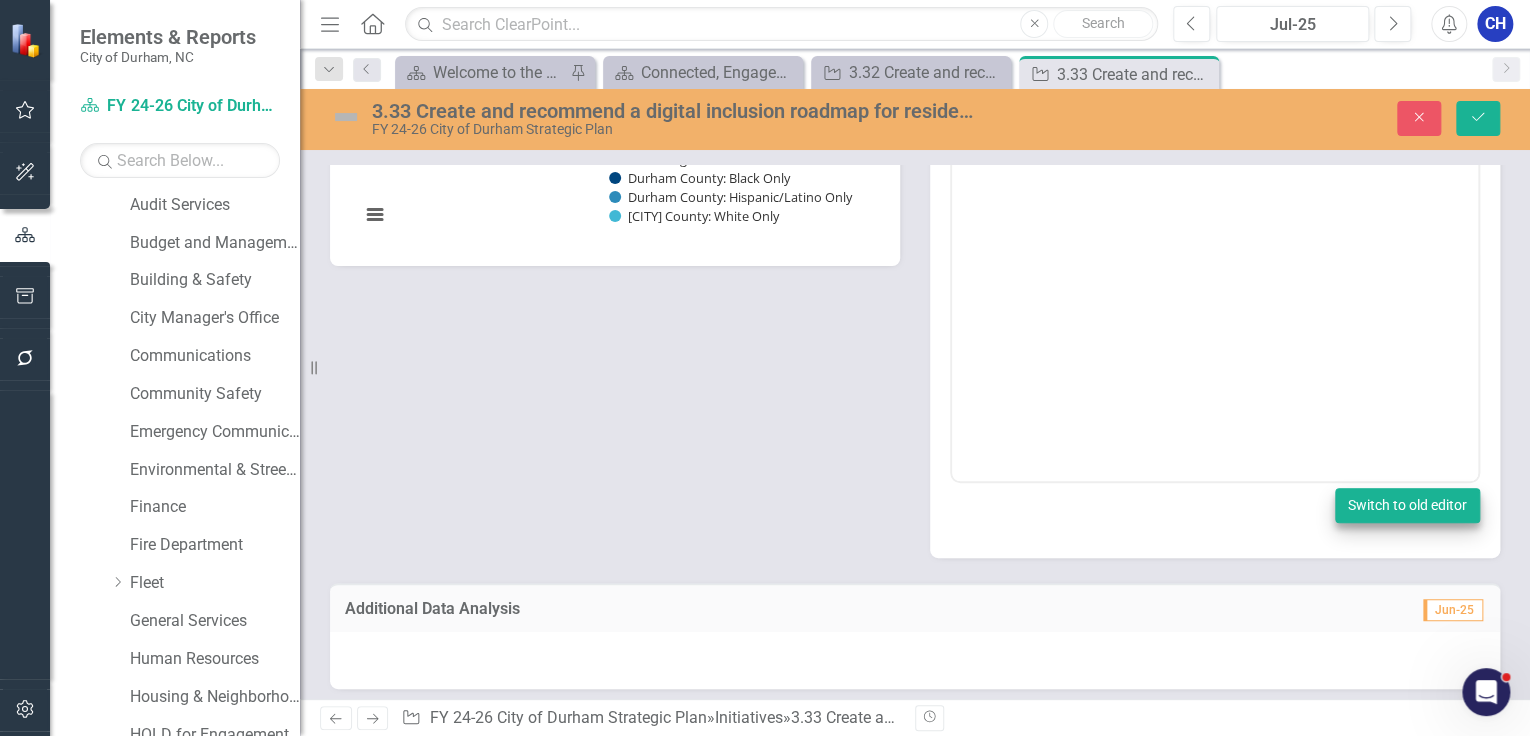 scroll, scrollTop: 1790, scrollLeft: 0, axis: vertical 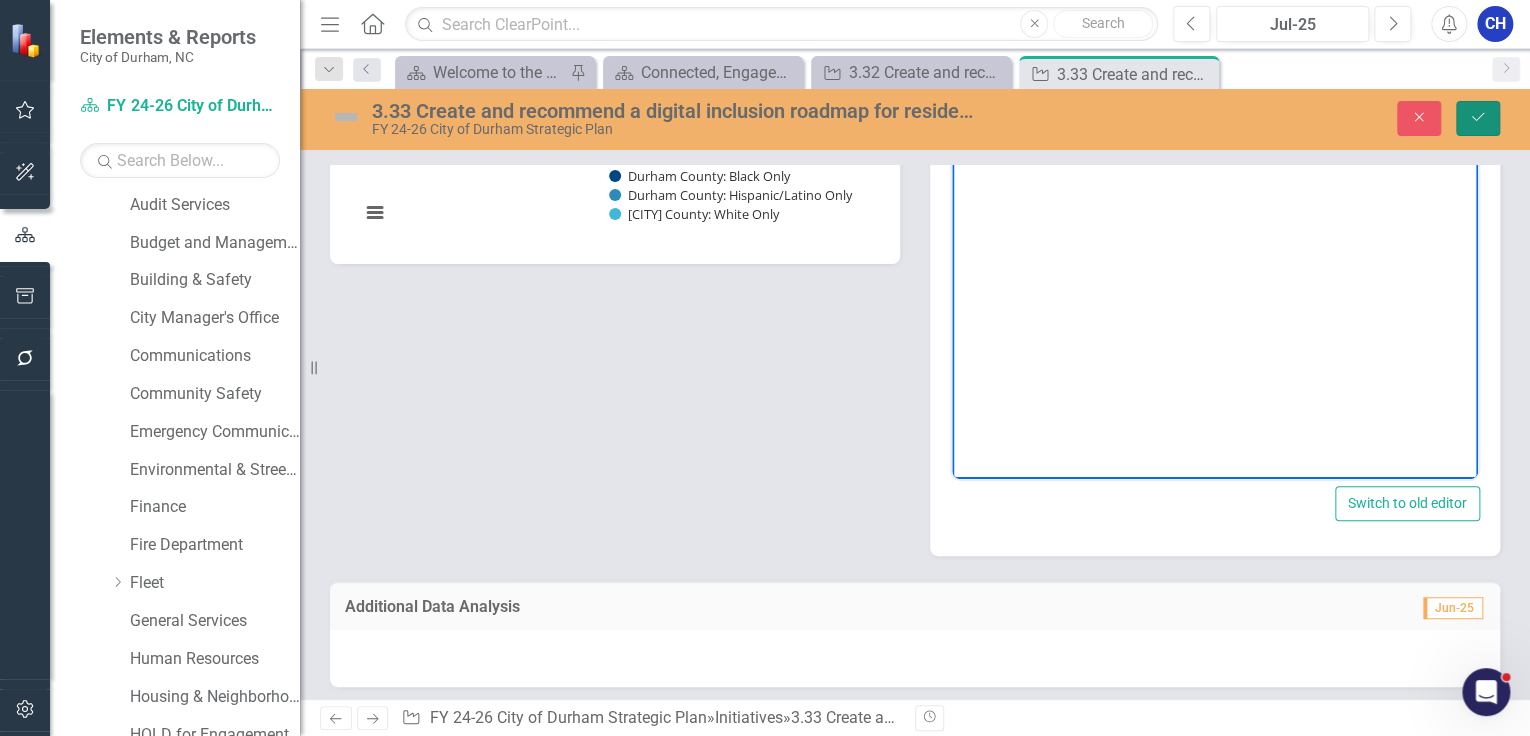 click on "Save" 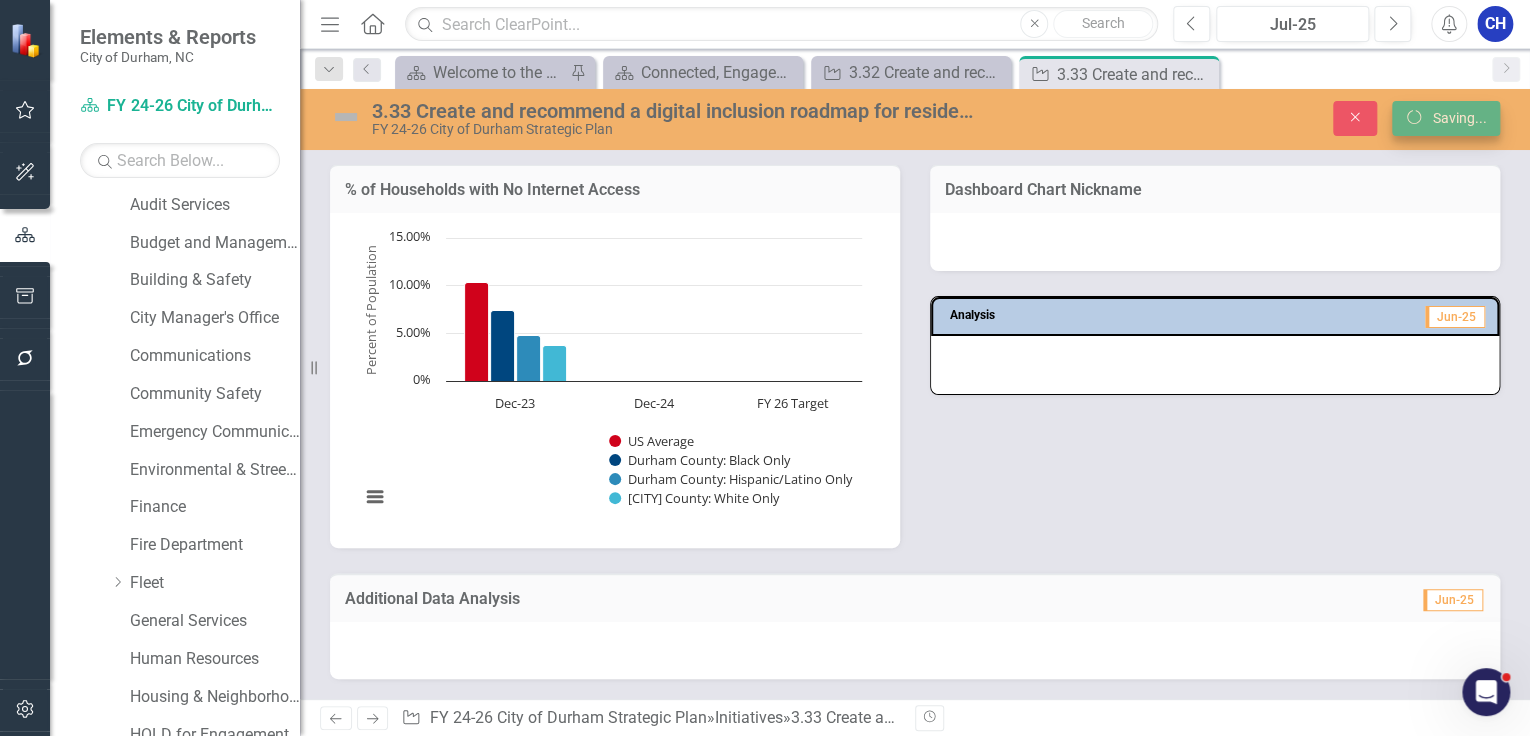 scroll, scrollTop: 1668, scrollLeft: 0, axis: vertical 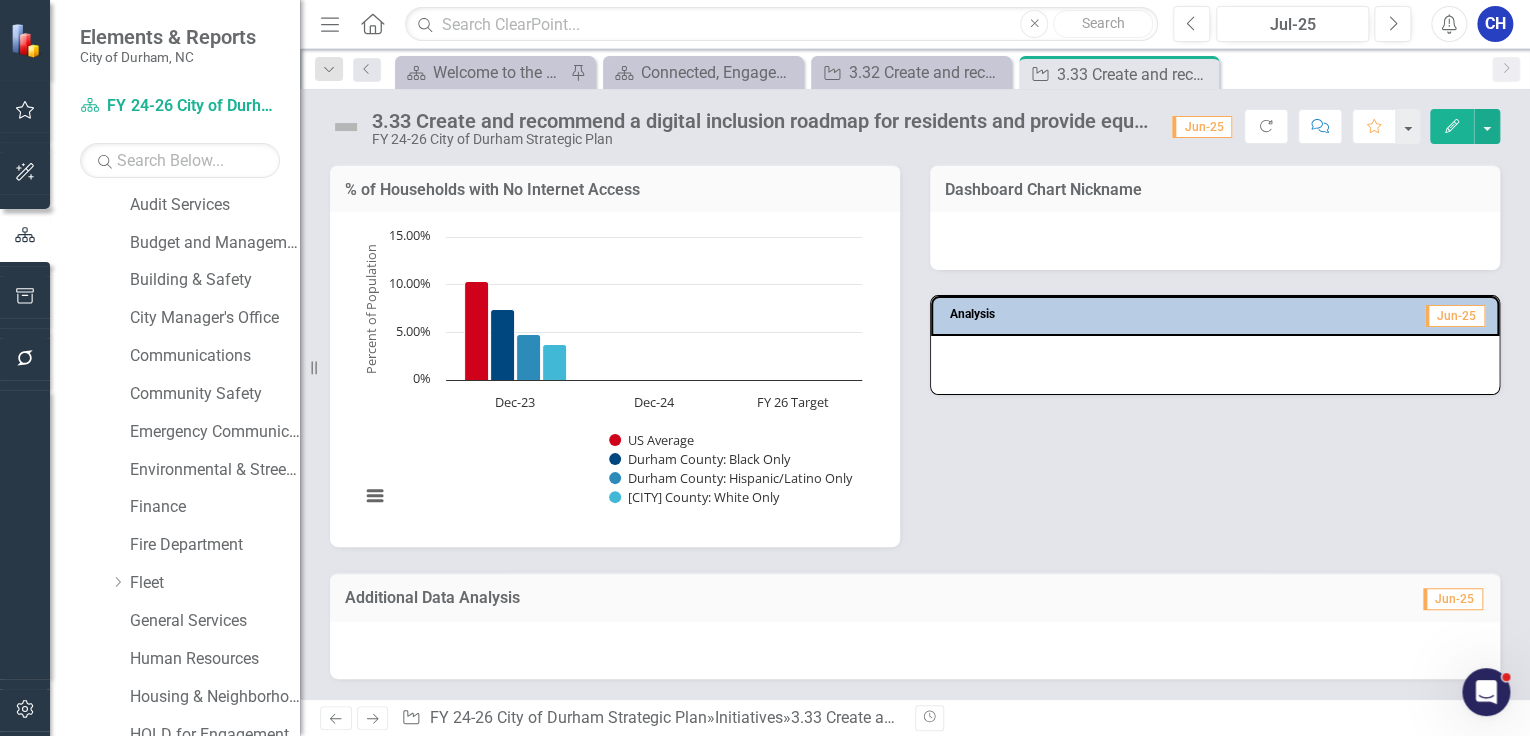 click at bounding box center (951, 362) 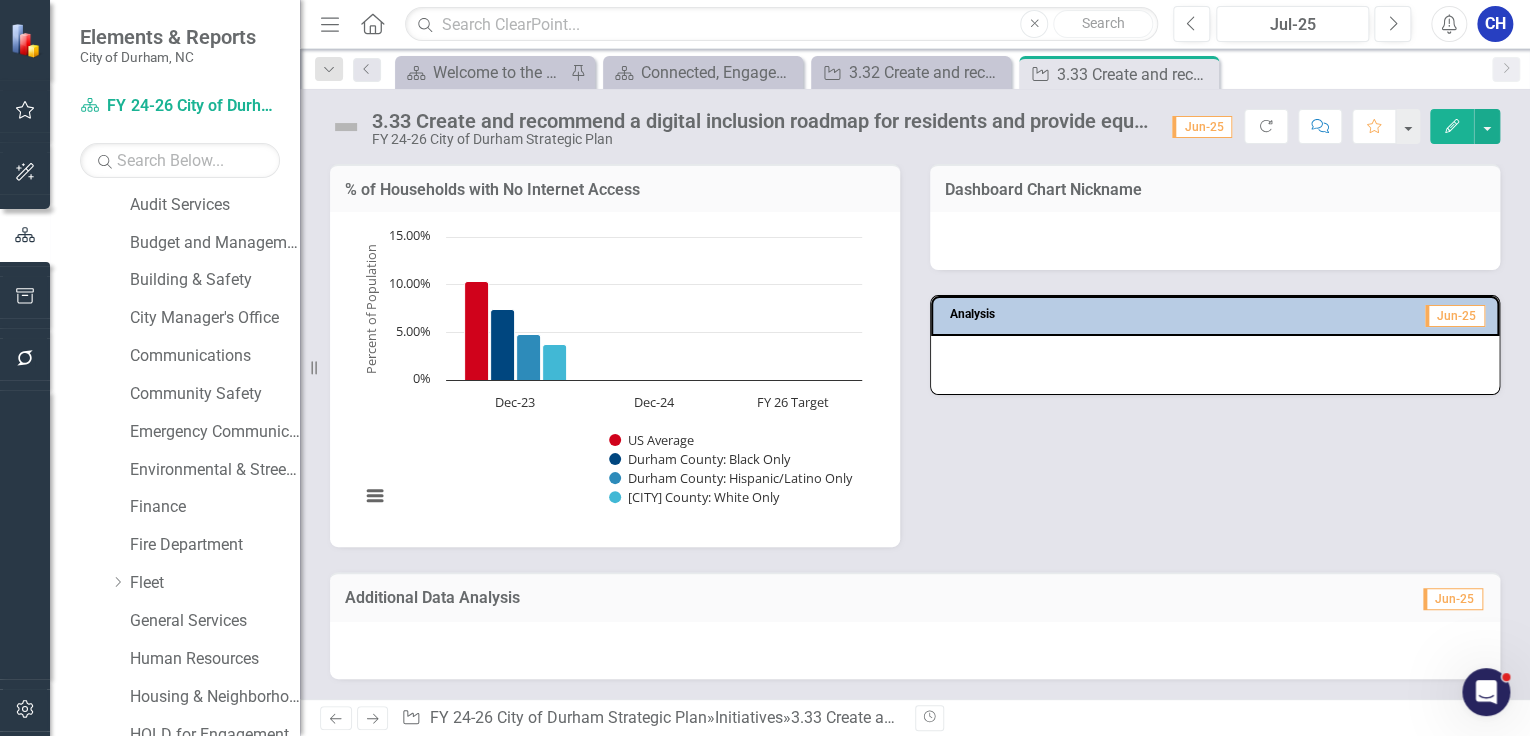 click at bounding box center [951, 362] 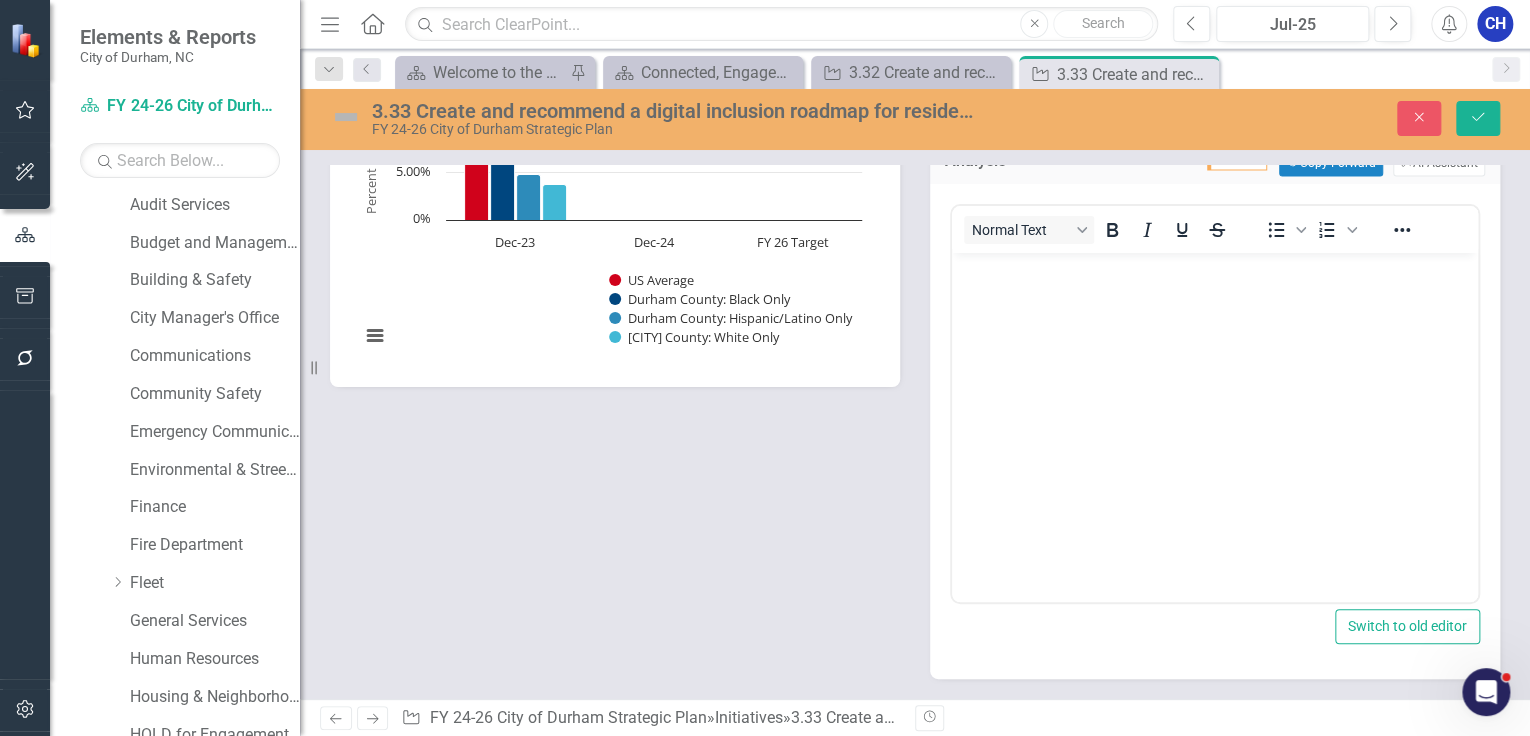scroll, scrollTop: 251, scrollLeft: 0, axis: vertical 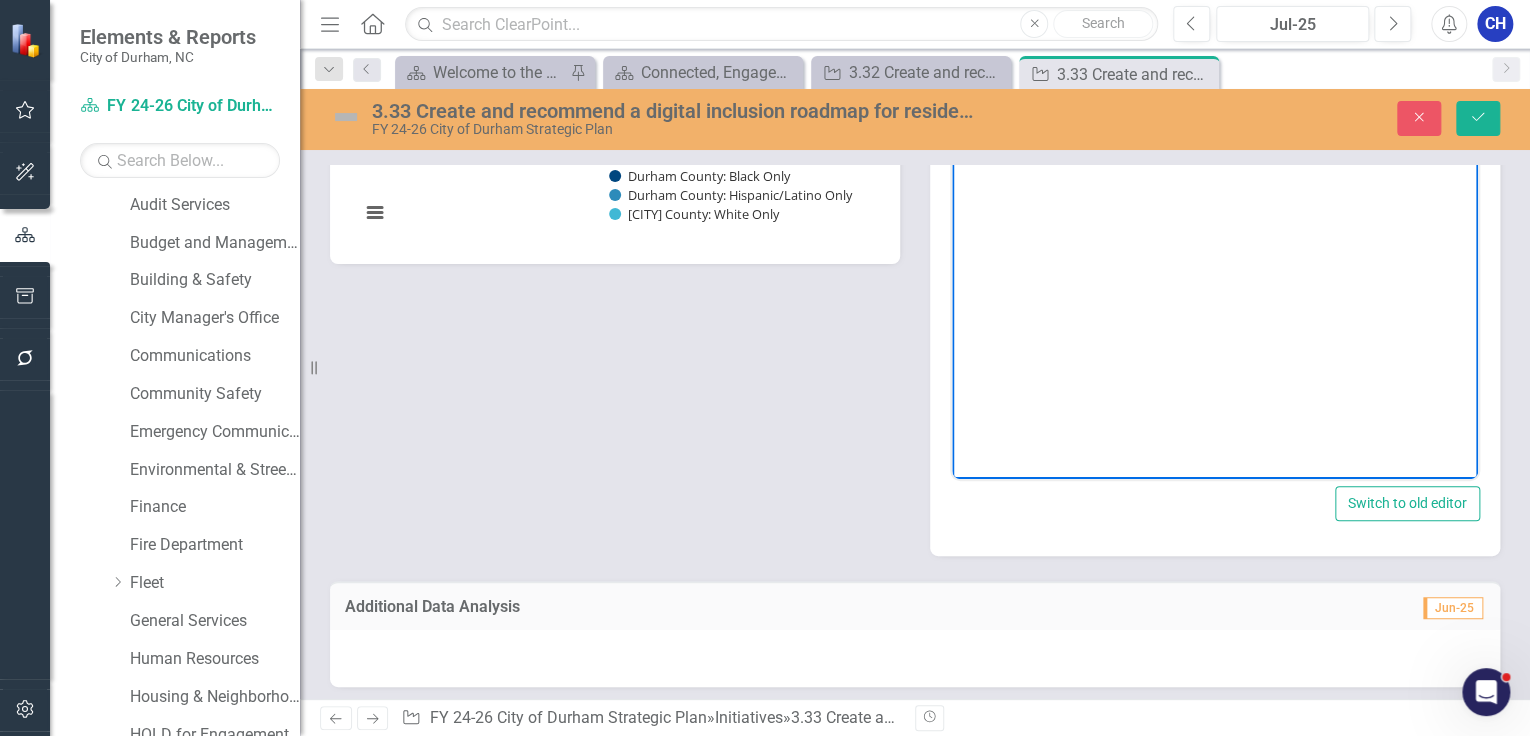click at bounding box center (1215, 279) 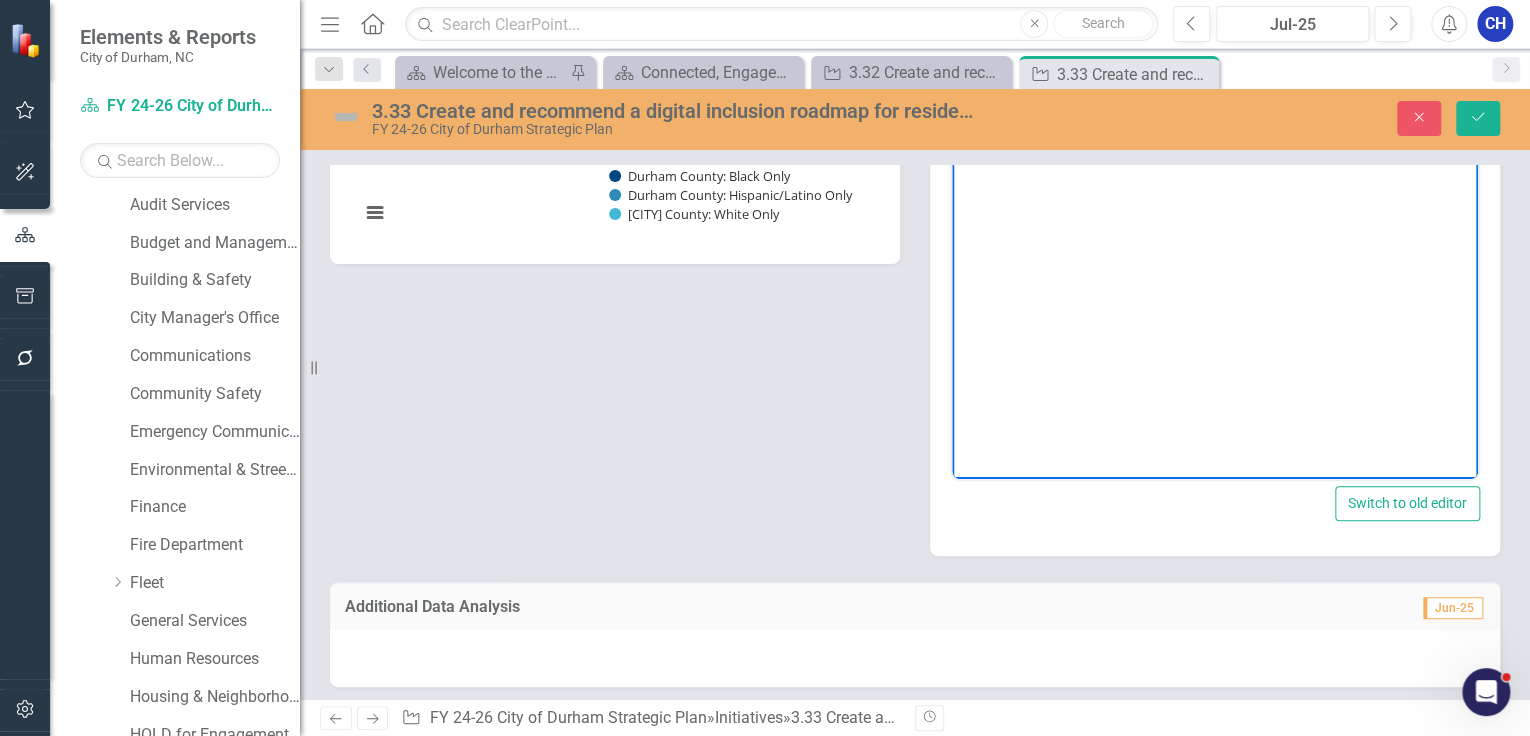scroll, scrollTop: 230, scrollLeft: 345, axis: both 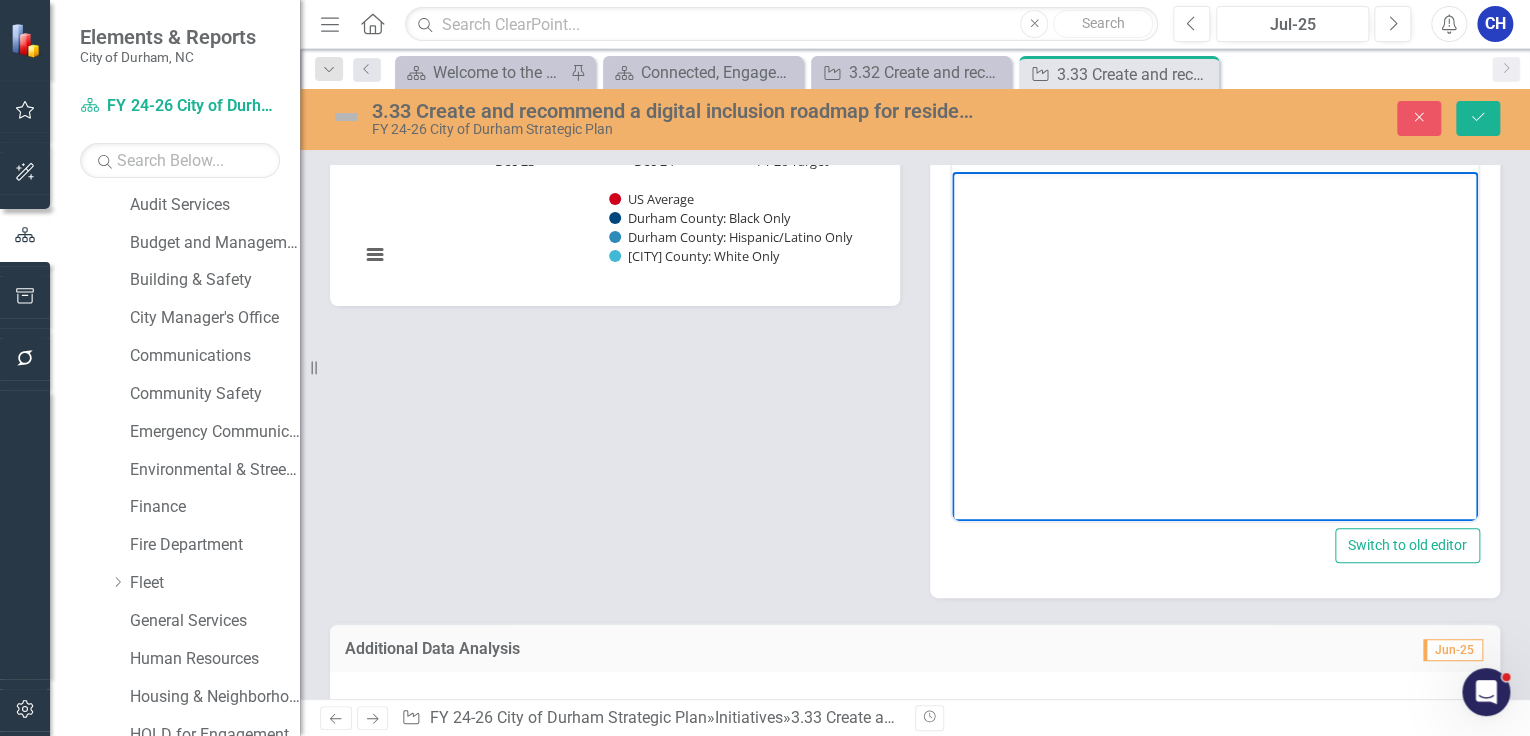 click at bounding box center (1215, 321) 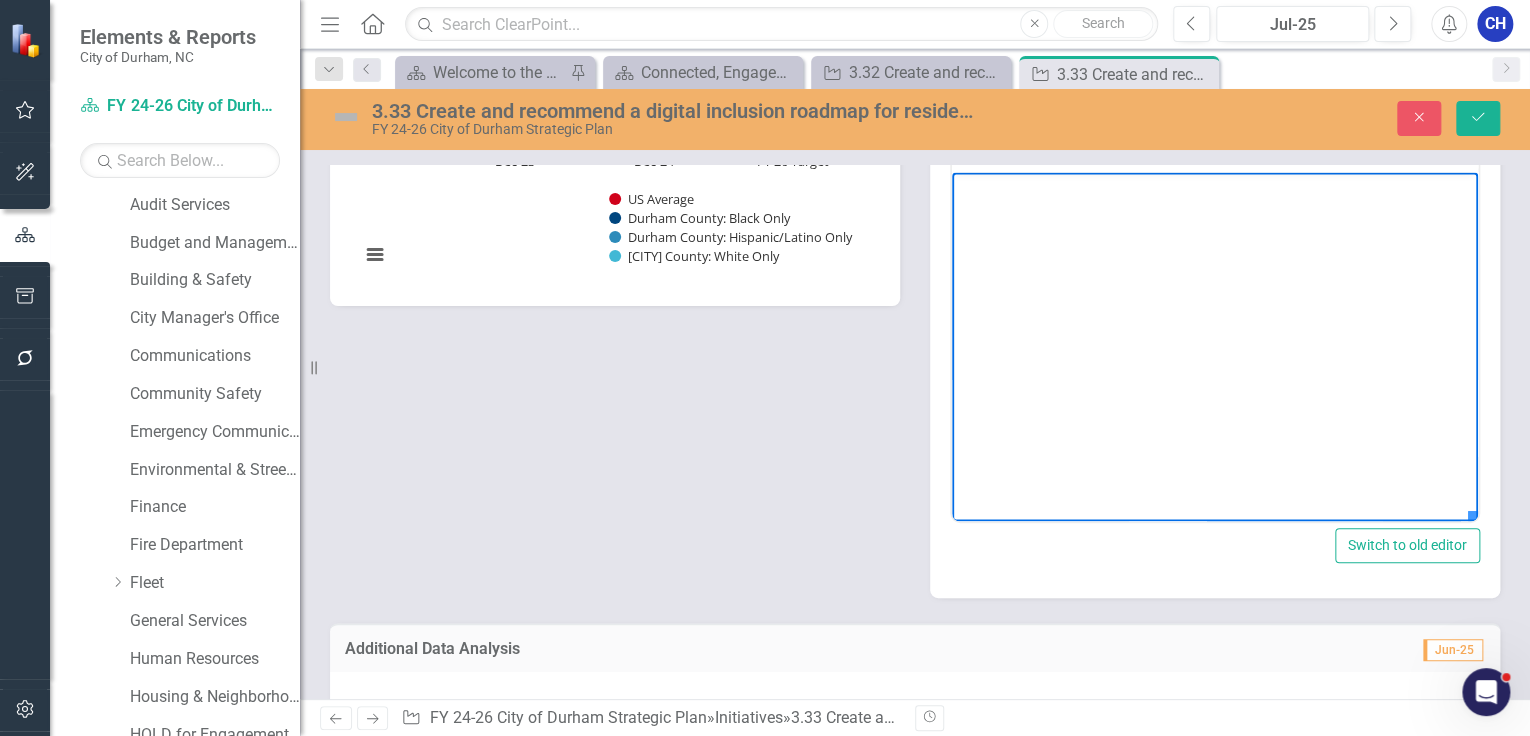 scroll, scrollTop: 298, scrollLeft: 230, axis: both 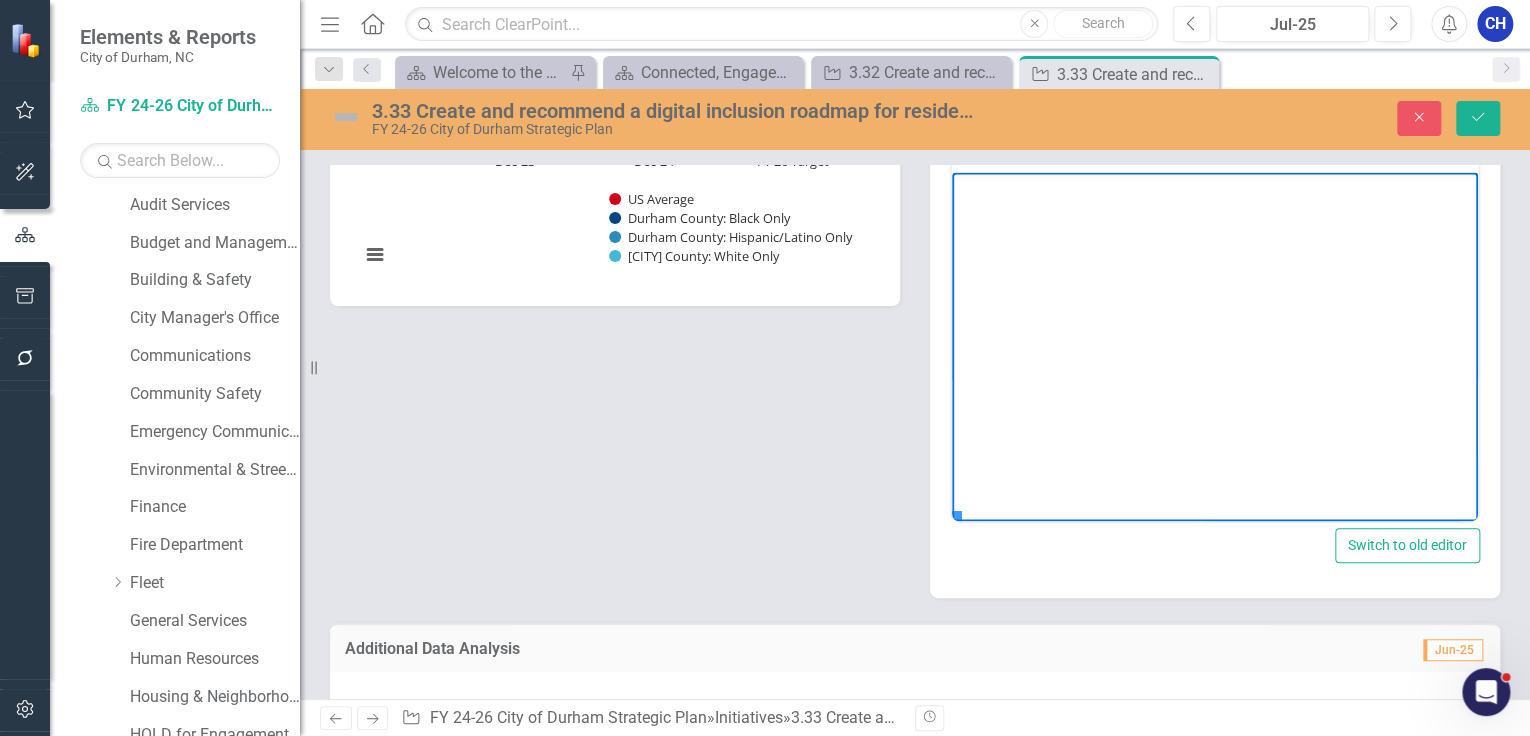 click at bounding box center (1215, 4) 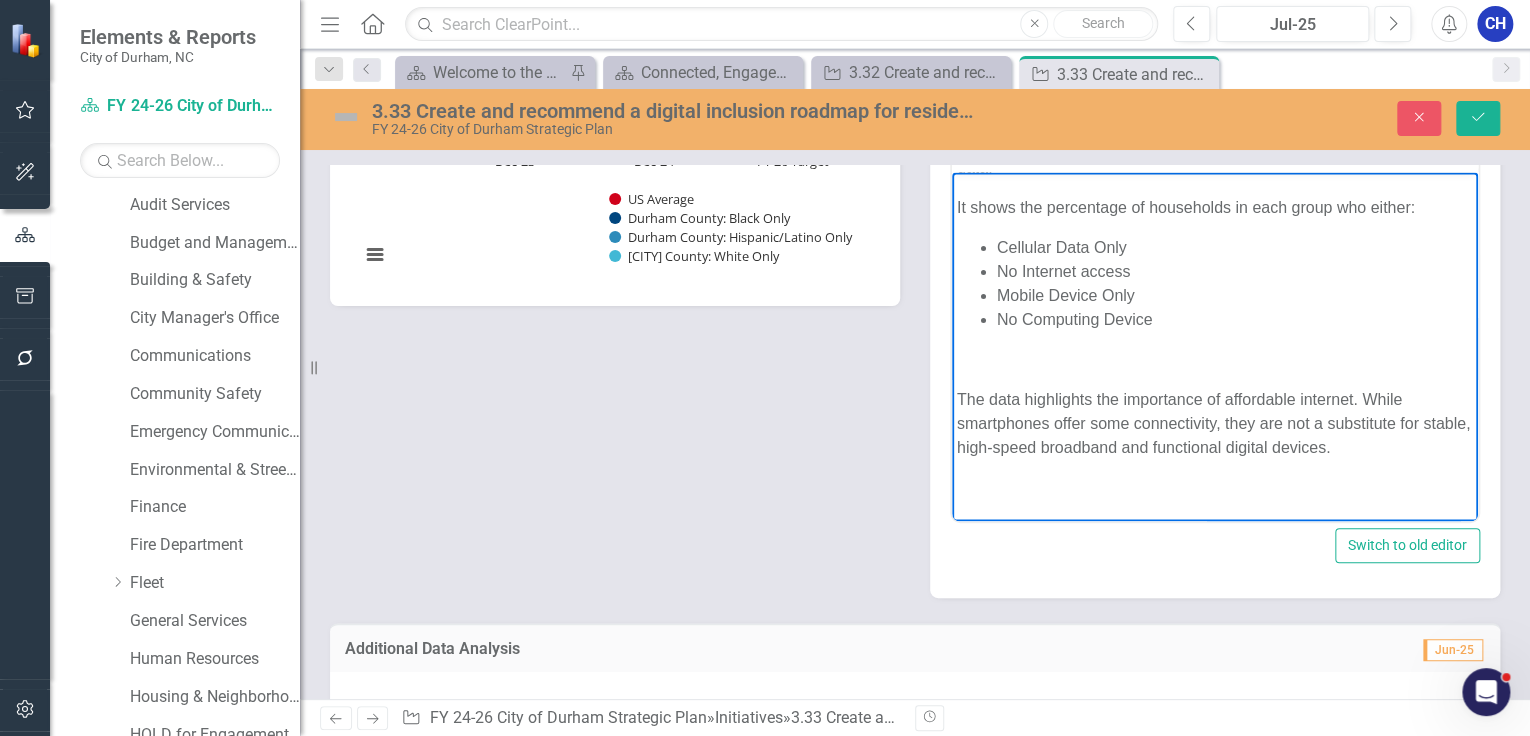 scroll, scrollTop: 583, scrollLeft: 0, axis: vertical 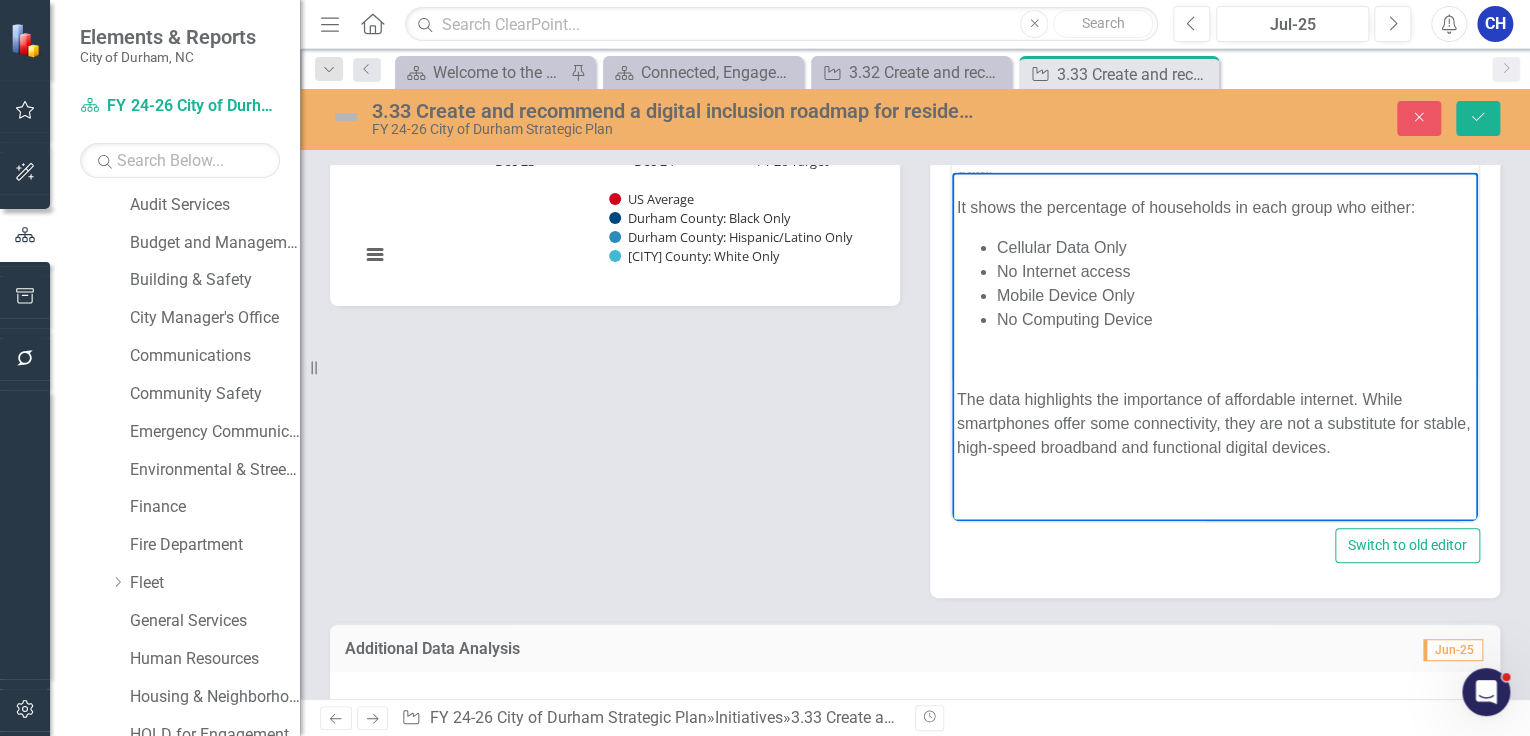 click at bounding box center (1215, 359) 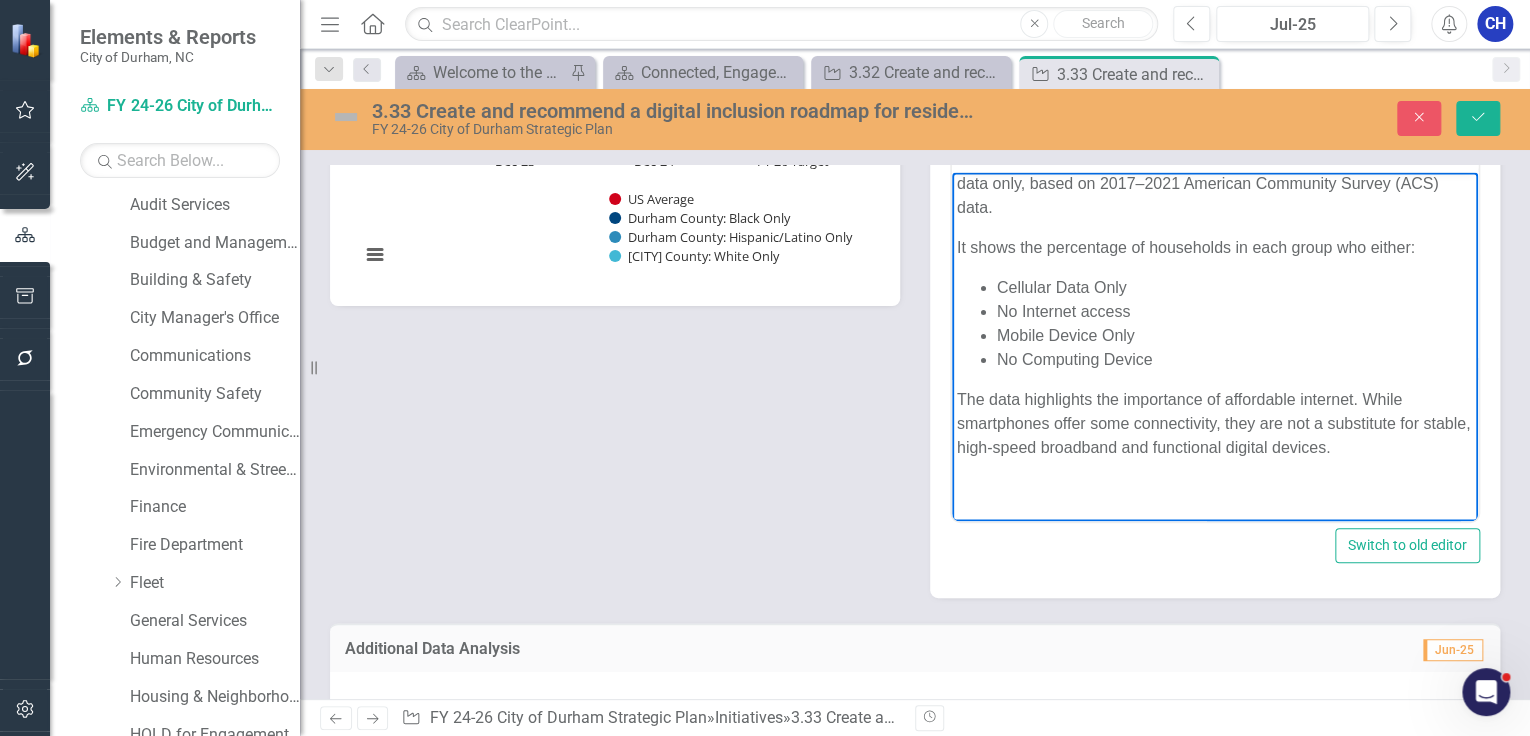 scroll, scrollTop: 423, scrollLeft: 0, axis: vertical 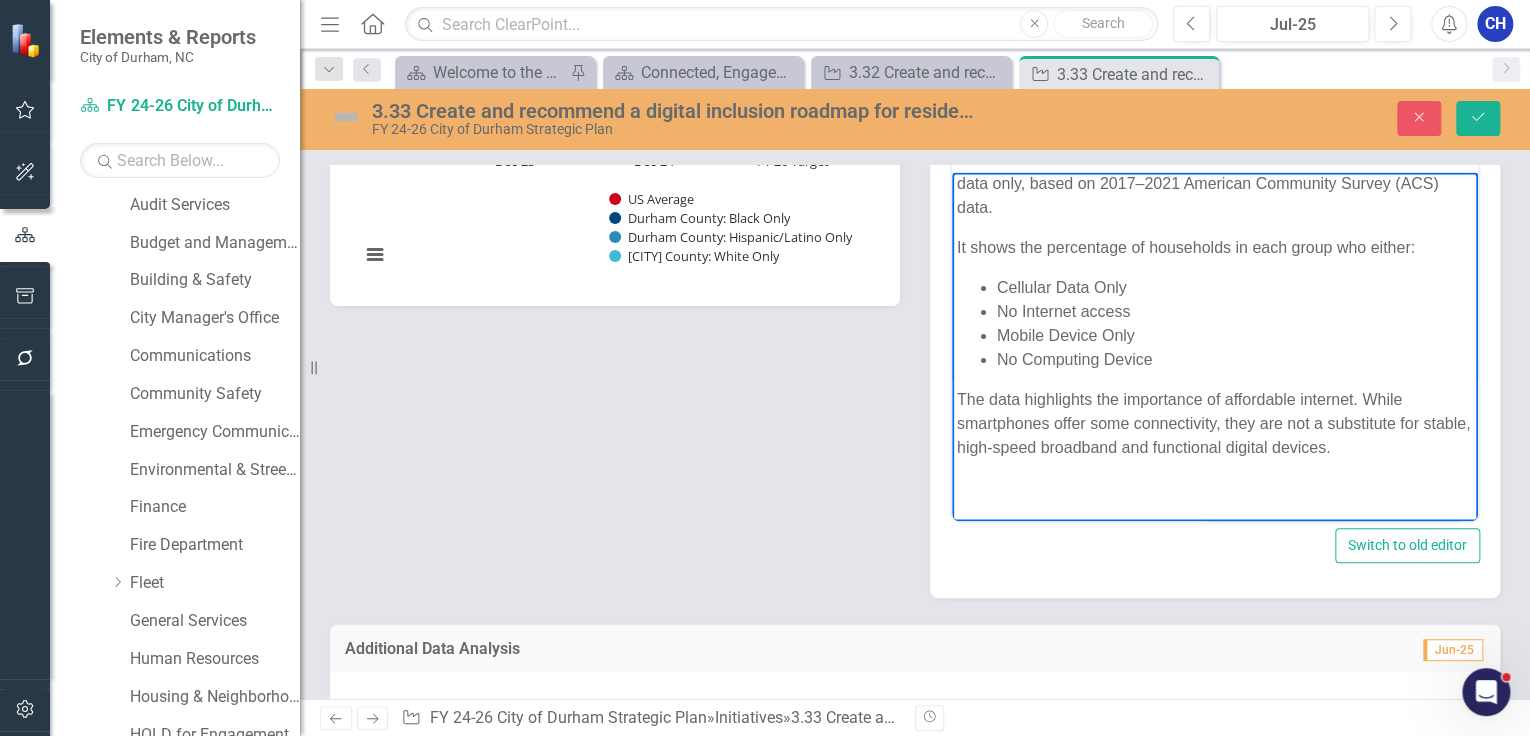 click on "It shows the percentage of households in each group who either:" at bounding box center (1215, 247) 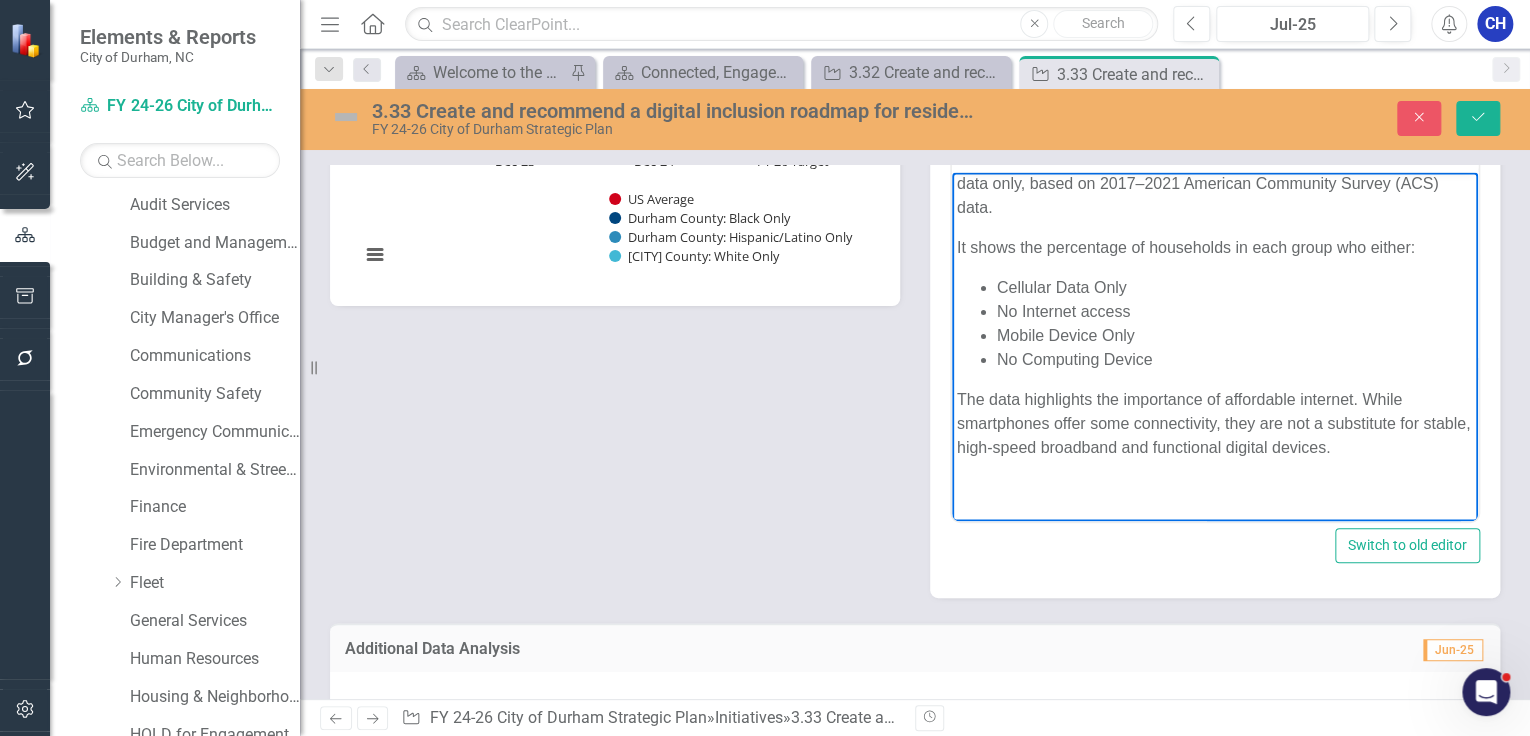scroll, scrollTop: 619, scrollLeft: 0, axis: vertical 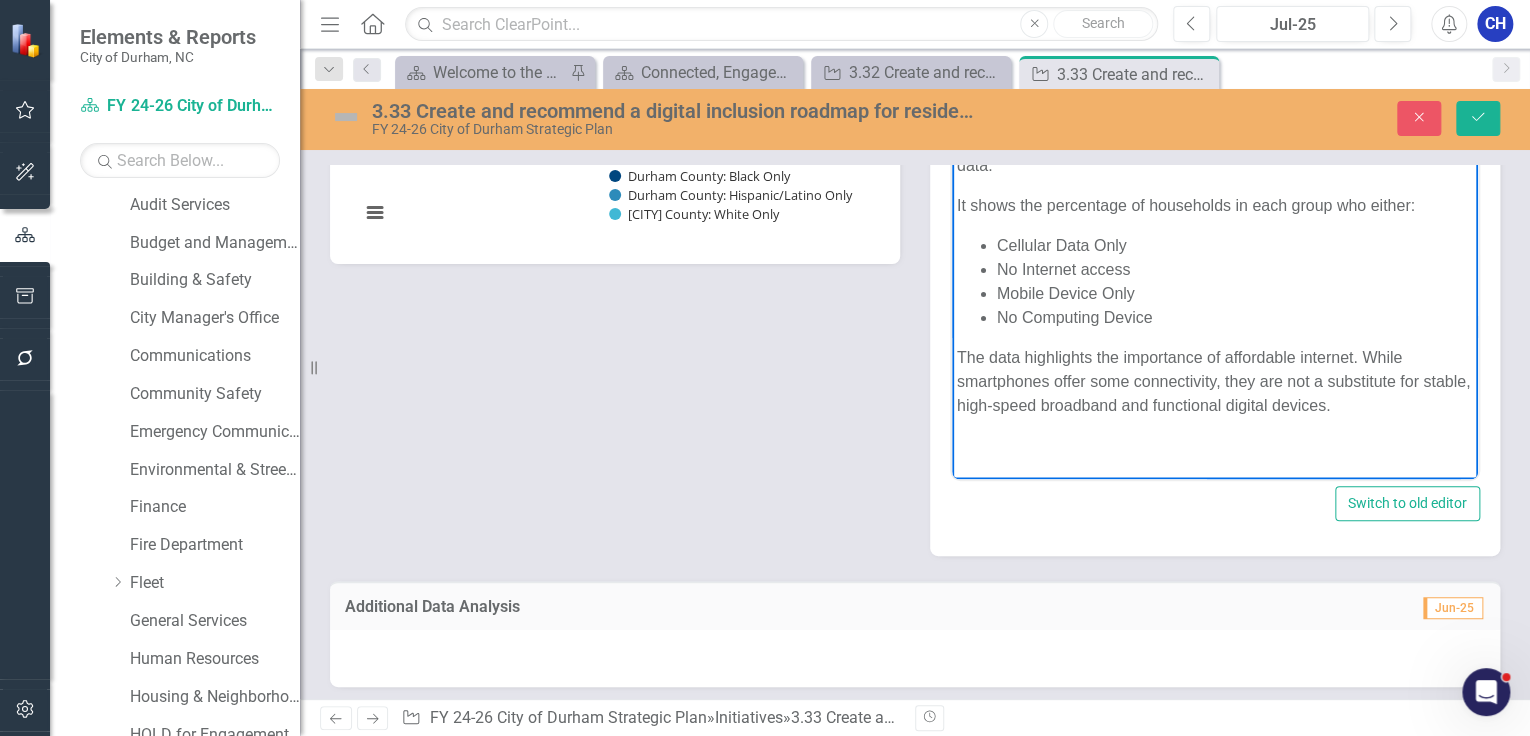 click at bounding box center (1215, 445) 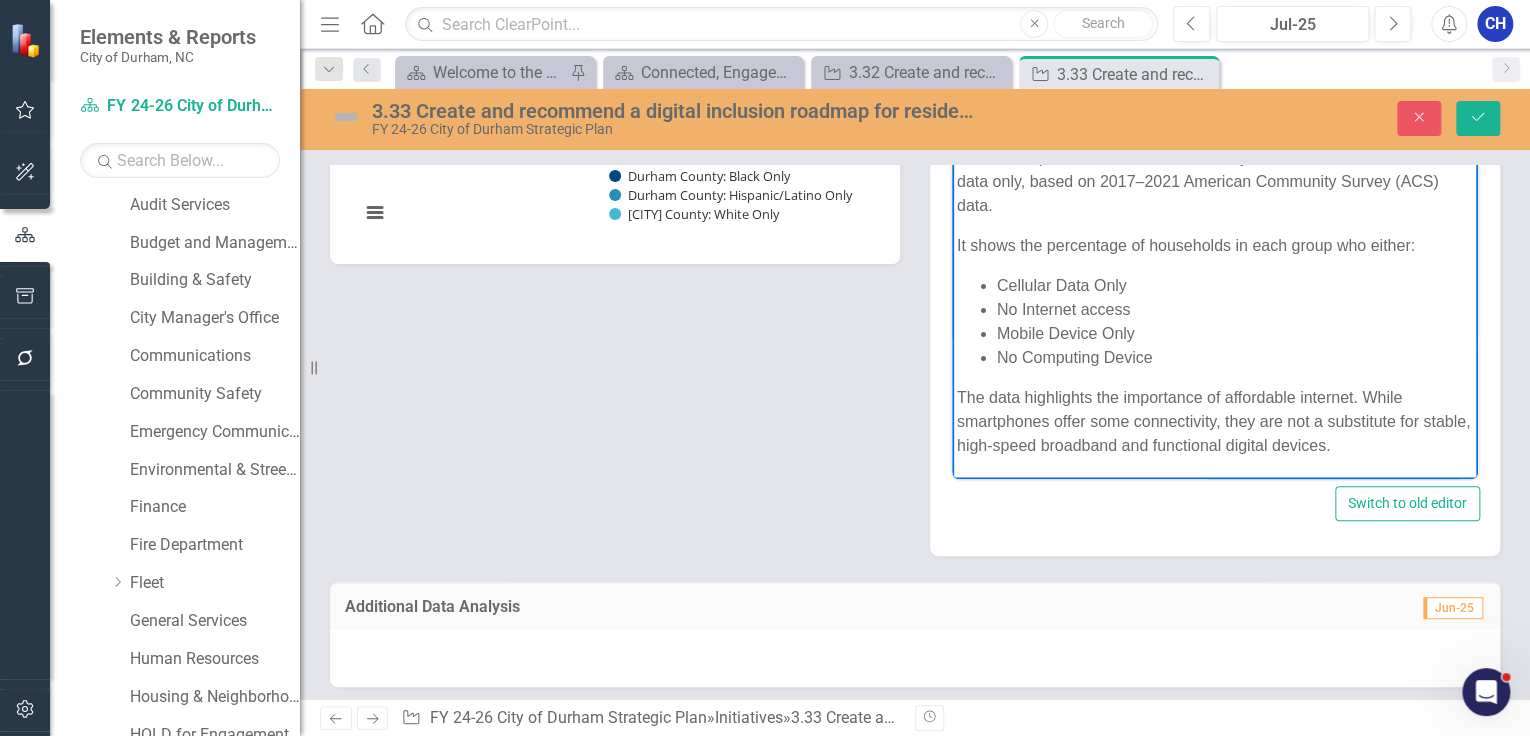 scroll, scrollTop: 179, scrollLeft: 0, axis: vertical 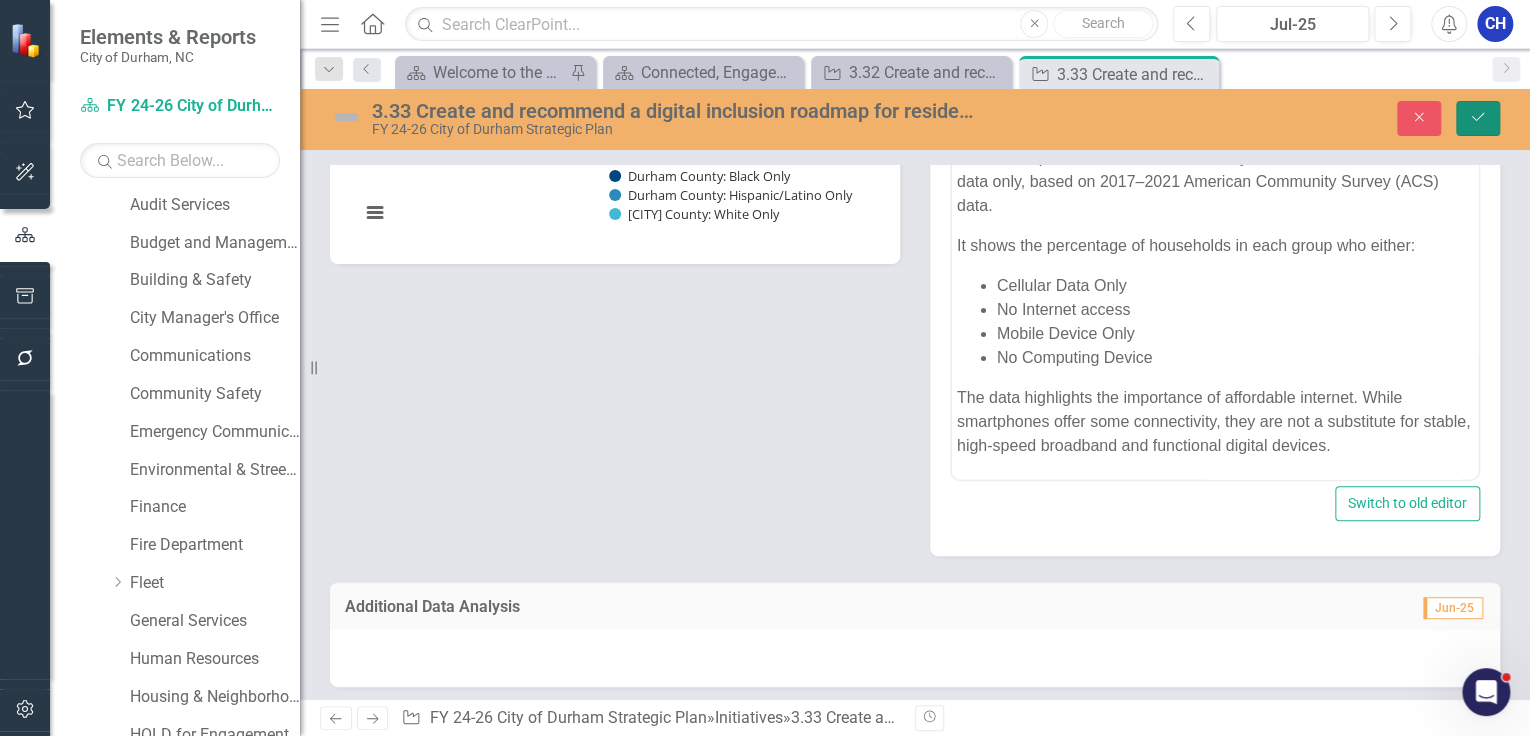 click on "Save" 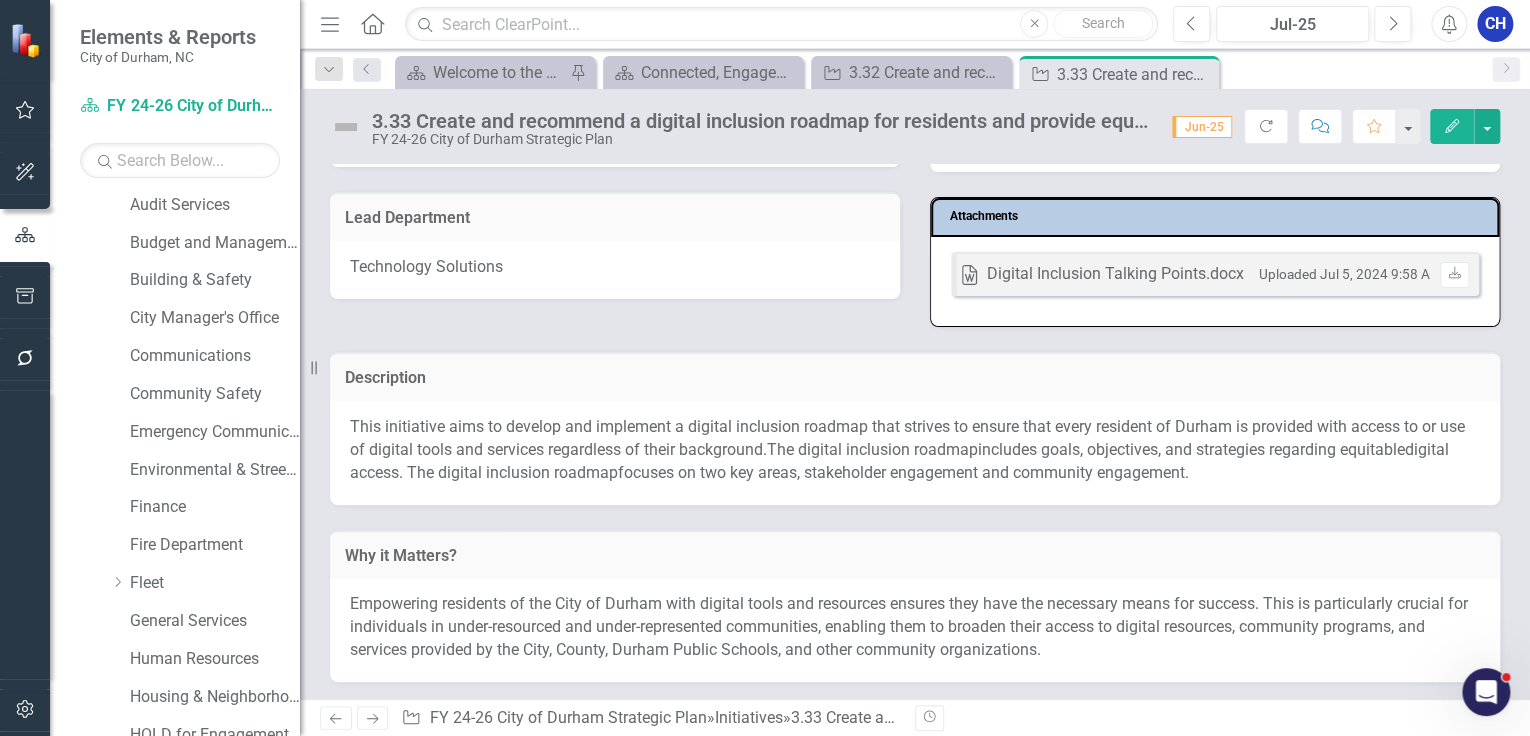 scroll, scrollTop: 80, scrollLeft: 0, axis: vertical 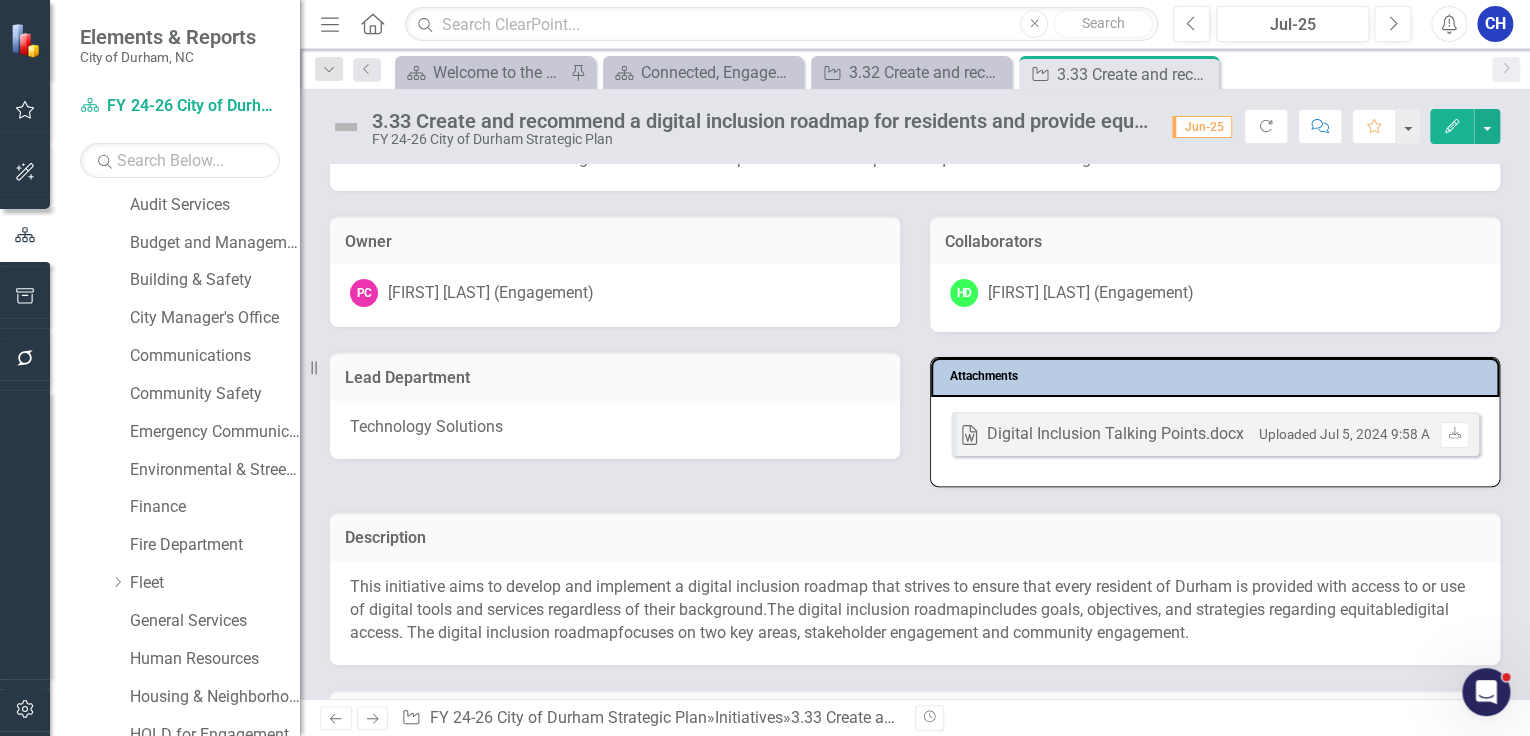 click on "The digital inclusion roadmap" at bounding box center (872, 609) 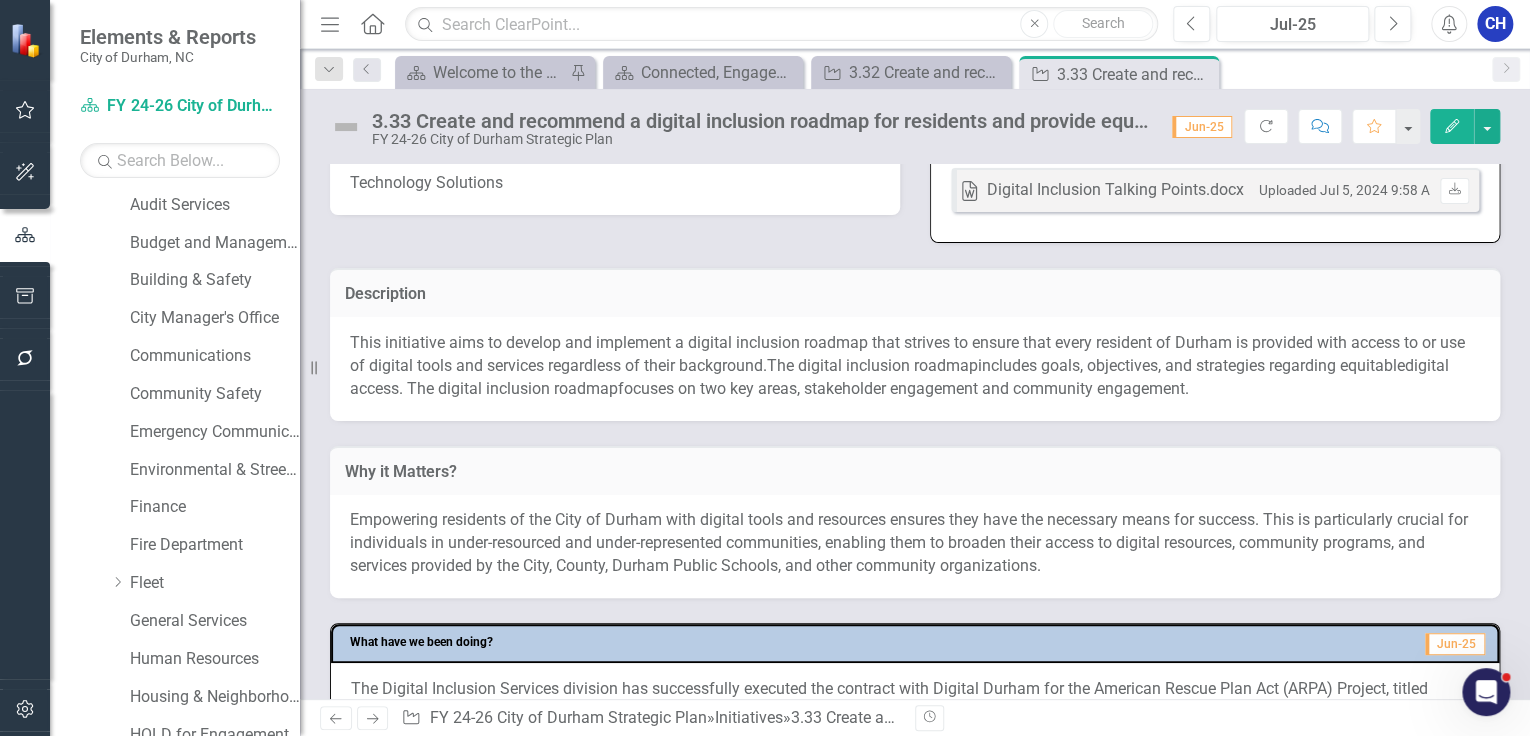 scroll, scrollTop: 168, scrollLeft: 0, axis: vertical 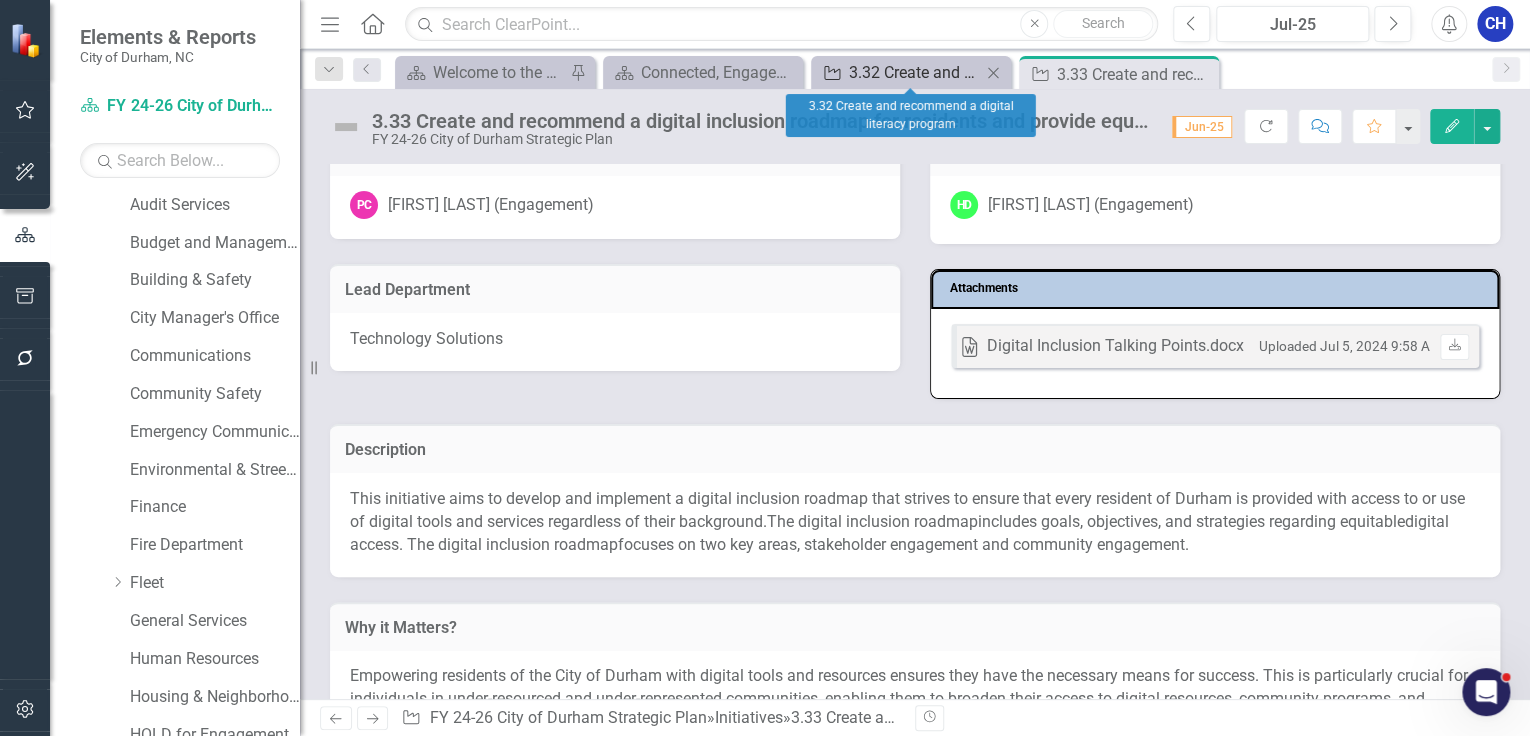 click on "3.32 Create and recommend a digital literacy program" at bounding box center [915, 72] 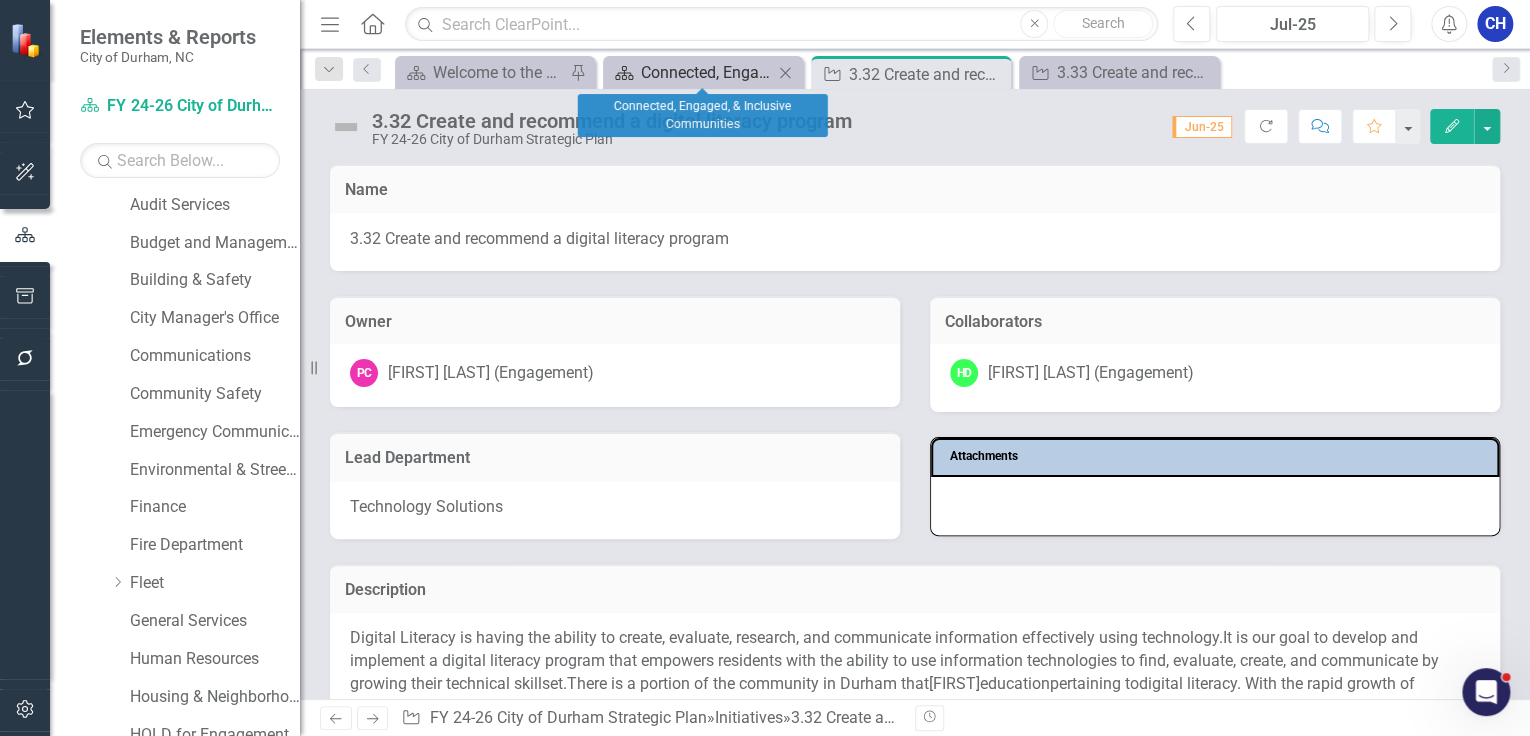 click on "Connected, Engaged, & Inclusive Communities" at bounding box center [707, 72] 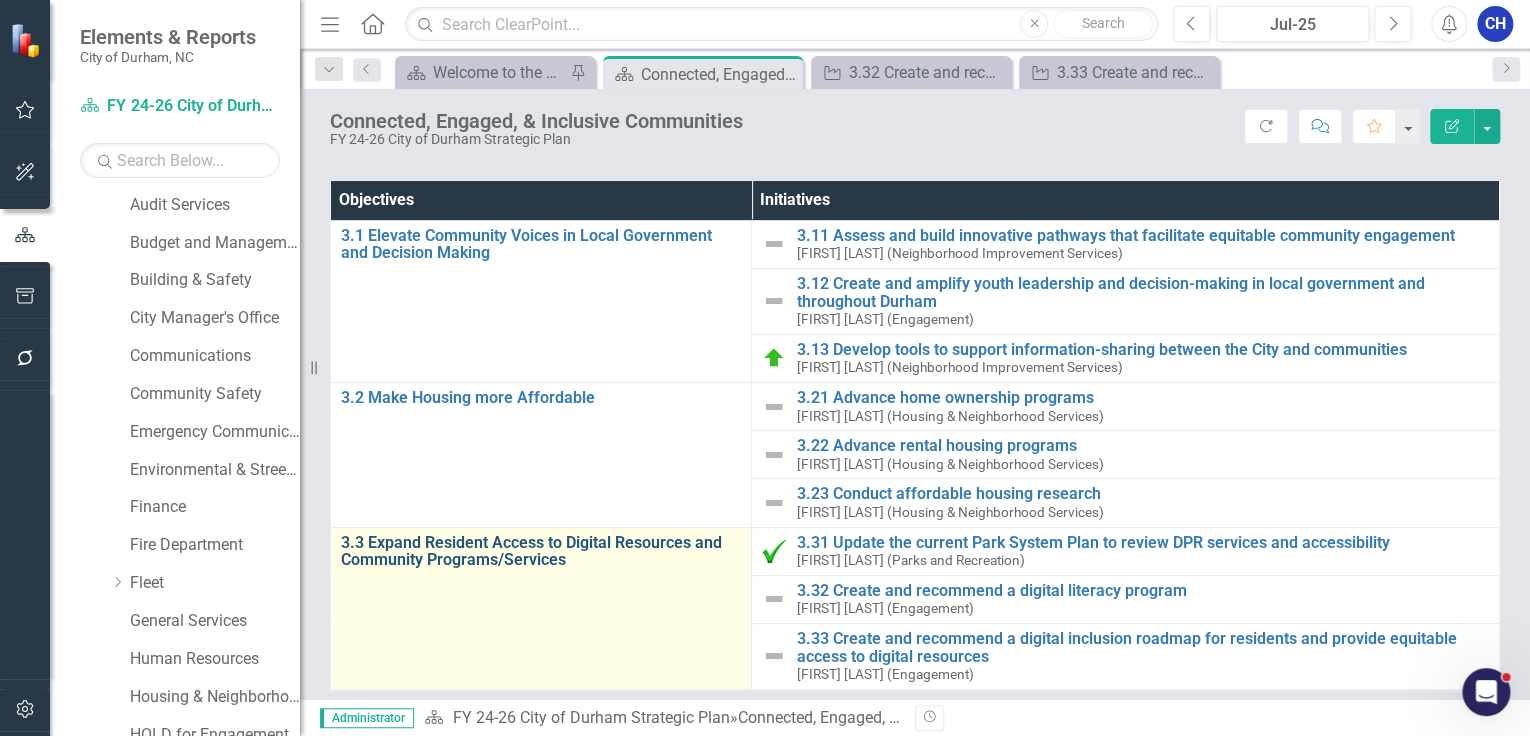 scroll, scrollTop: 160, scrollLeft: 0, axis: vertical 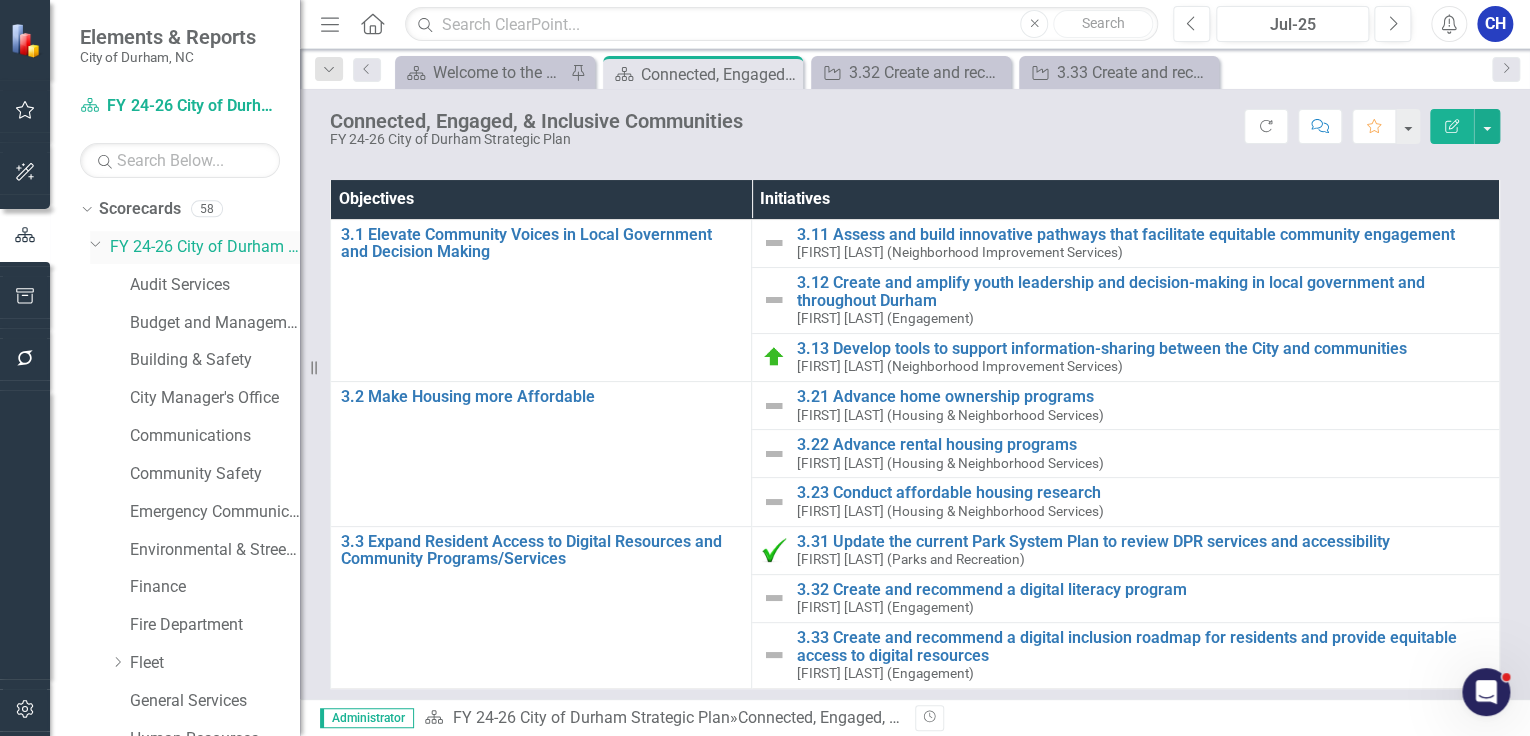 click on "FY 24-26 City of Durham Strategic Plan" at bounding box center (205, 247) 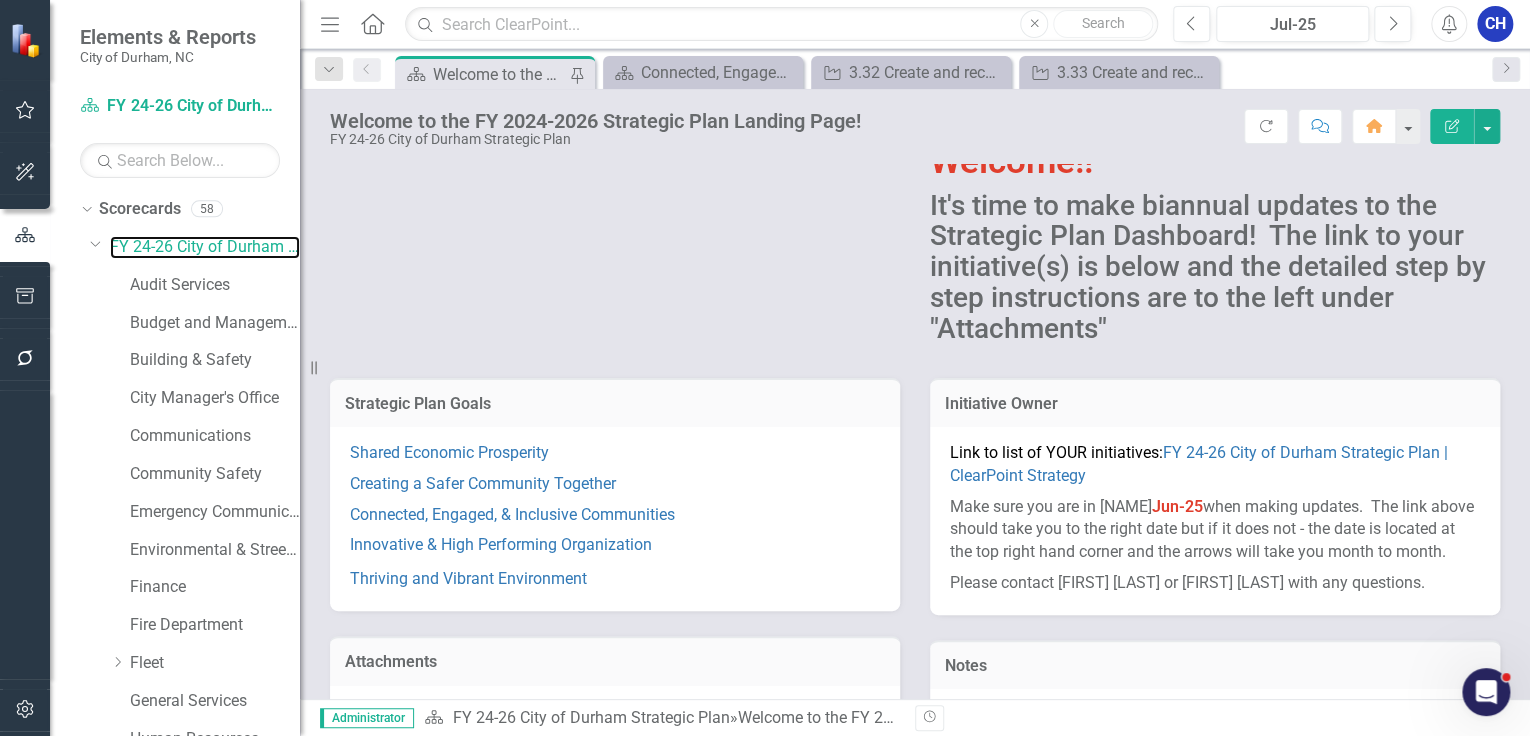 scroll, scrollTop: 160, scrollLeft: 0, axis: vertical 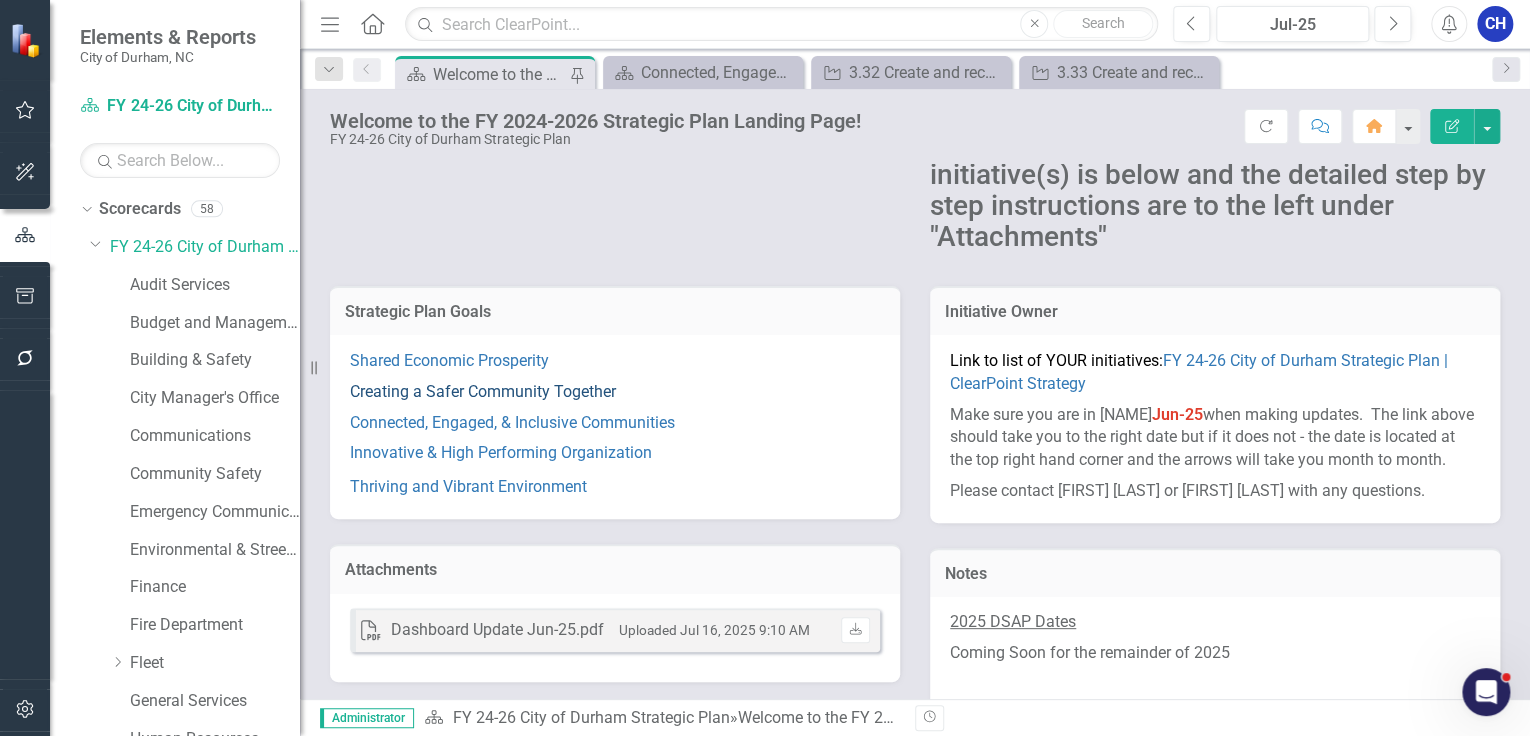 click on "Creating a Safer Community Together" at bounding box center [483, 391] 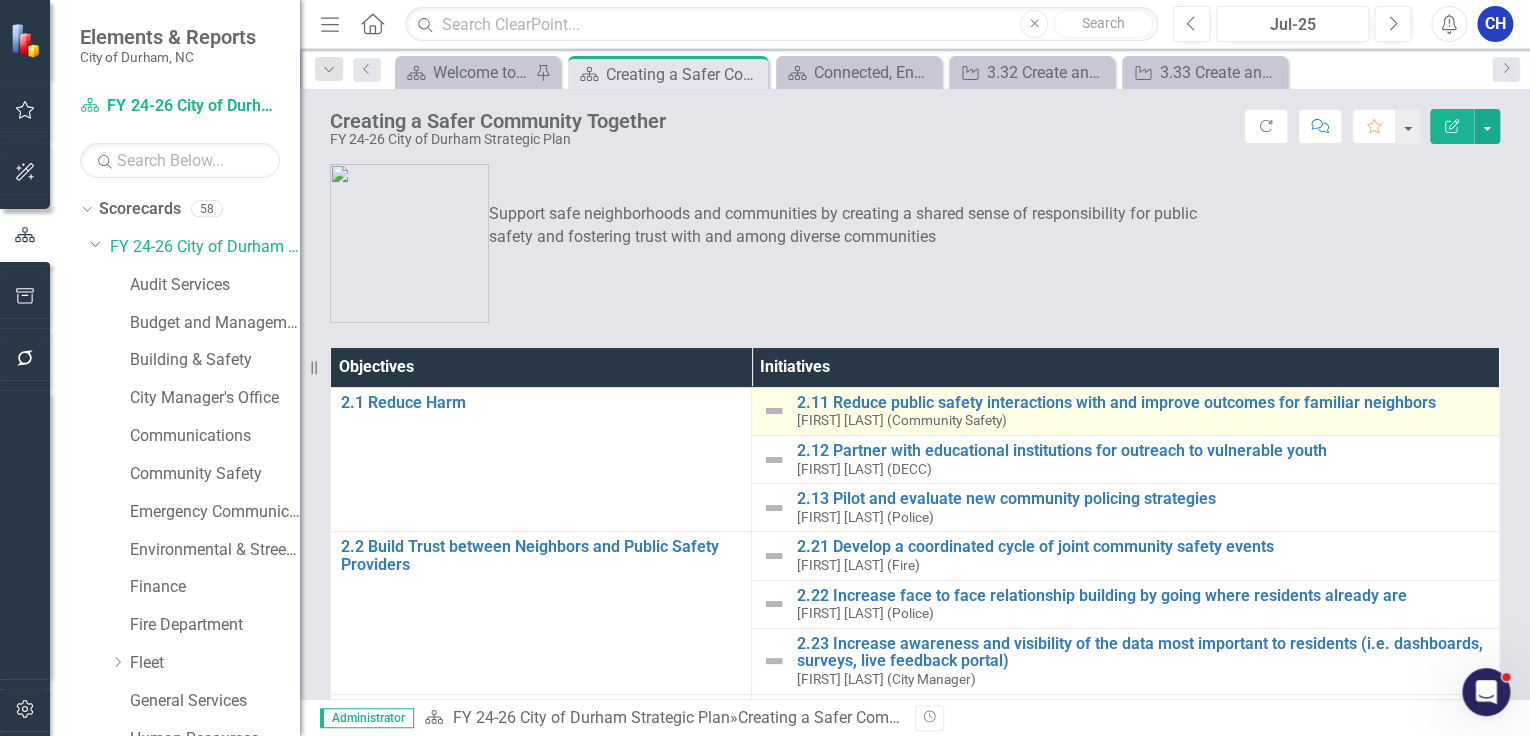click on "[FIRST] [LAST] (Community Safety)" at bounding box center (901, 420) 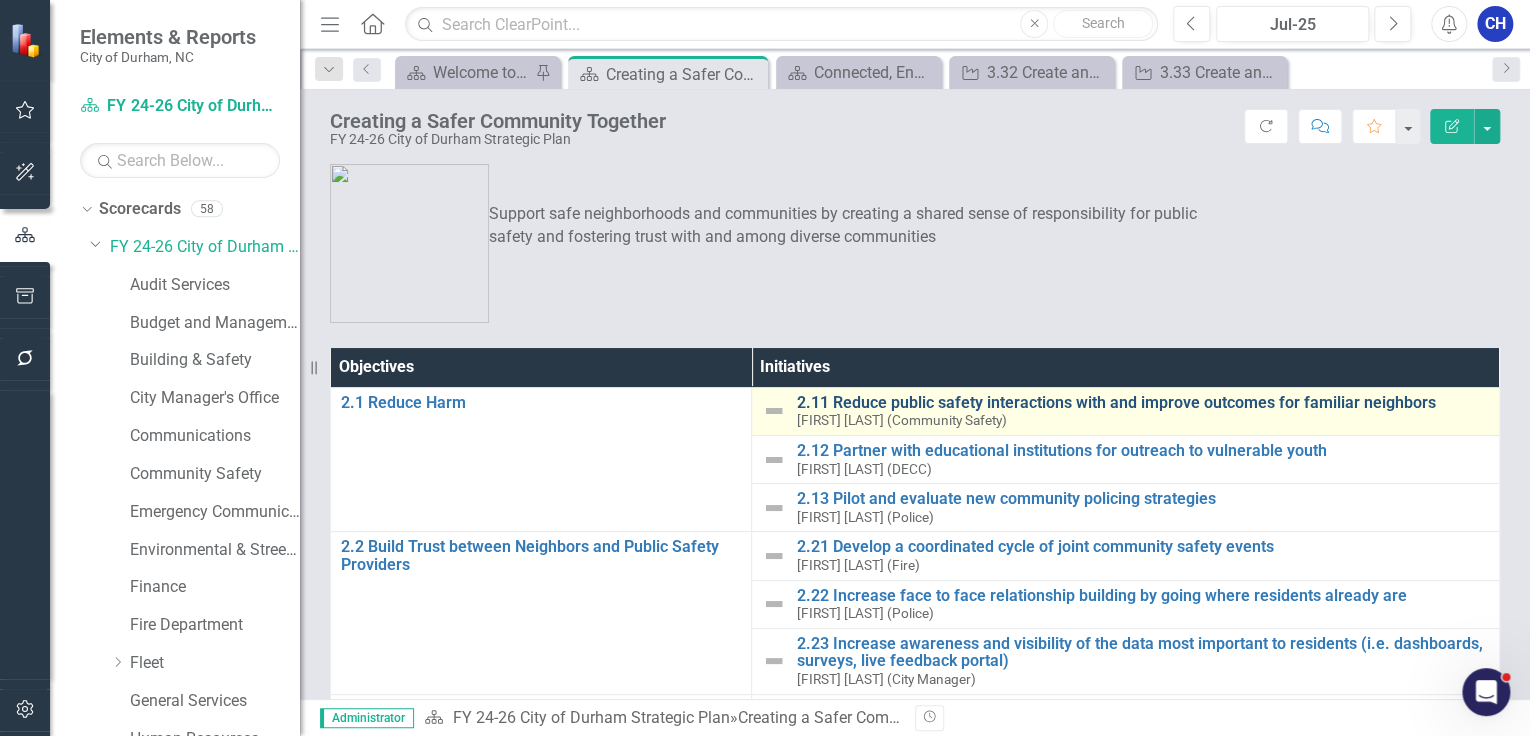click on "2.11 Reduce public safety interactions with and improve outcomes for familiar neighbors" at bounding box center [1142, 403] 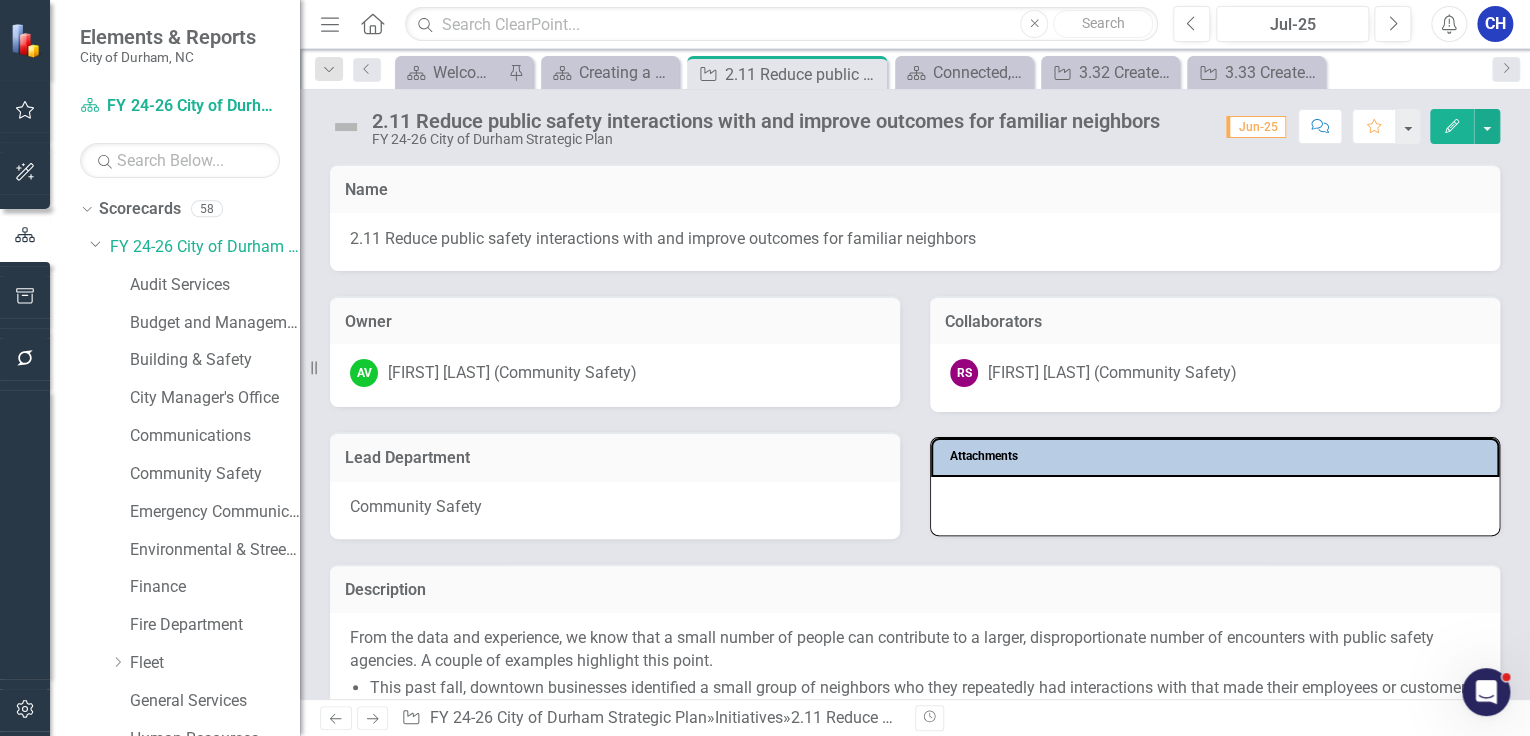 scroll, scrollTop: 80, scrollLeft: 0, axis: vertical 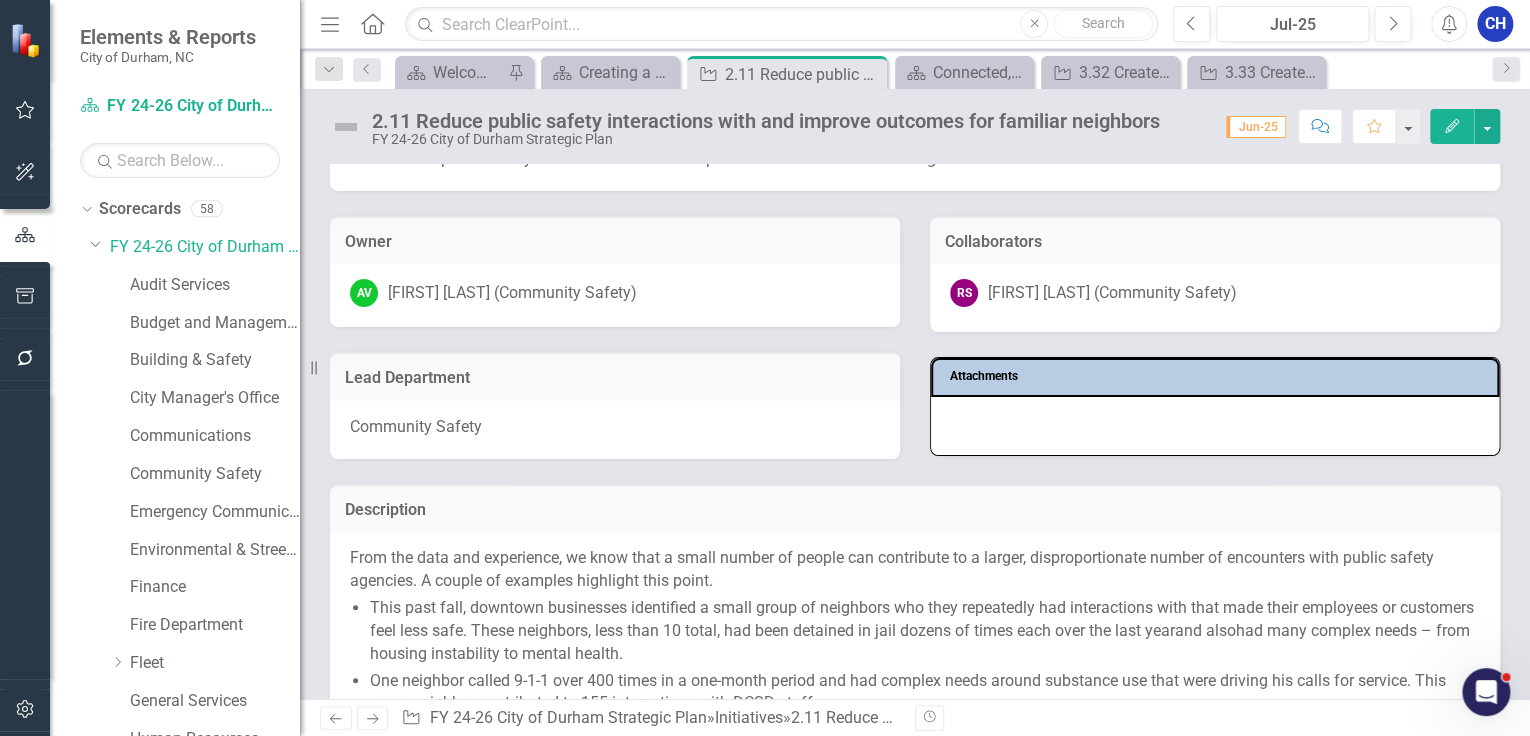 click on "[FIRST] [LAST] (Community Safety)" at bounding box center (615, 293) 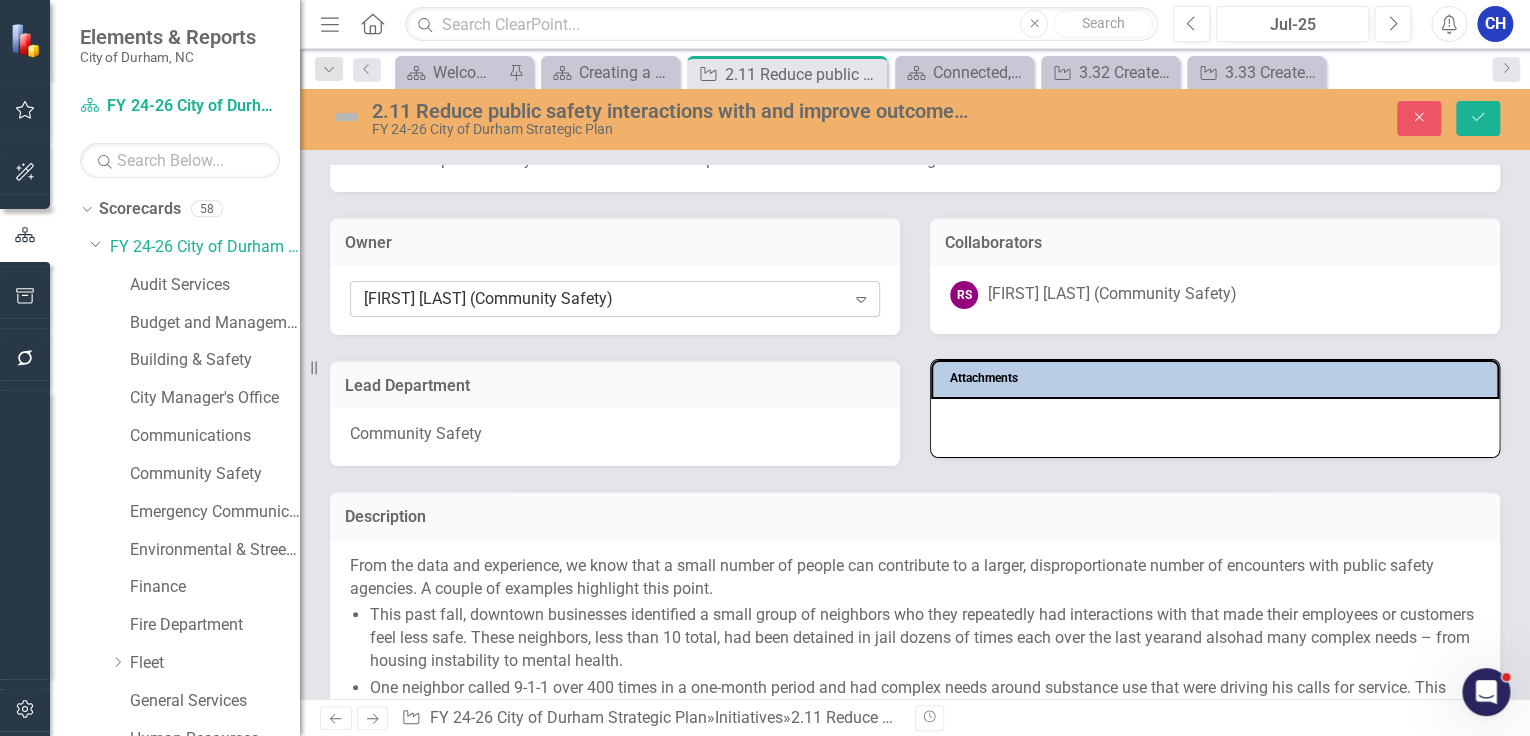 click on "[FIRST] [LAST] (Community Safety)" at bounding box center [604, 298] 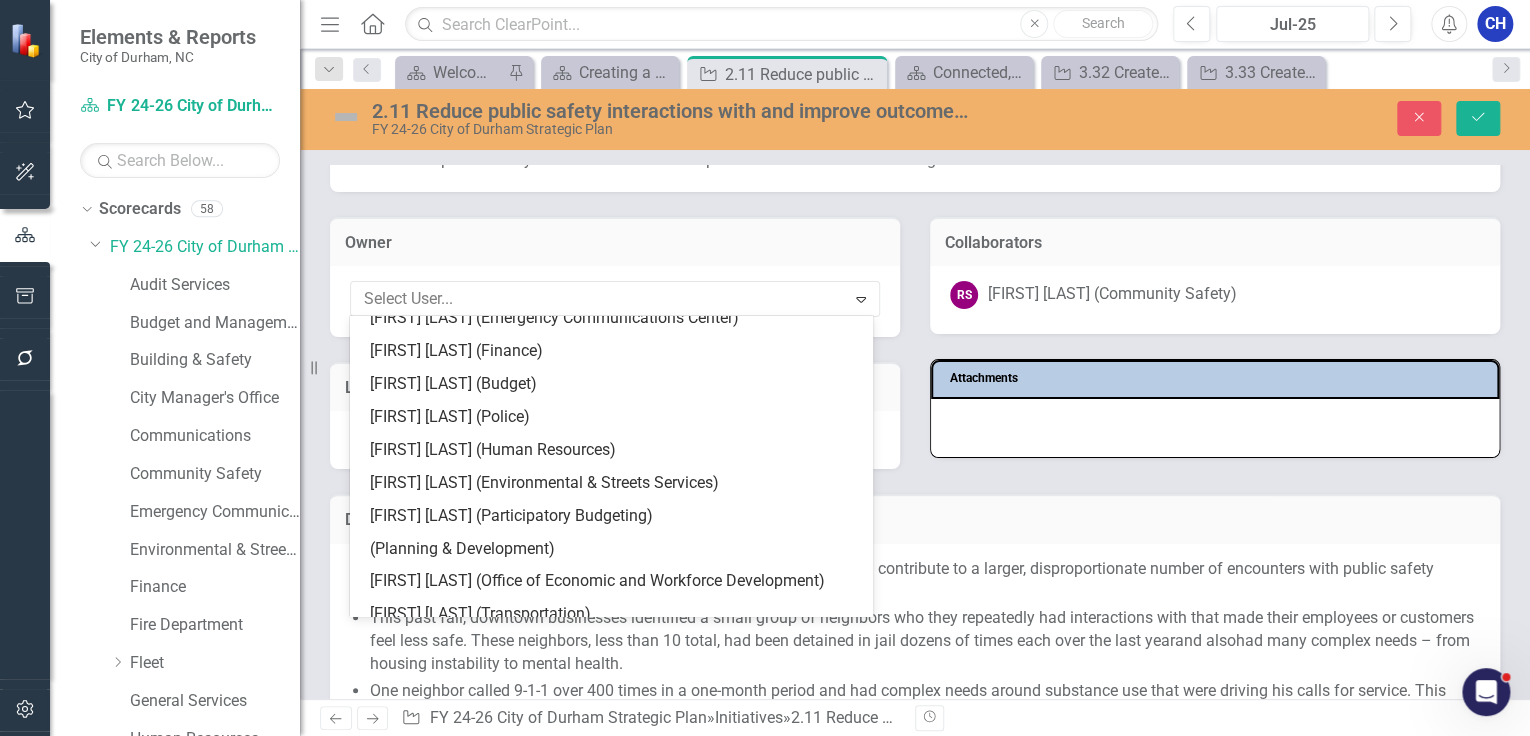 scroll, scrollTop: 17390, scrollLeft: 0, axis: vertical 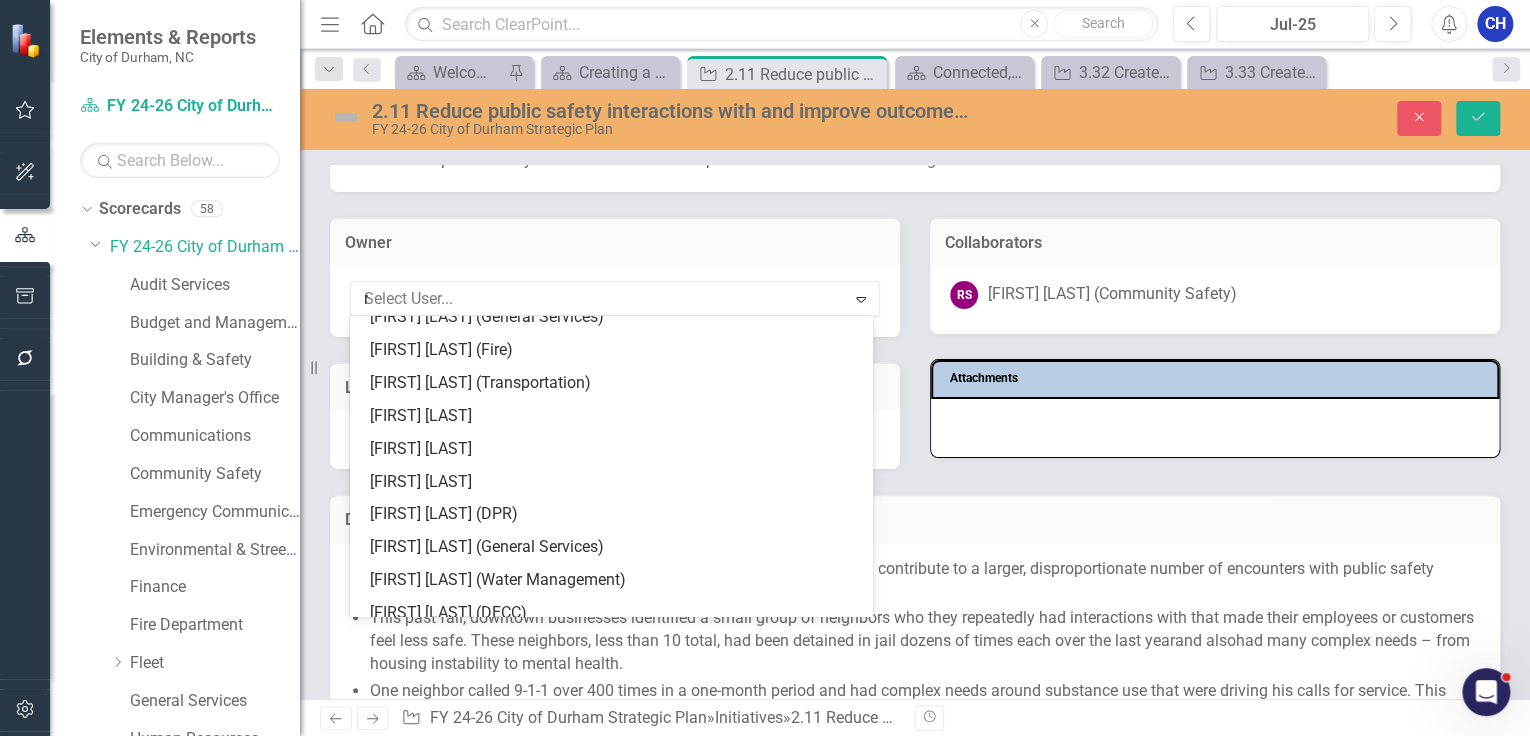 type on "[FIRST]" 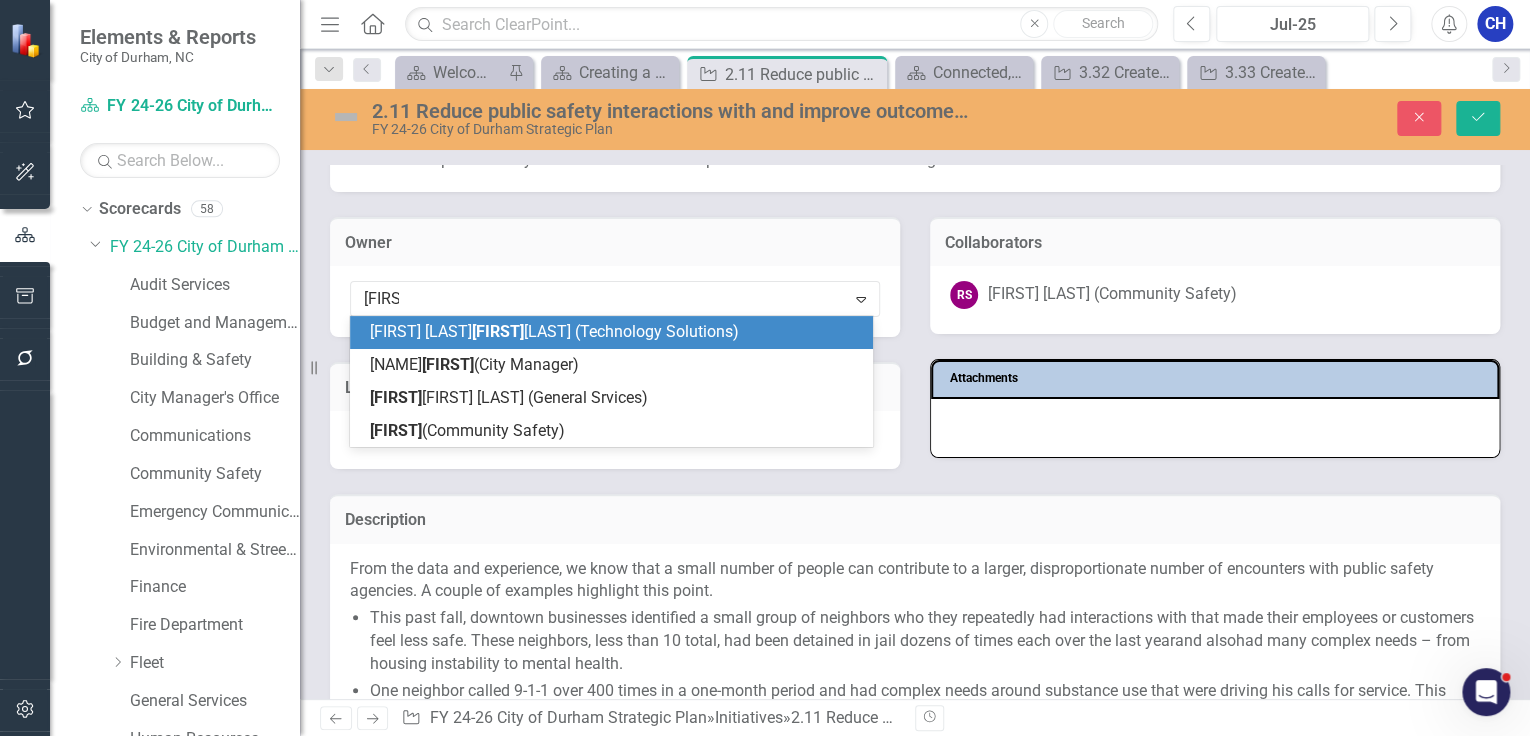 scroll, scrollTop: 0, scrollLeft: 0, axis: both 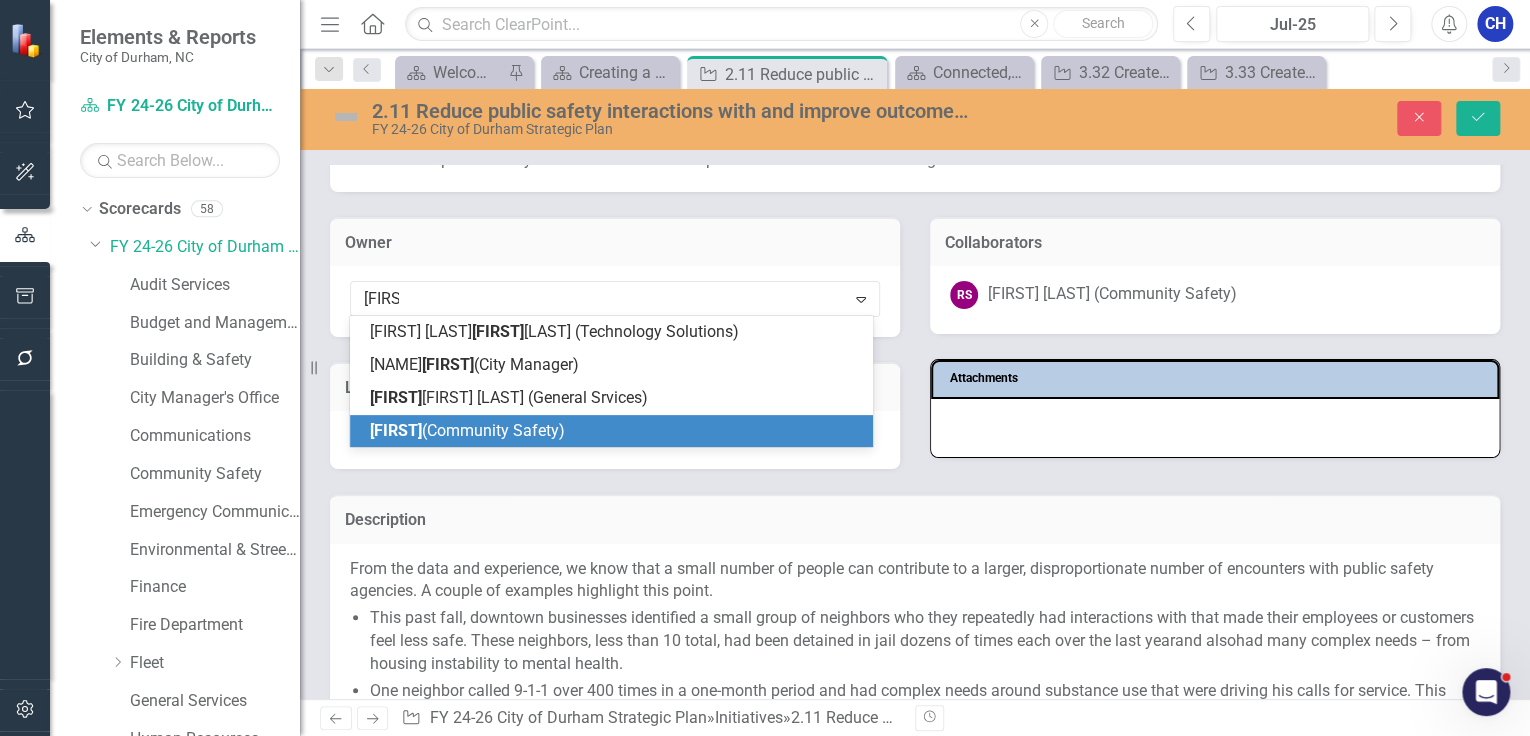 click on "[FIRST] [LAST] (Community Safety)" at bounding box center [615, 431] 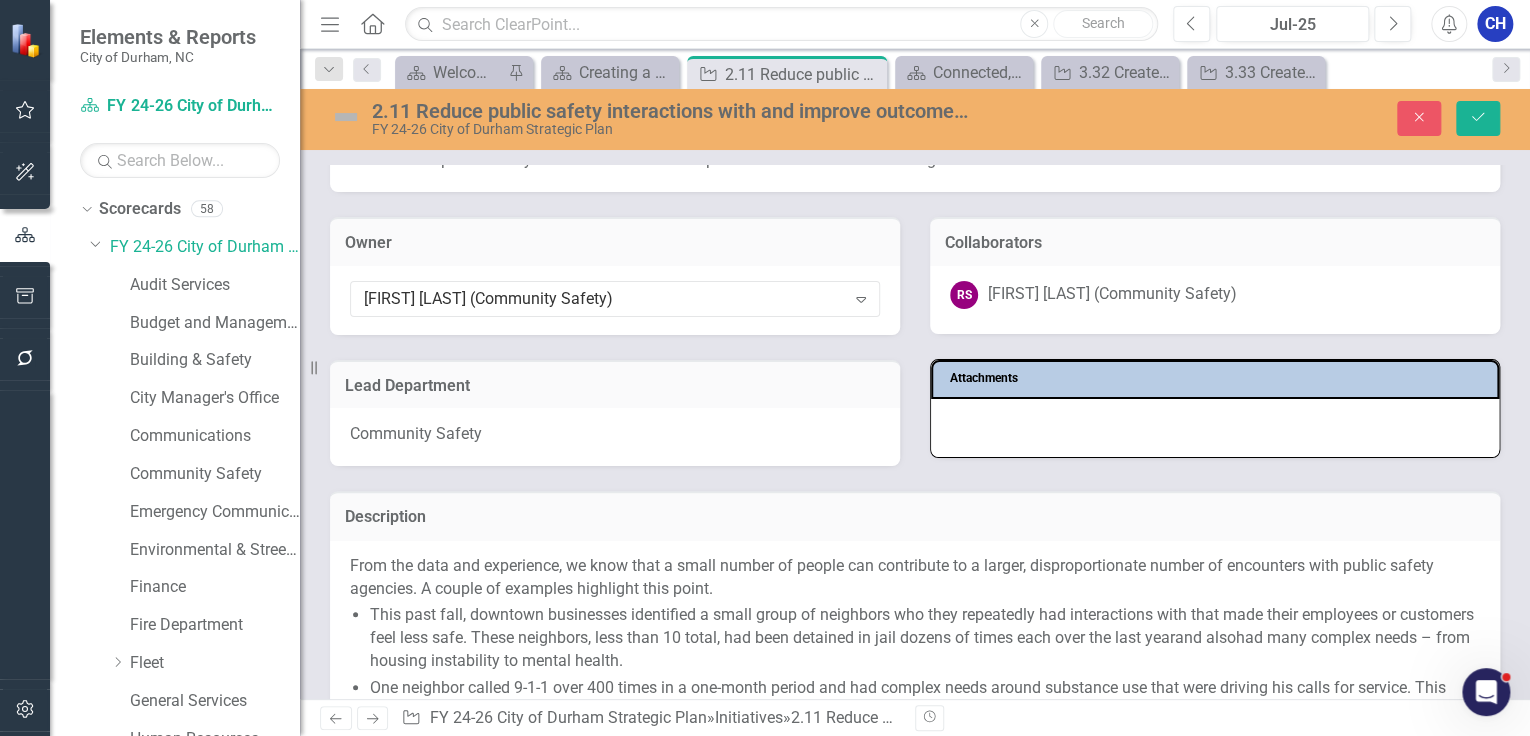 click on "RS [FIRST] [LAST] (Community Safety)" at bounding box center (1215, 295) 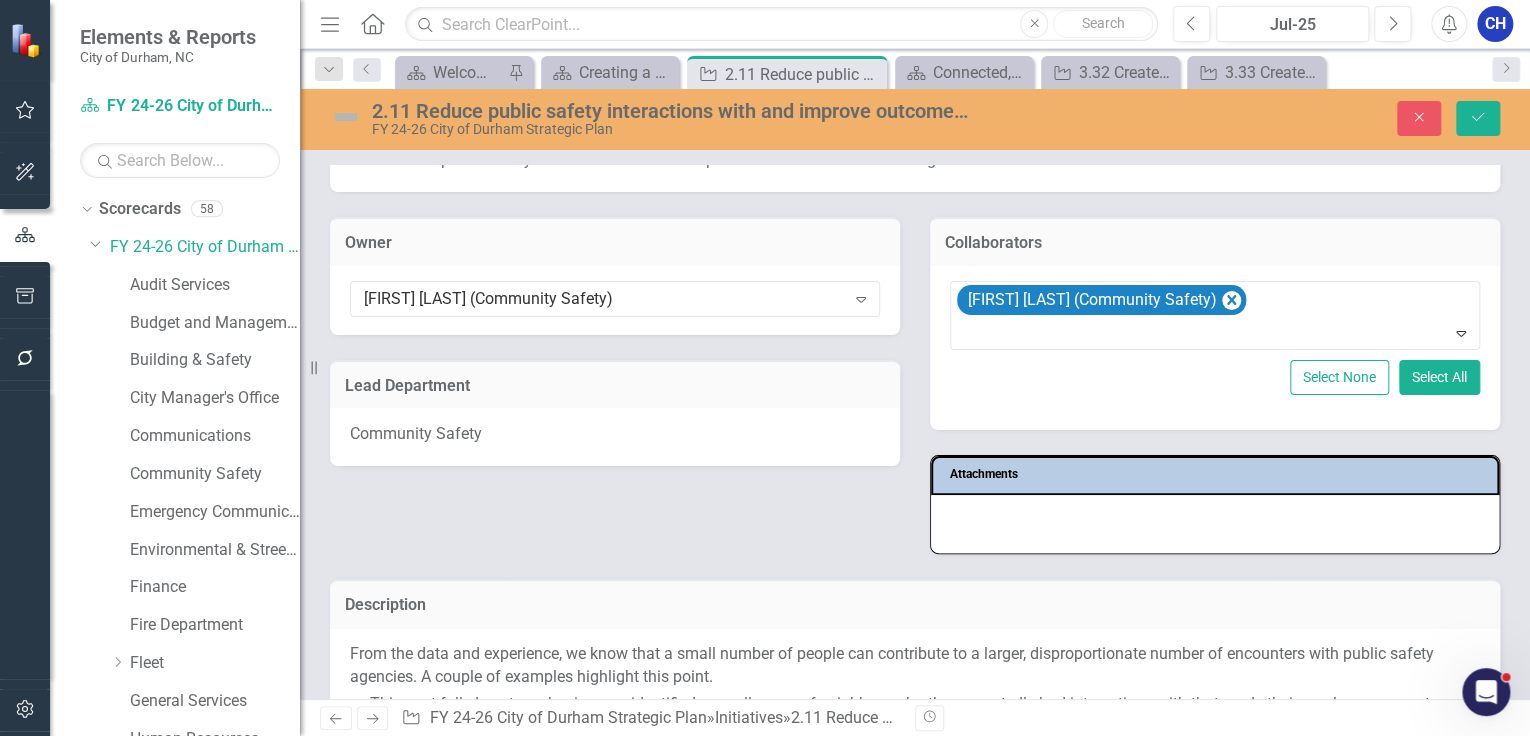 click on "2.11 Reduce public safety interactions with and improve outcomes for familiar neighbors FY 24-26 City of Durham Strategic Plan Close Save" at bounding box center [915, 118] 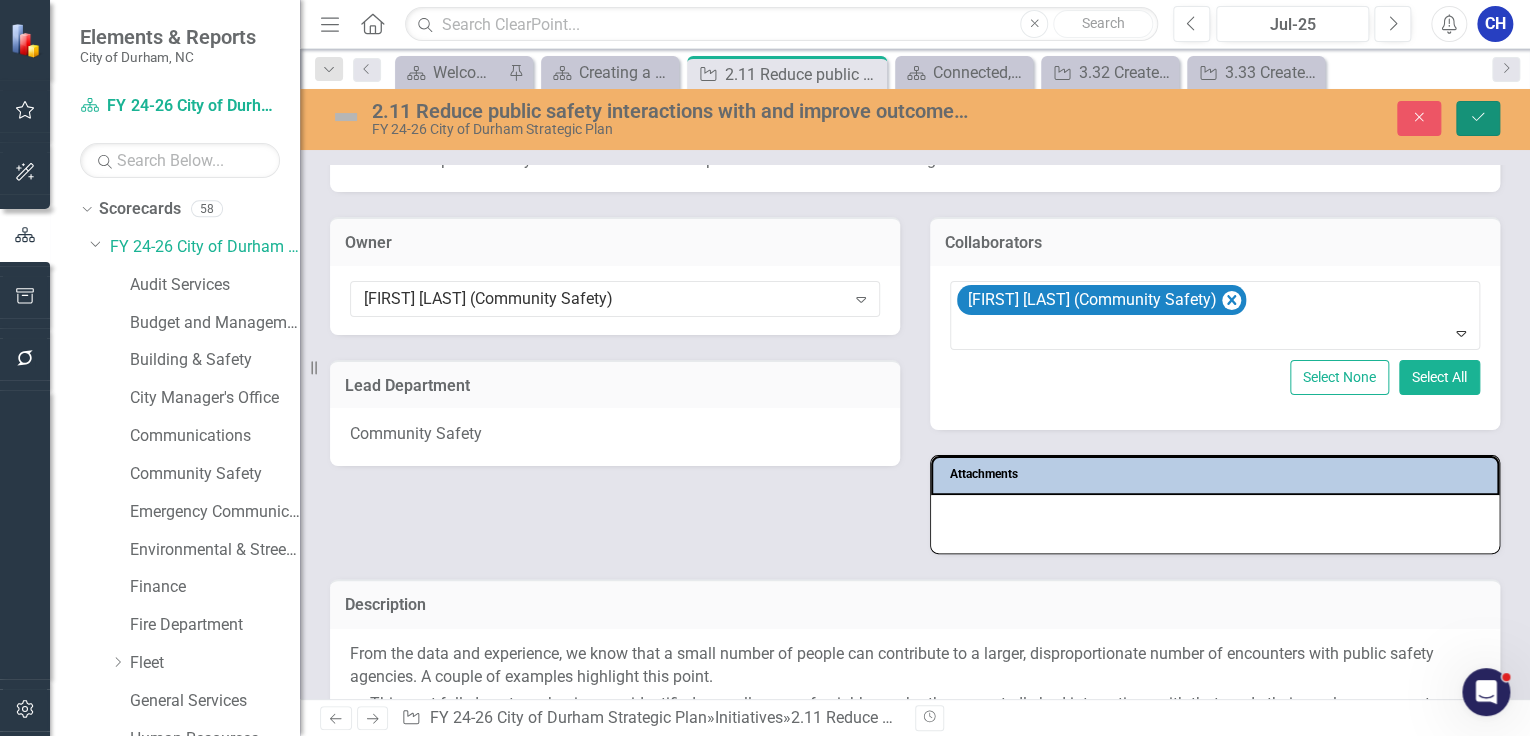 click on "Save" 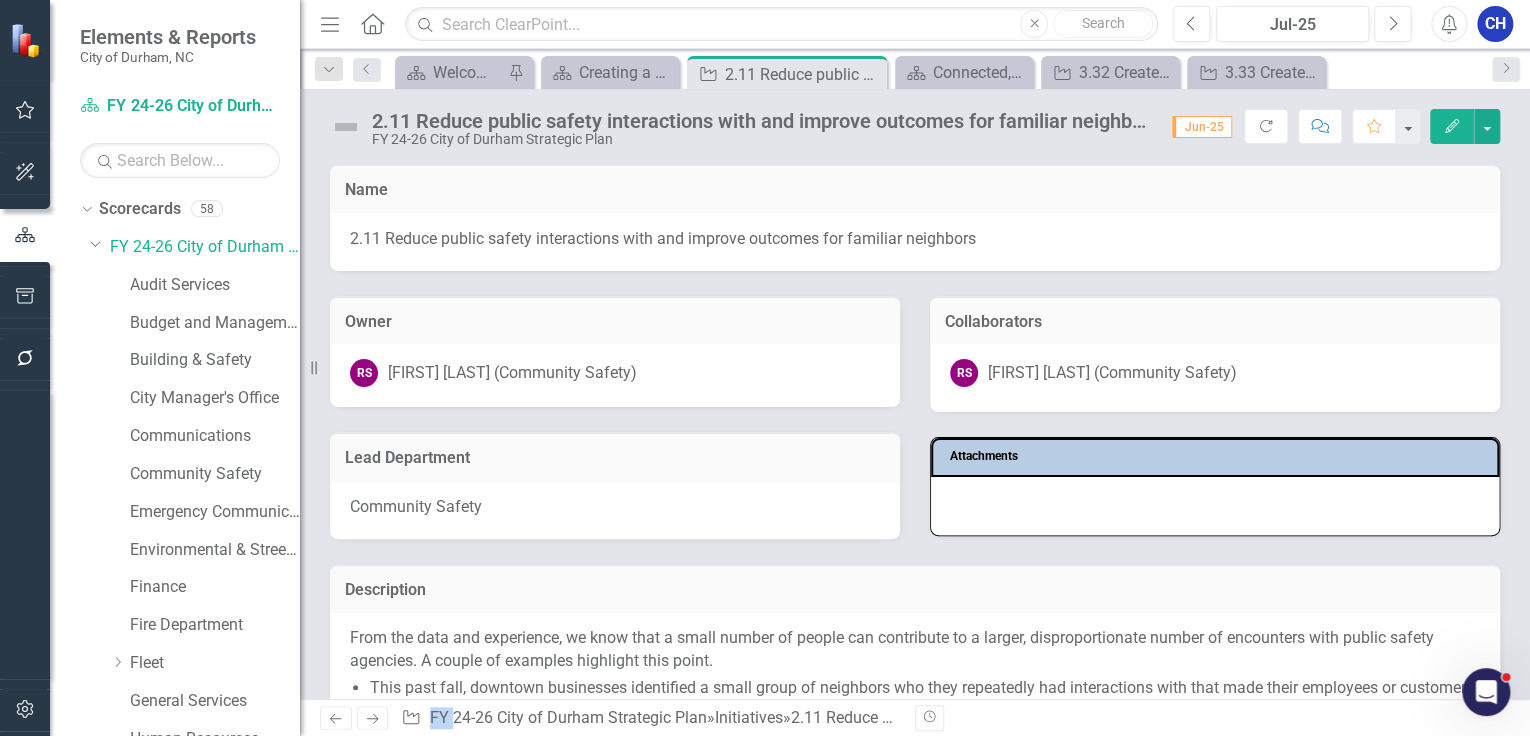 drag, startPoint x: 1256, startPoint y: 284, endPoint x: 1236, endPoint y: 368, distance: 86.34813 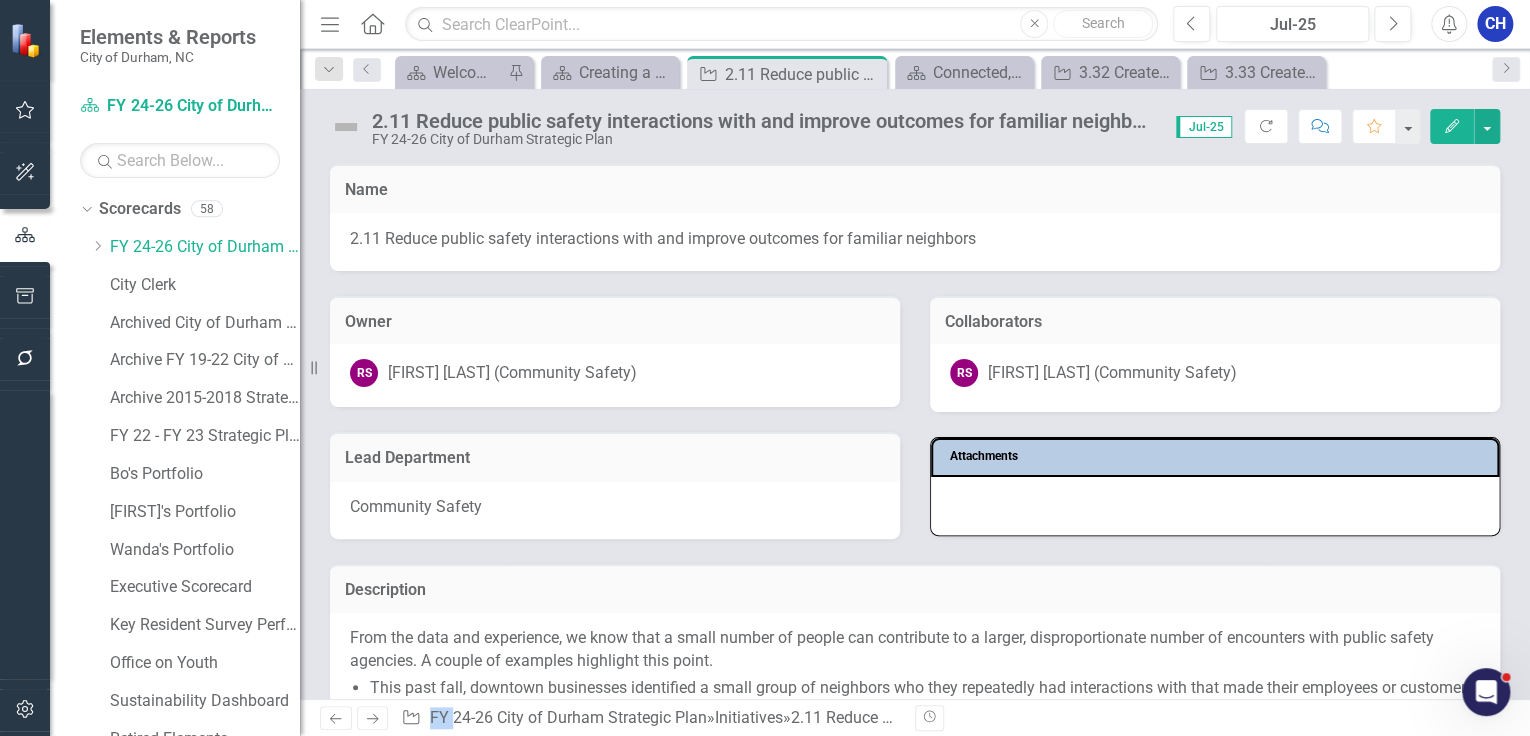 click on "RS [FIRST] [LAST] (Community Safety)" at bounding box center (1215, 373) 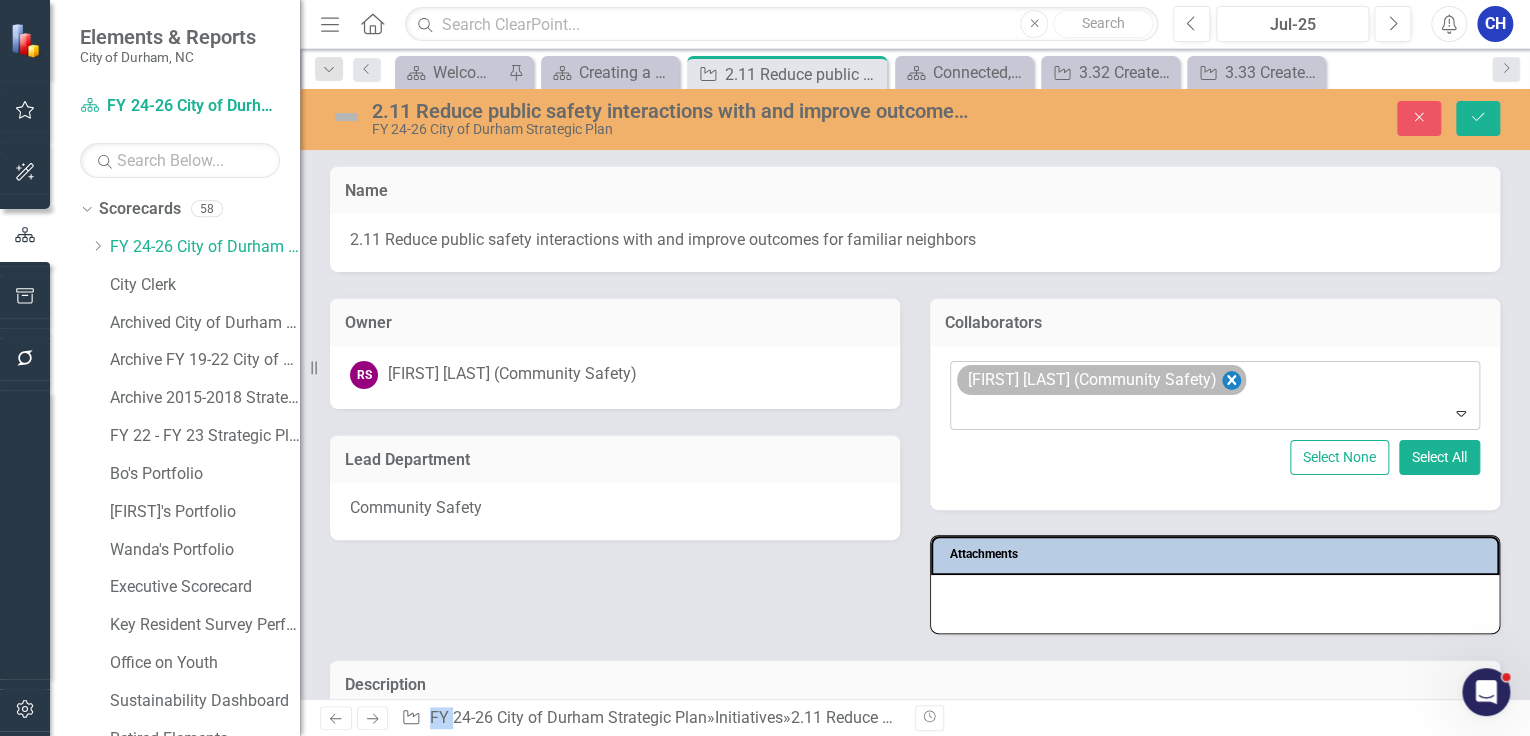 drag, startPoint x: 1236, startPoint y: 368, endPoint x: 1200, endPoint y: 379, distance: 37.64306 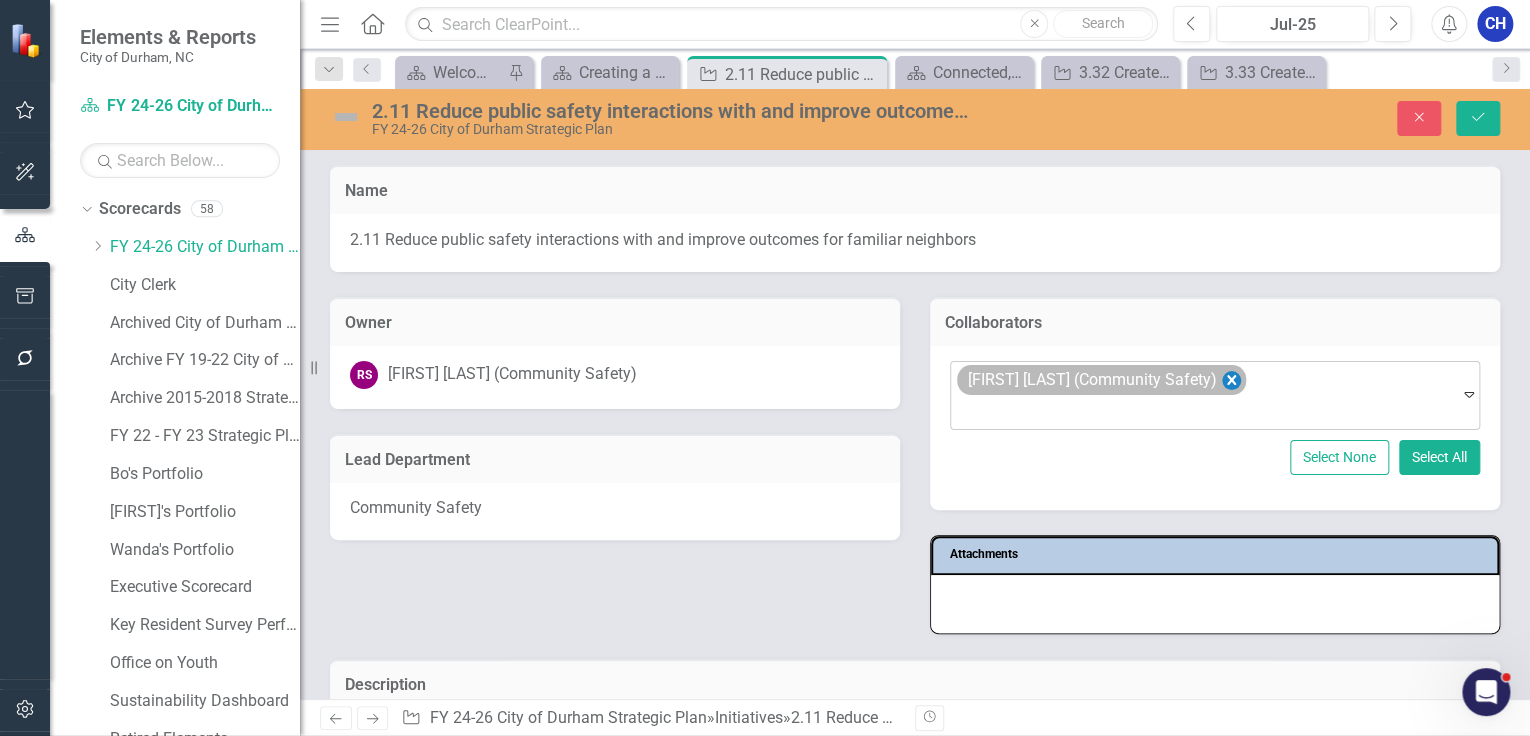 click 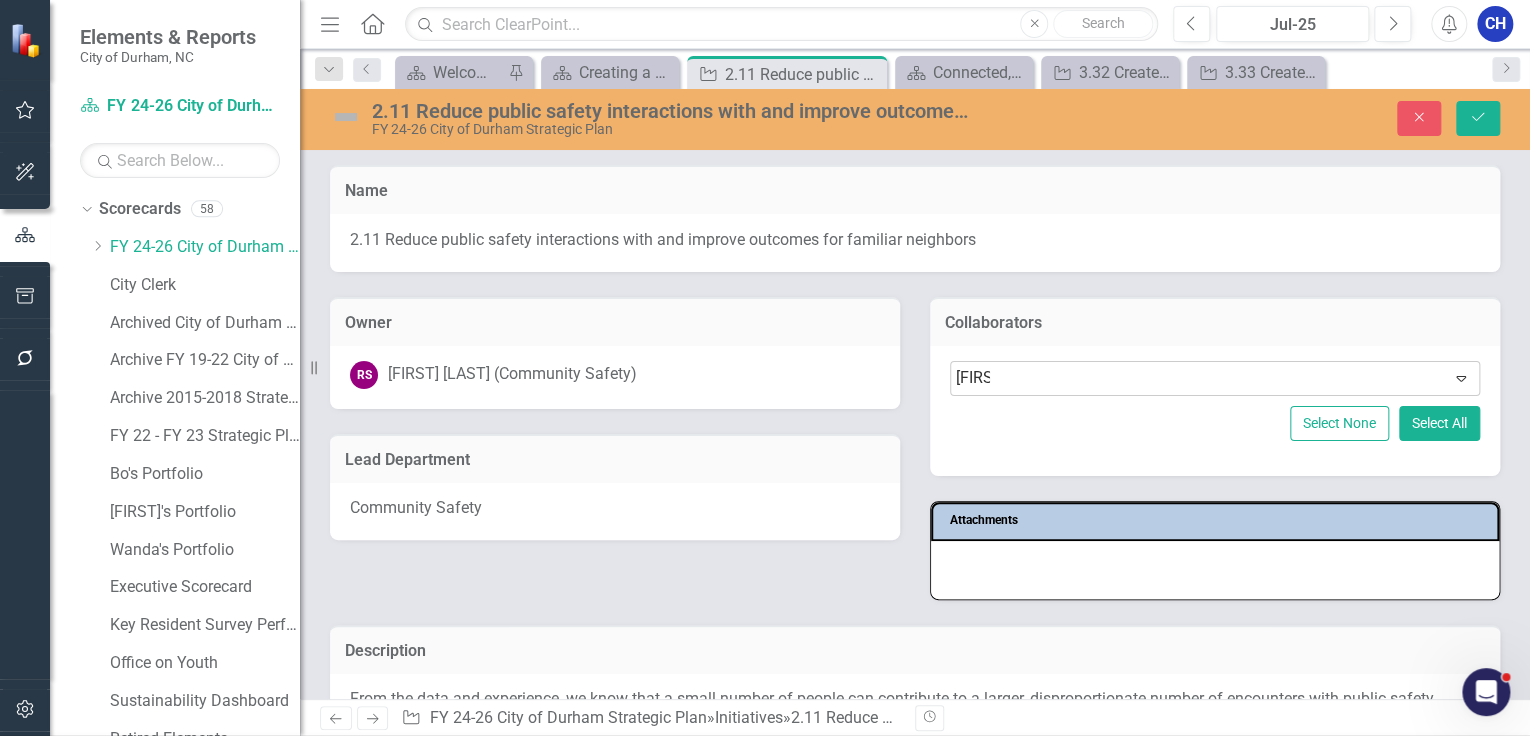 type on "[FIRST]" 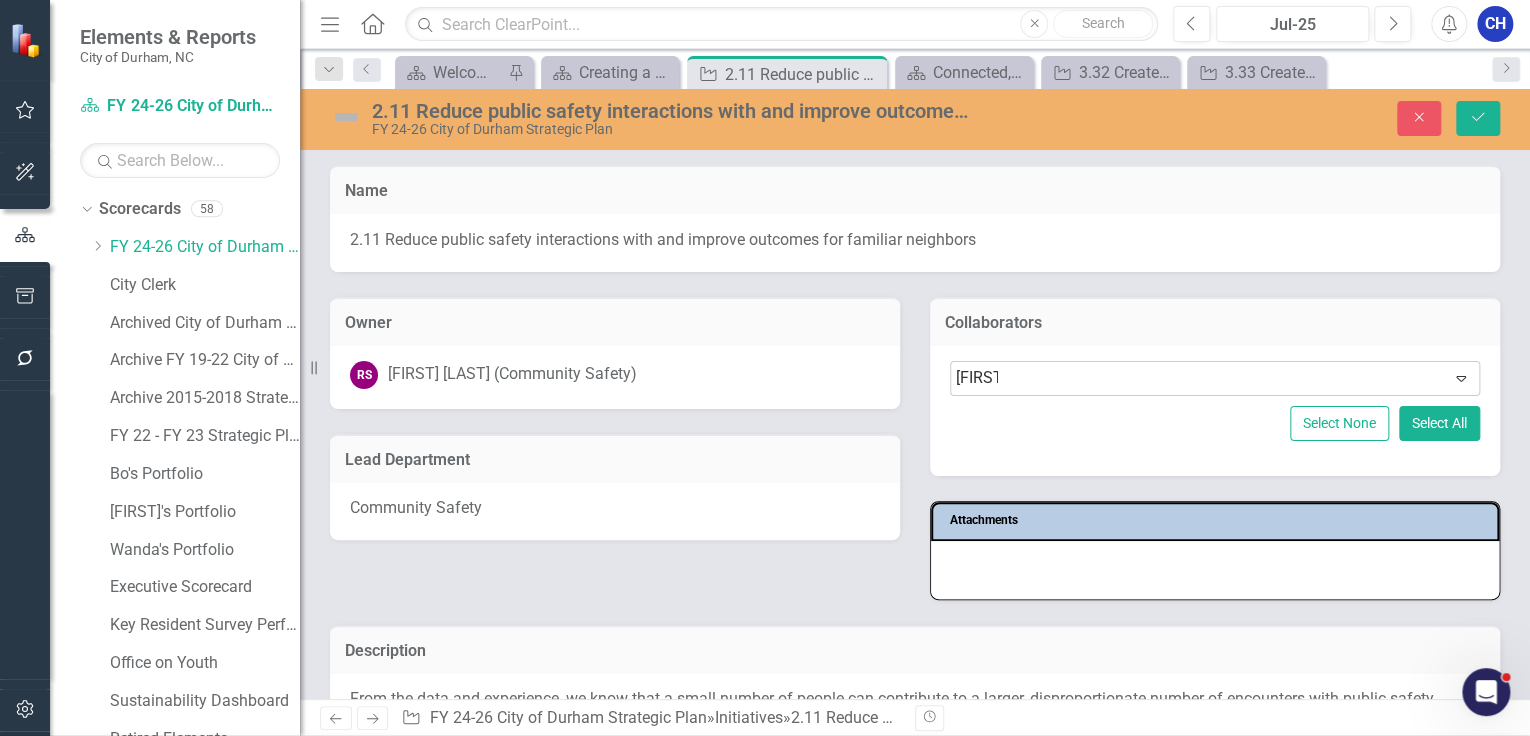 click on "(Community Safety)" at bounding box center [769, 752] 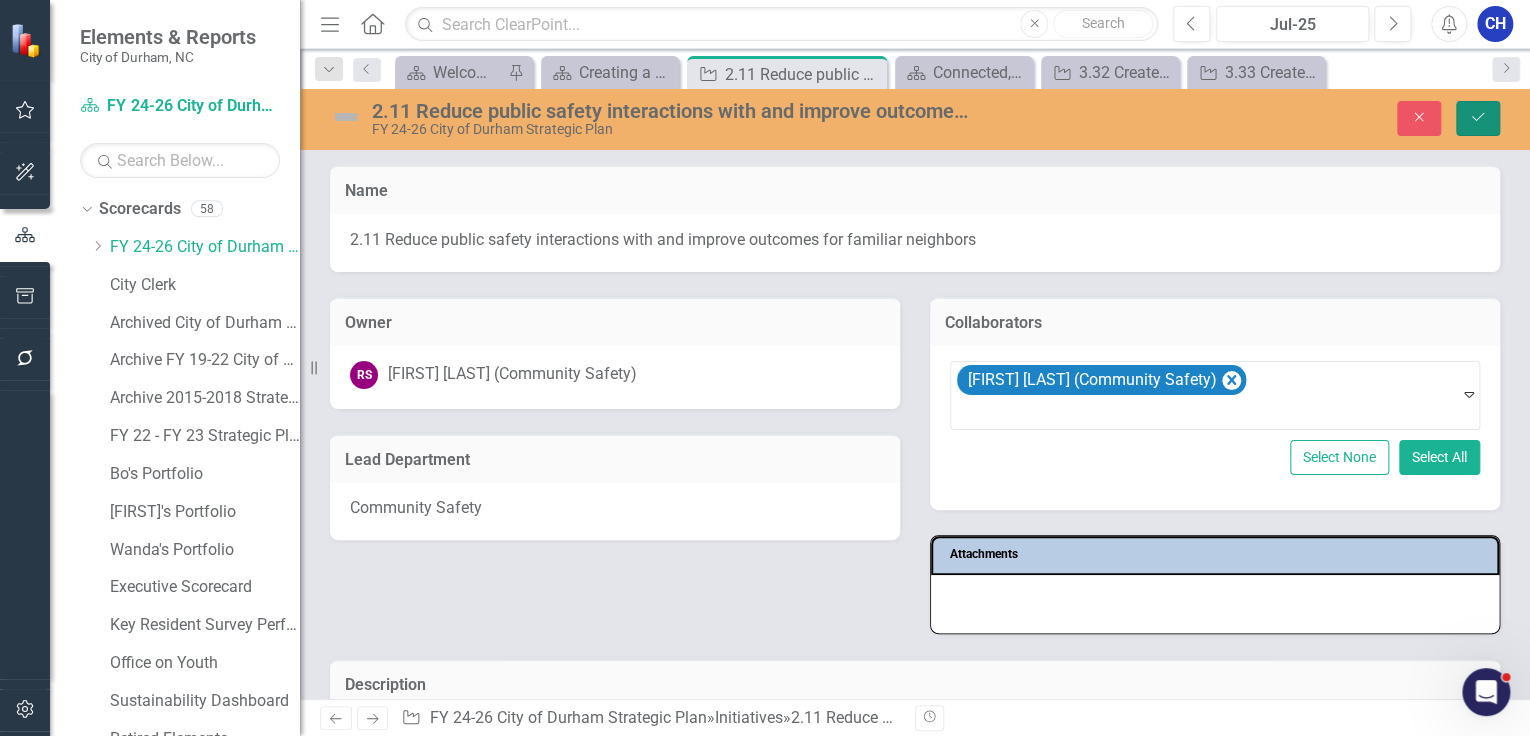 click on "Save" 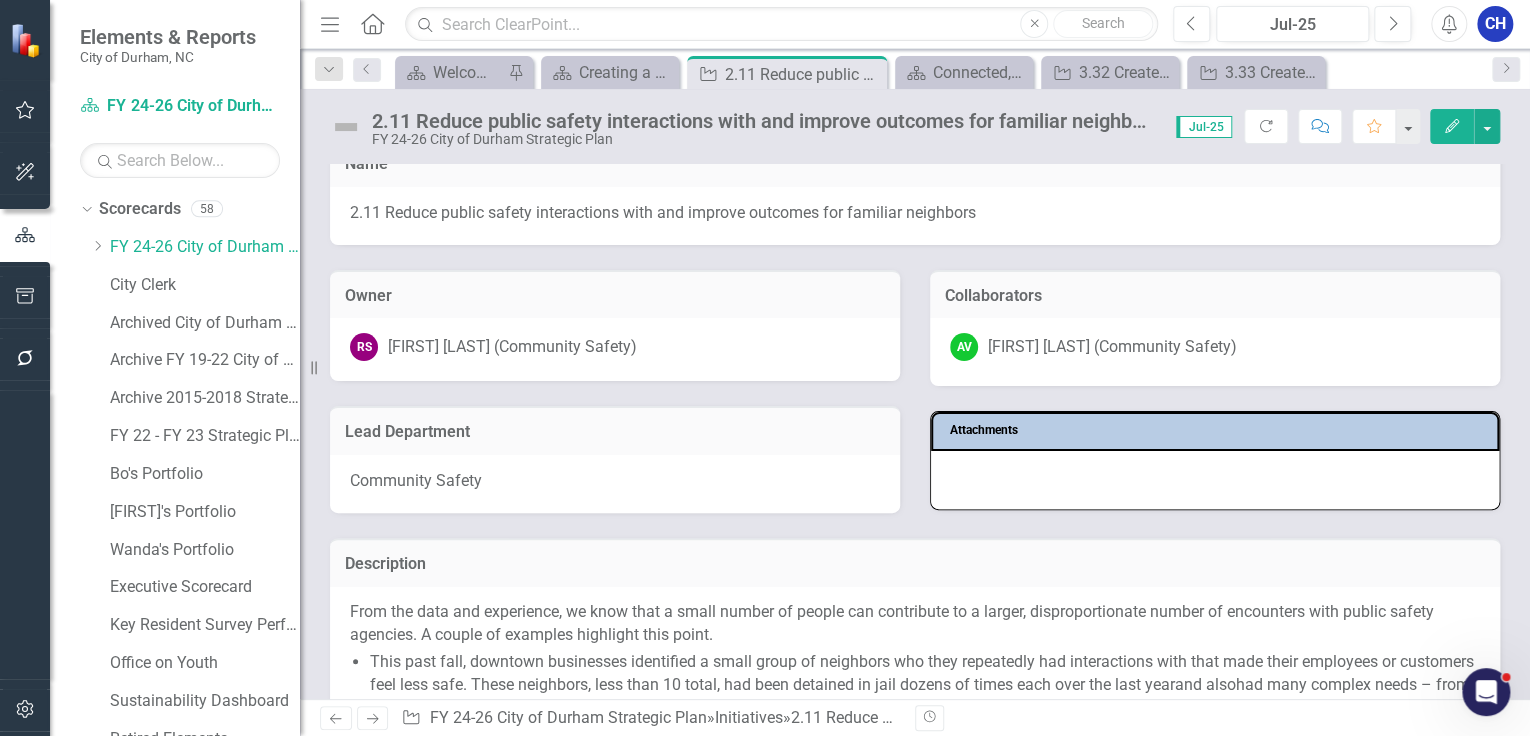 scroll, scrollTop: 0, scrollLeft: 0, axis: both 